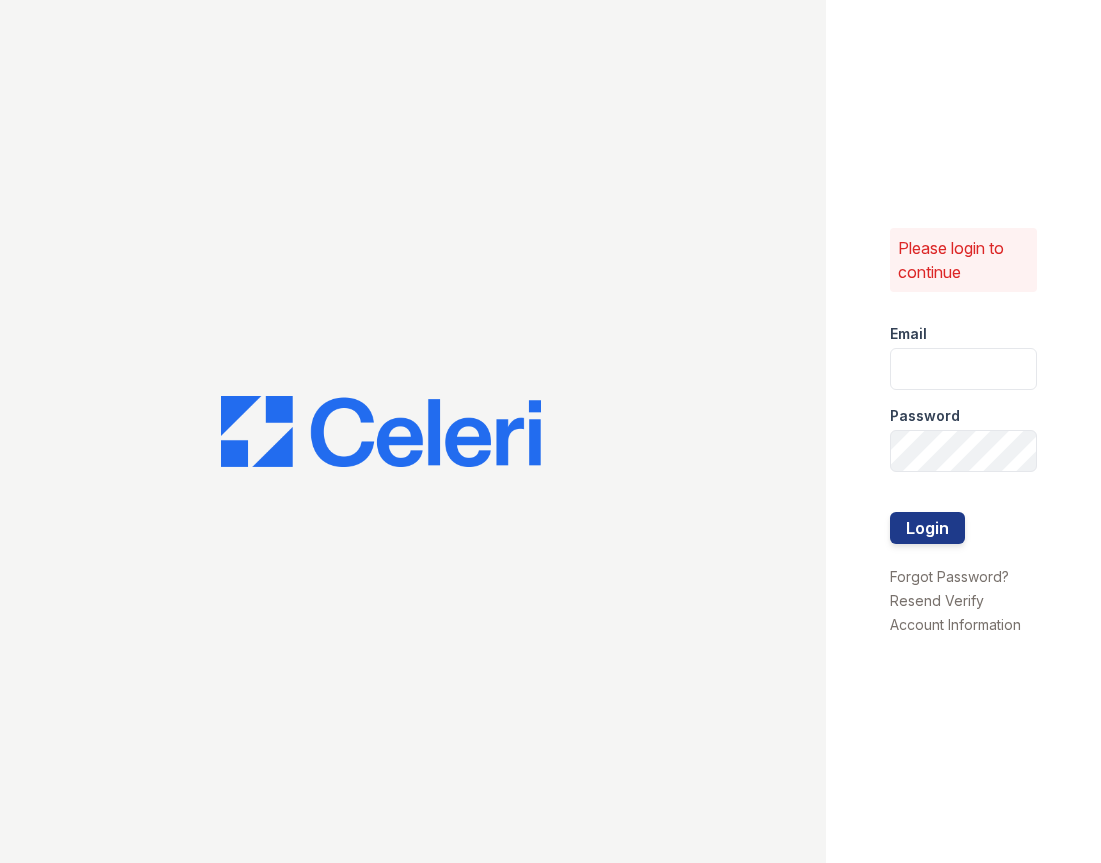 scroll, scrollTop: 0, scrollLeft: 0, axis: both 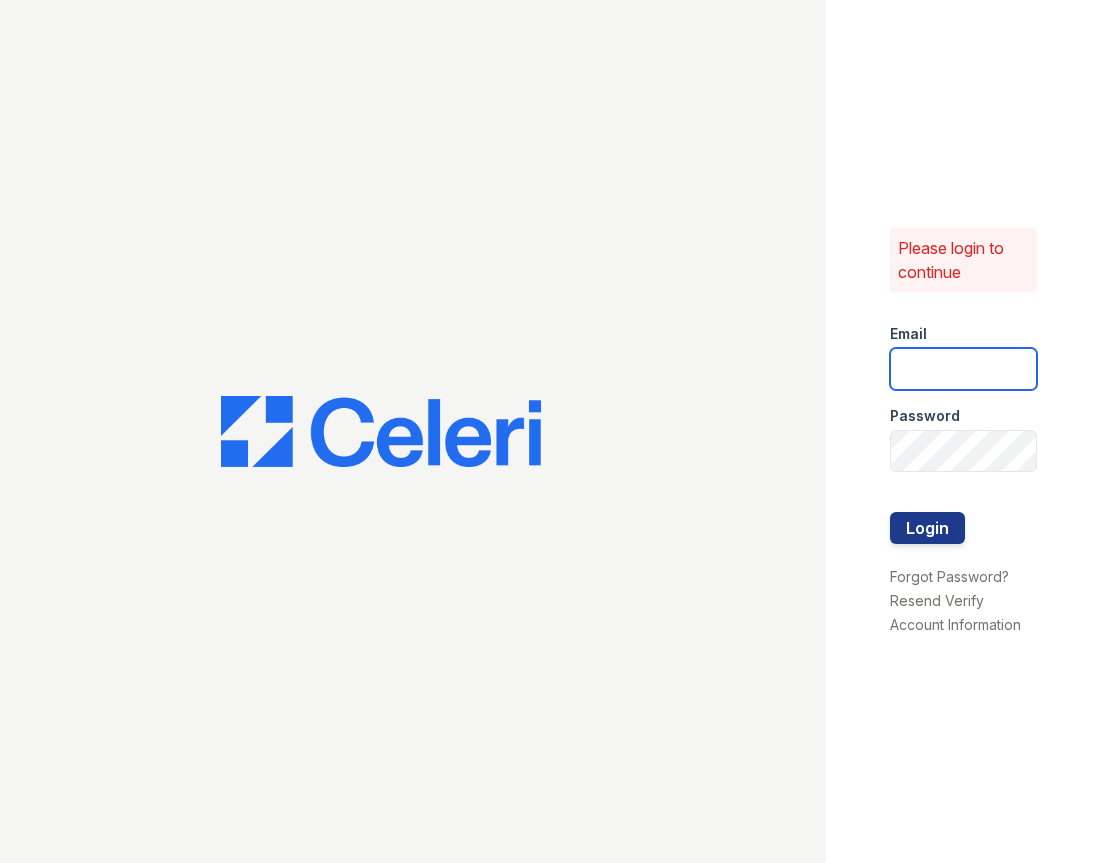 click at bounding box center (963, 369) 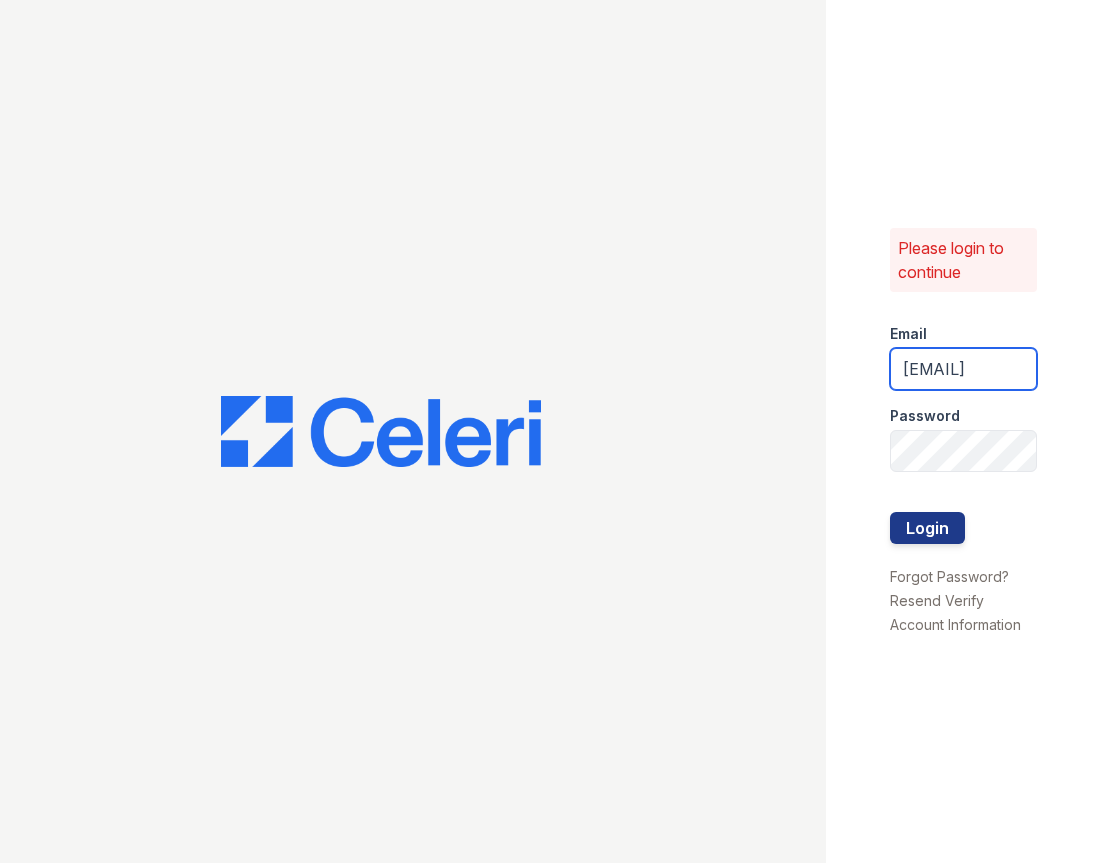 click on "[EMAIL]" at bounding box center (963, 369) 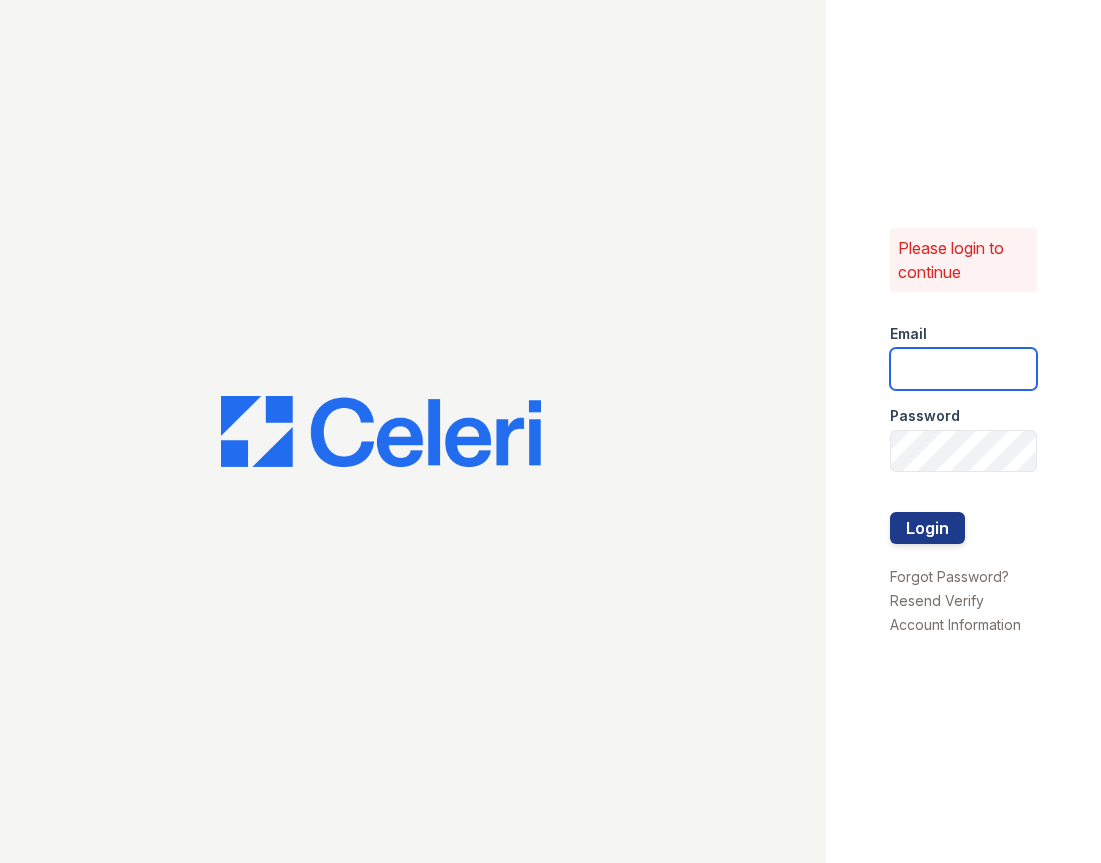 scroll, scrollTop: 0, scrollLeft: 0, axis: both 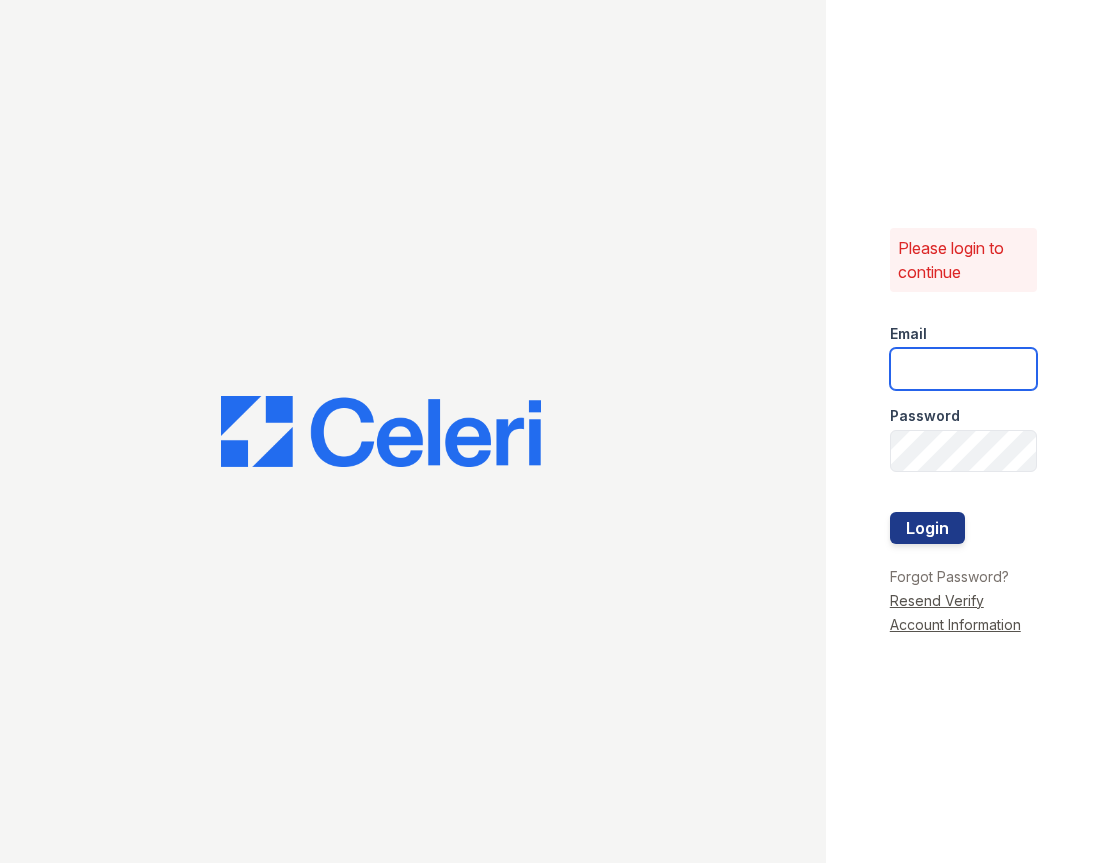 type 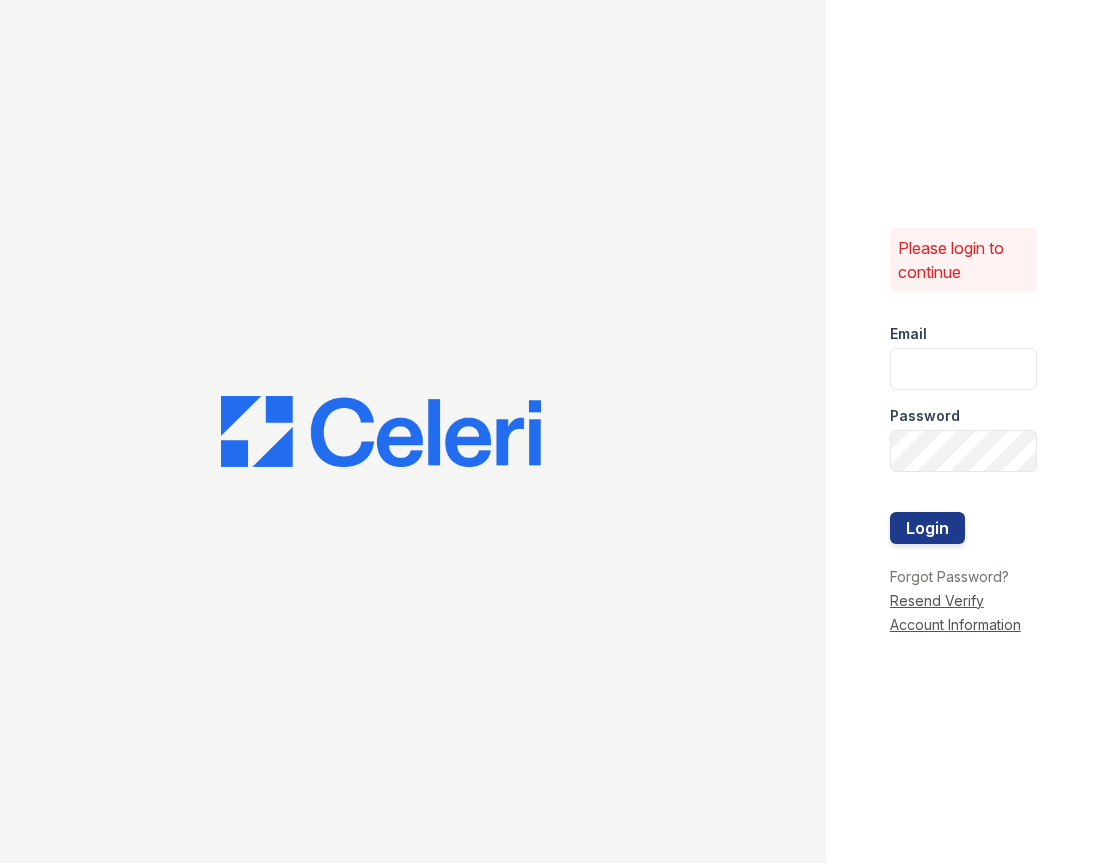 click on "Resend Verify Account Information" at bounding box center [955, 612] 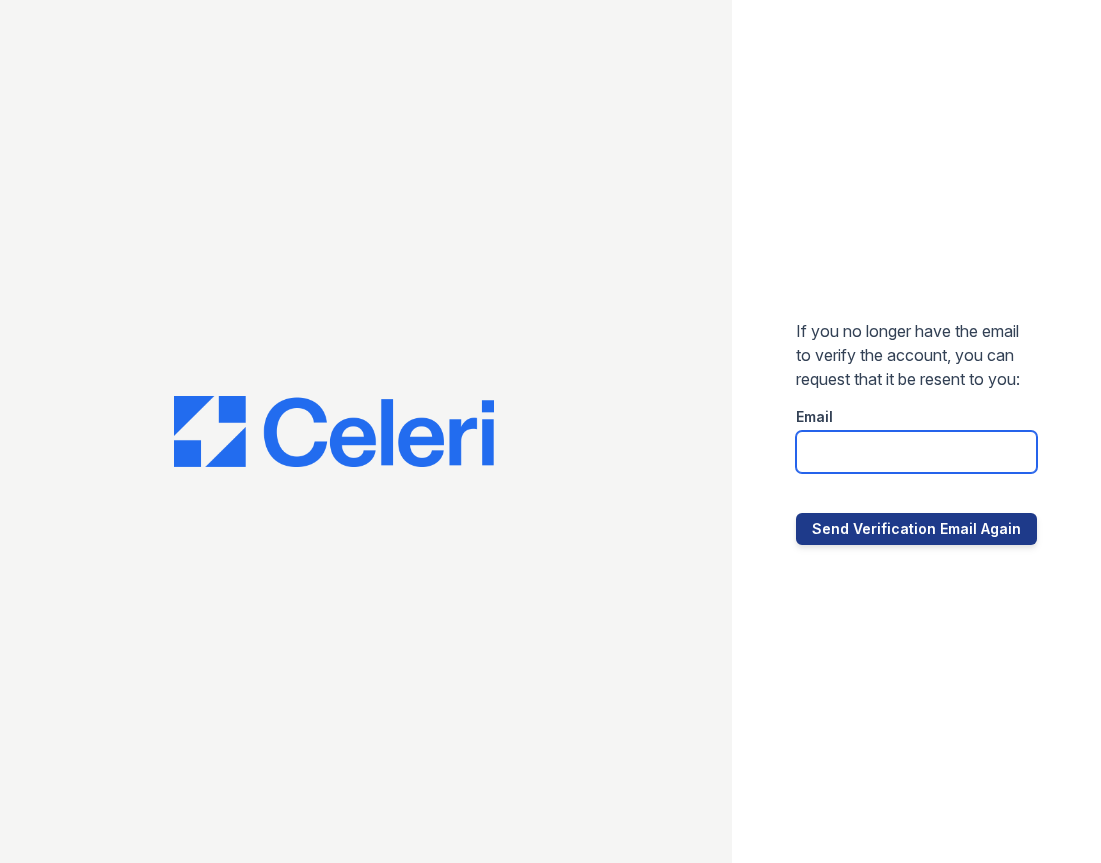 click at bounding box center [916, 452] 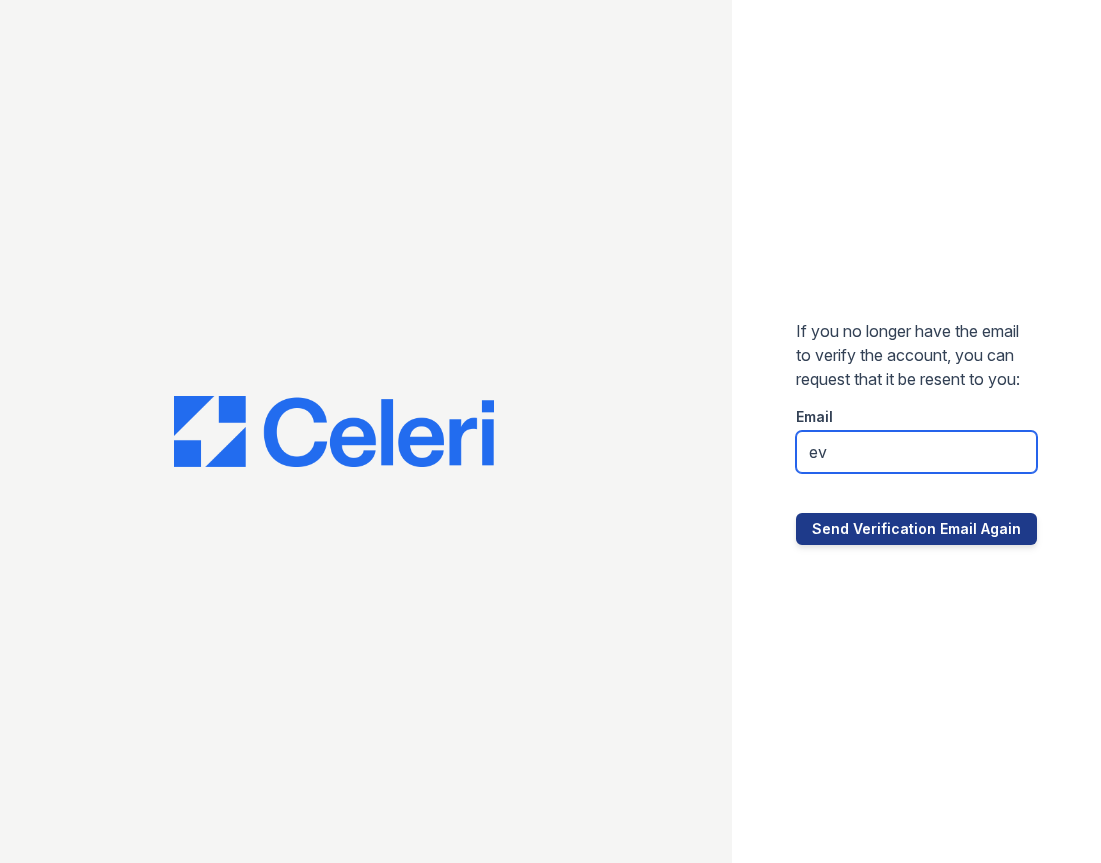 type on "[EMAIL]" 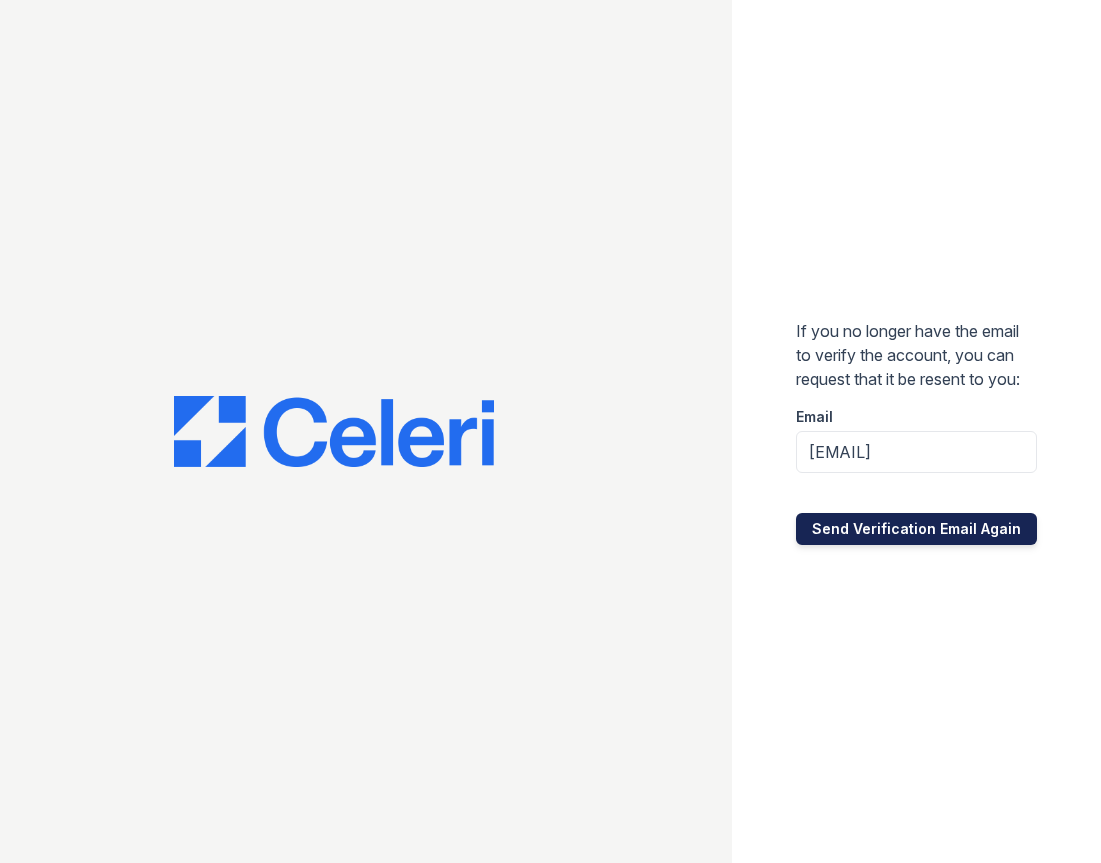 click on "Send Verification Email Again" at bounding box center (916, 529) 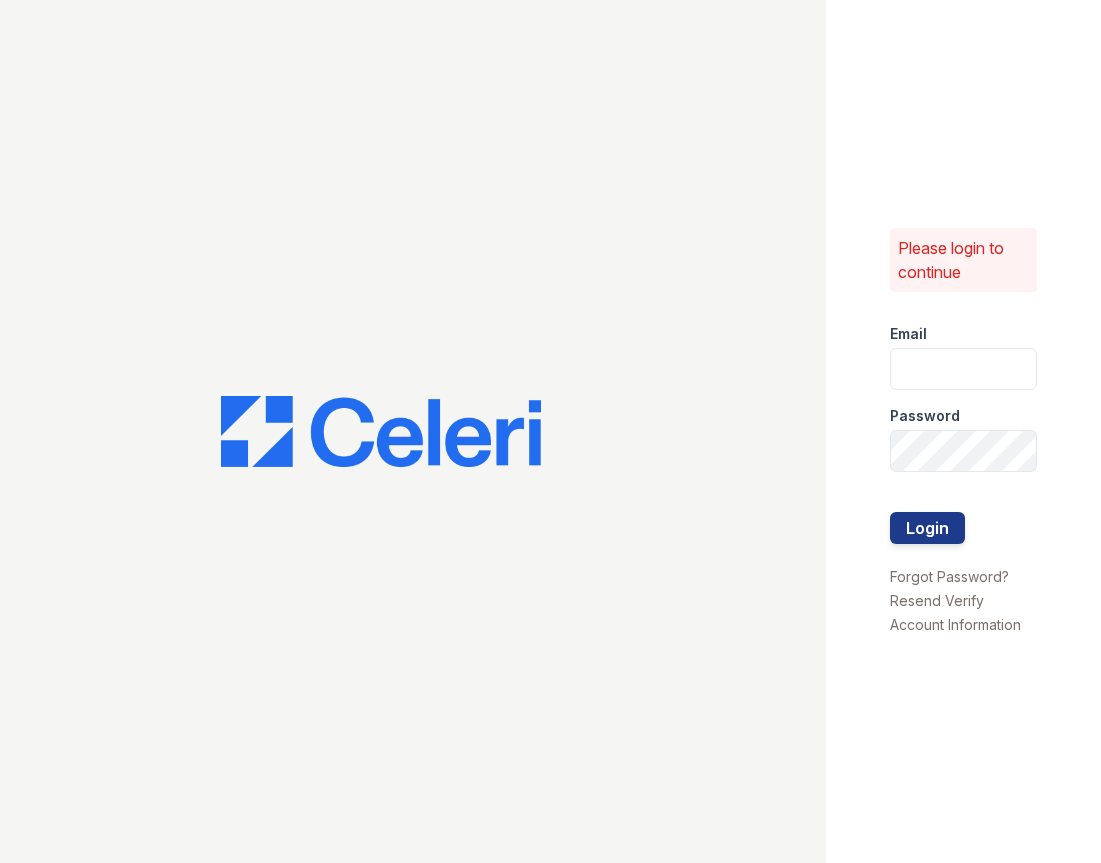 scroll, scrollTop: 0, scrollLeft: 0, axis: both 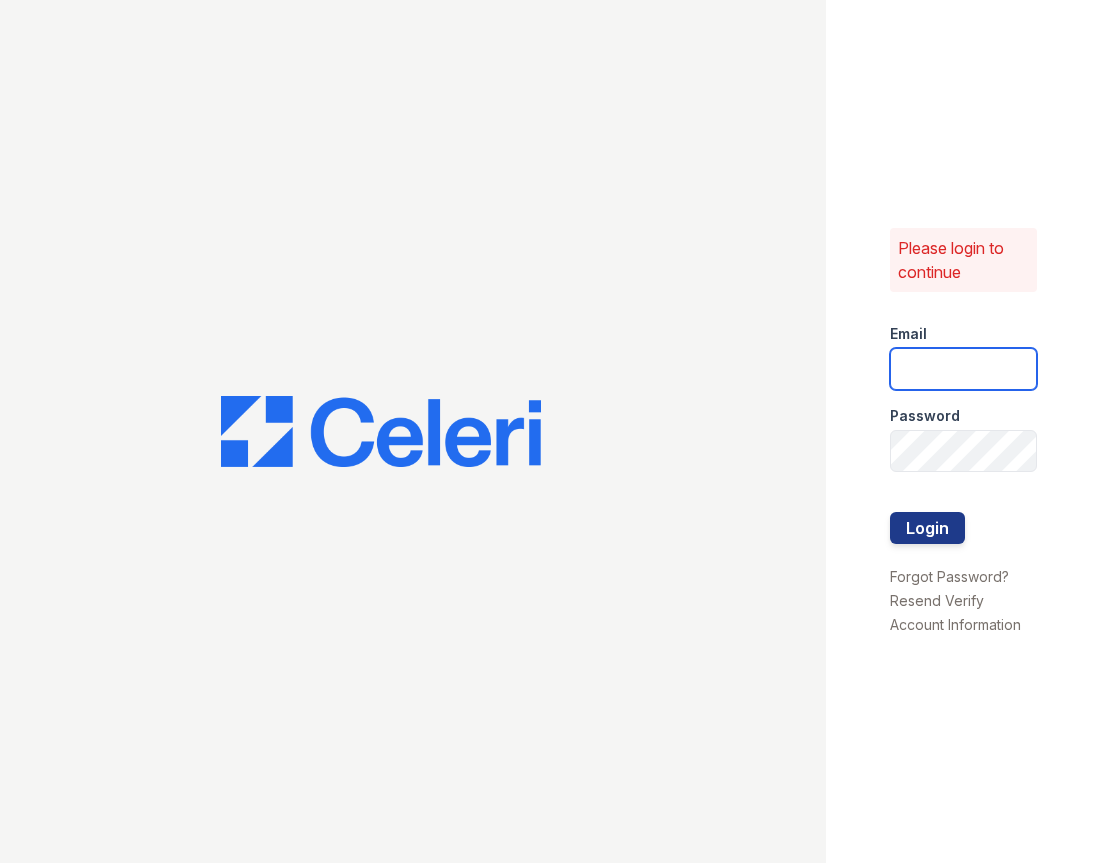 click at bounding box center (963, 369) 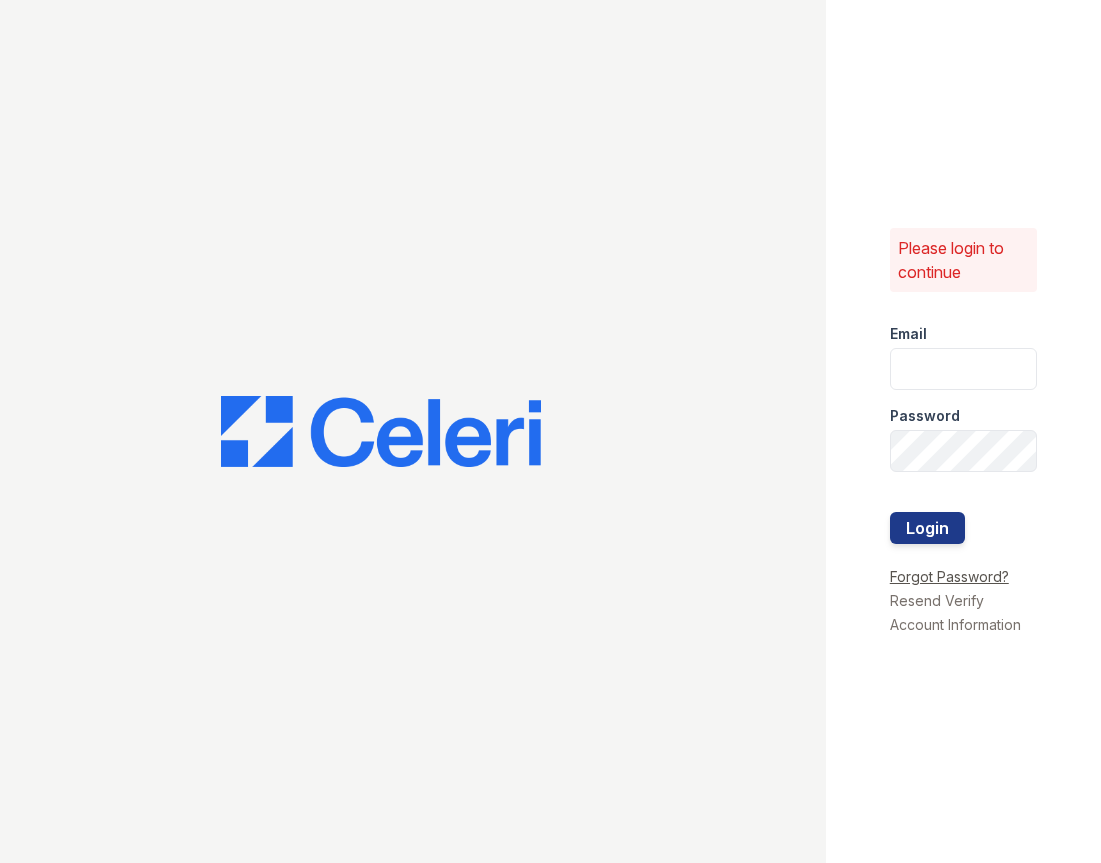 click on "Forgot Password?" at bounding box center (949, 576) 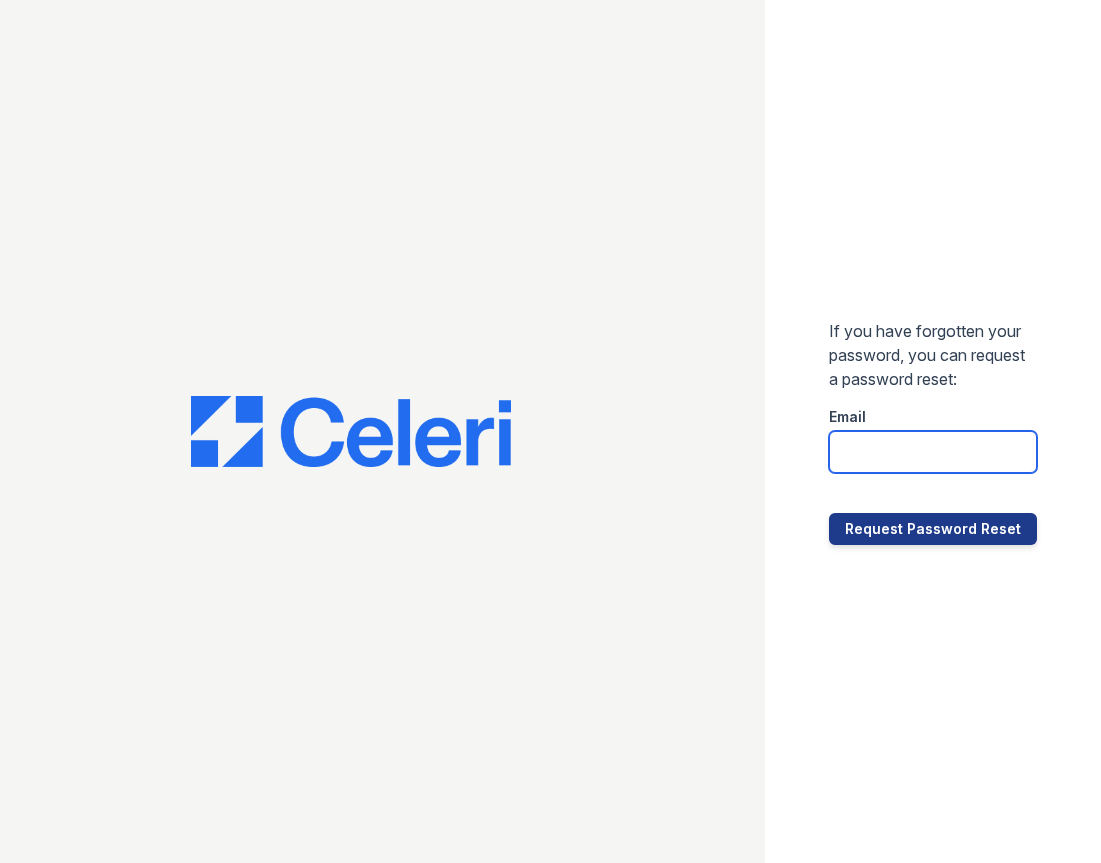 click at bounding box center (933, 452) 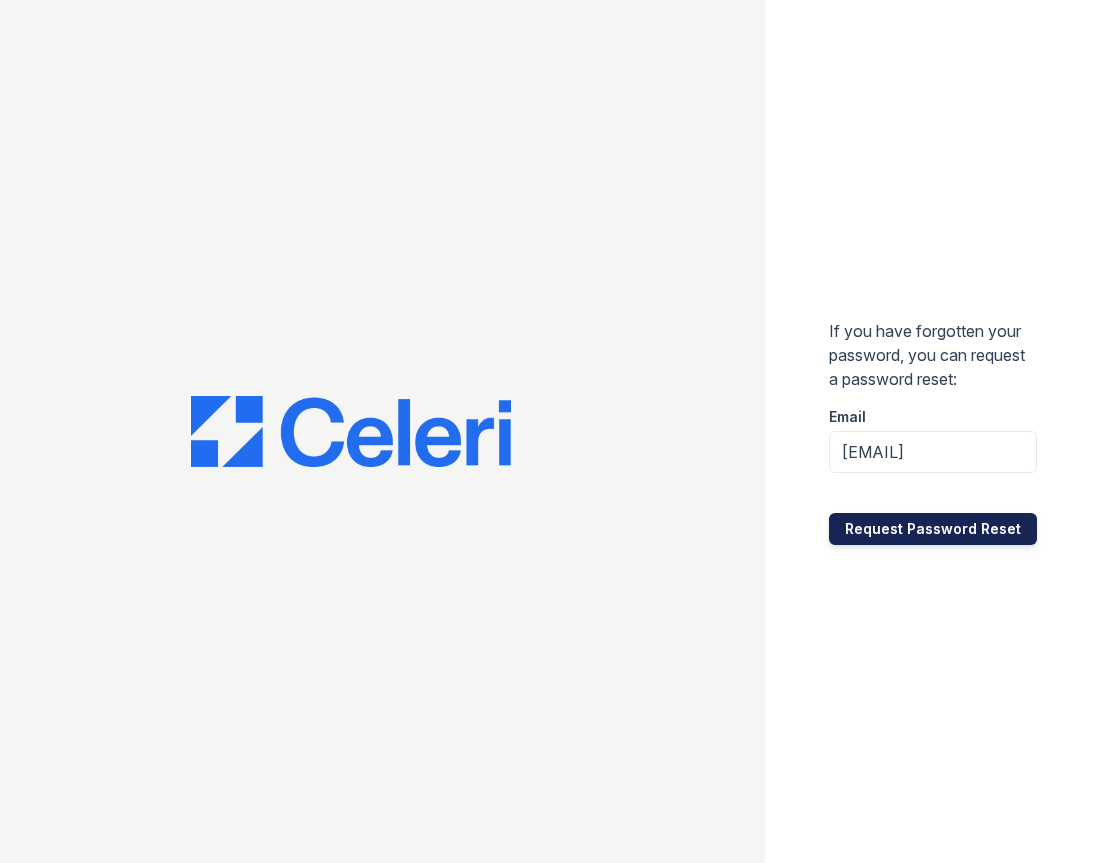 click on "Request Password Reset" at bounding box center (933, 529) 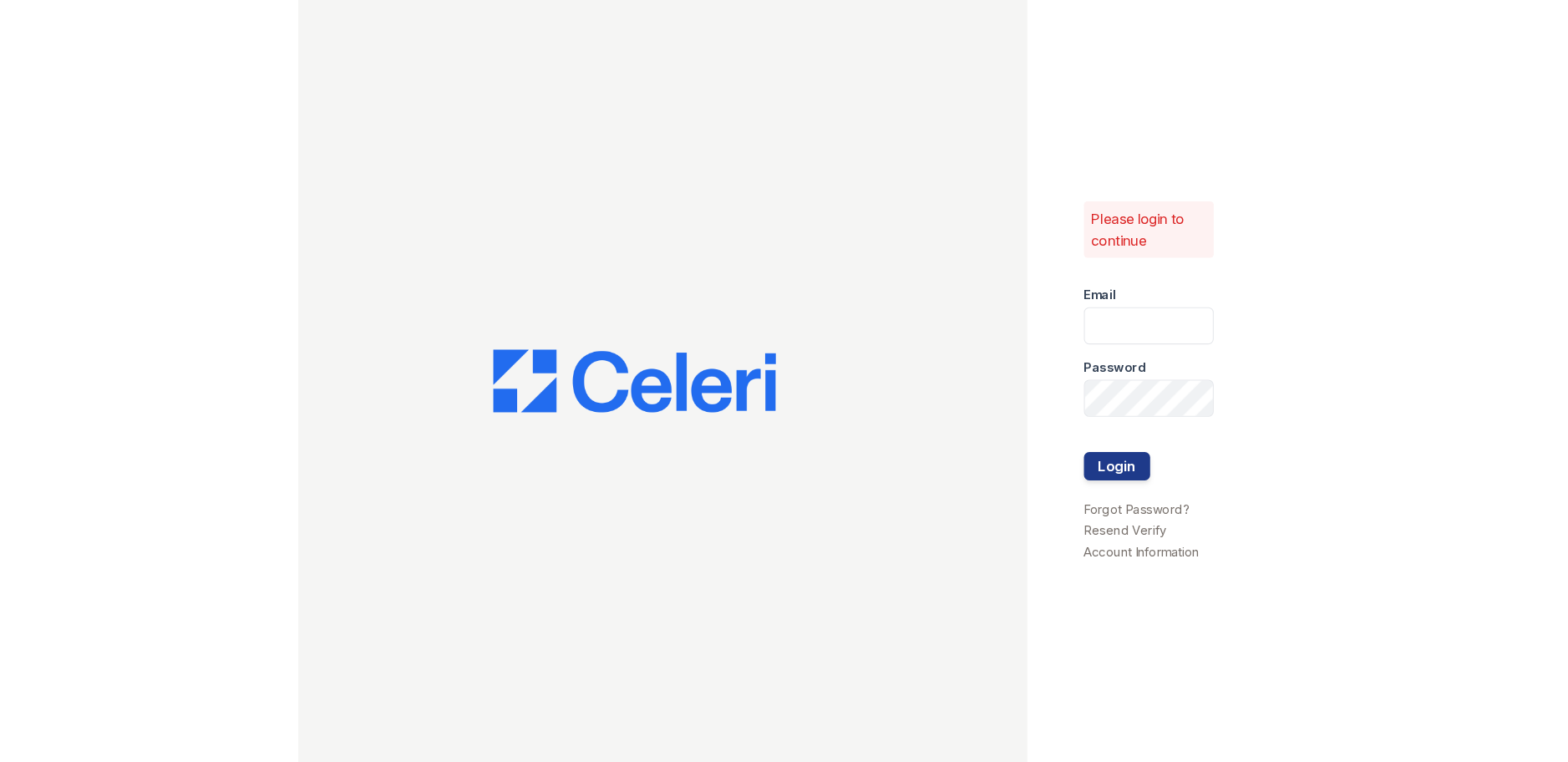 scroll, scrollTop: 0, scrollLeft: 0, axis: both 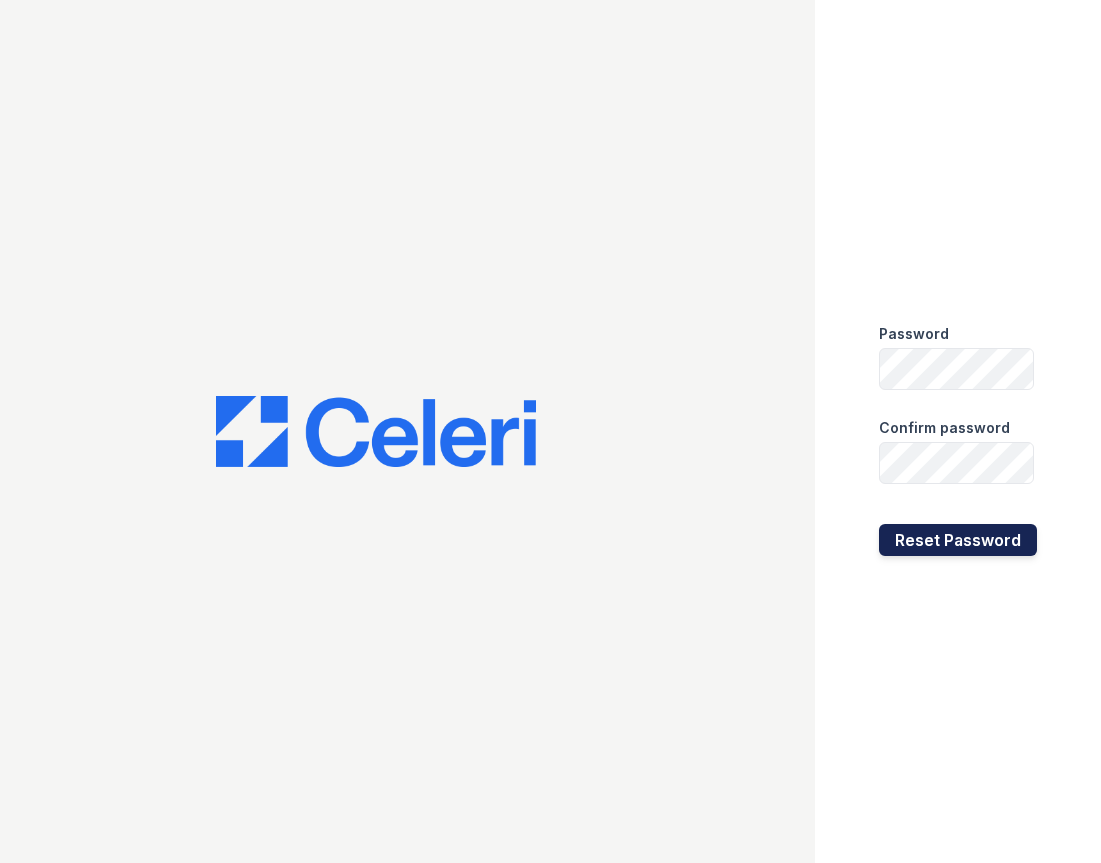 click on "Reset Password" at bounding box center (958, 540) 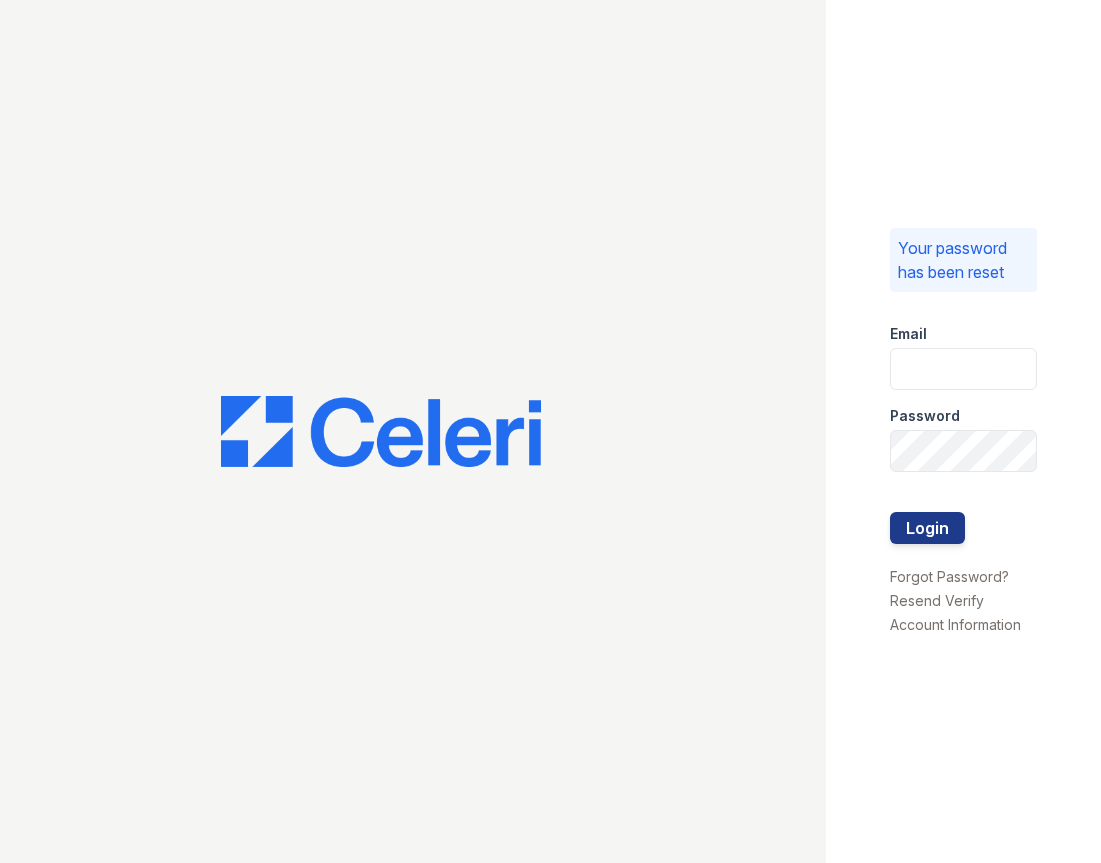 scroll, scrollTop: 0, scrollLeft: 0, axis: both 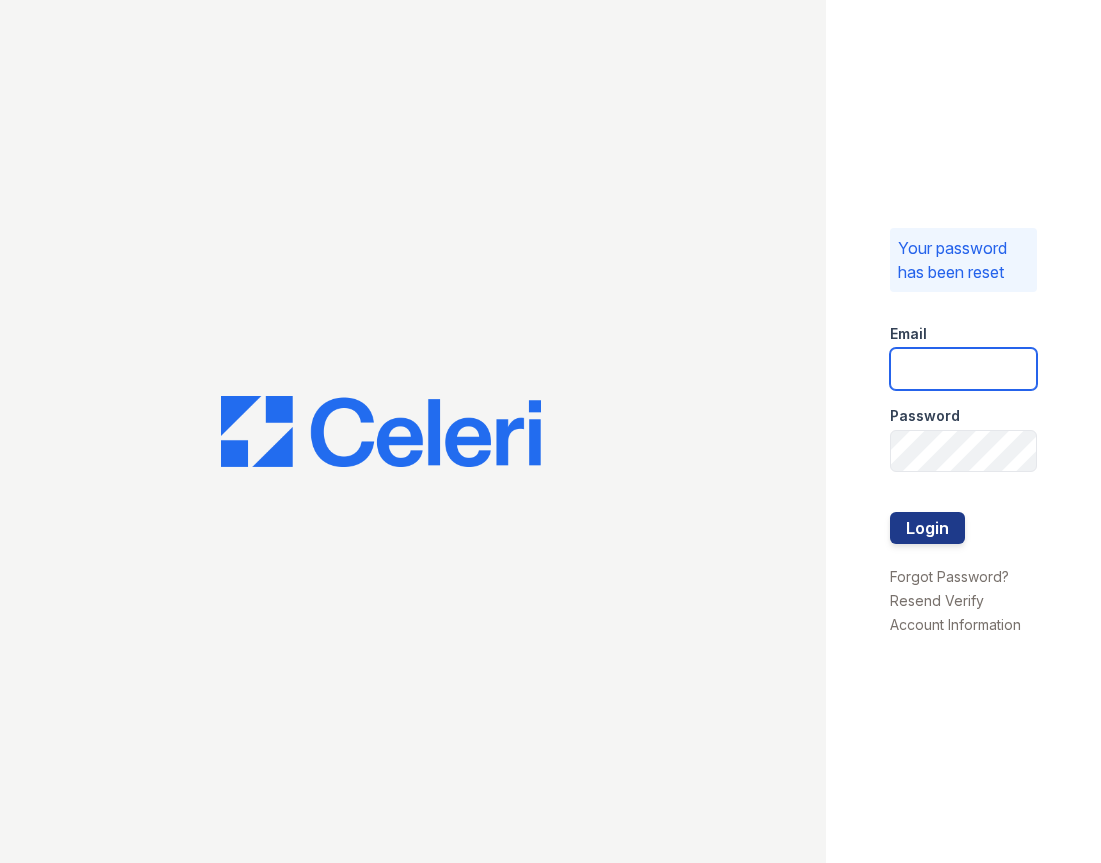 click at bounding box center [963, 369] 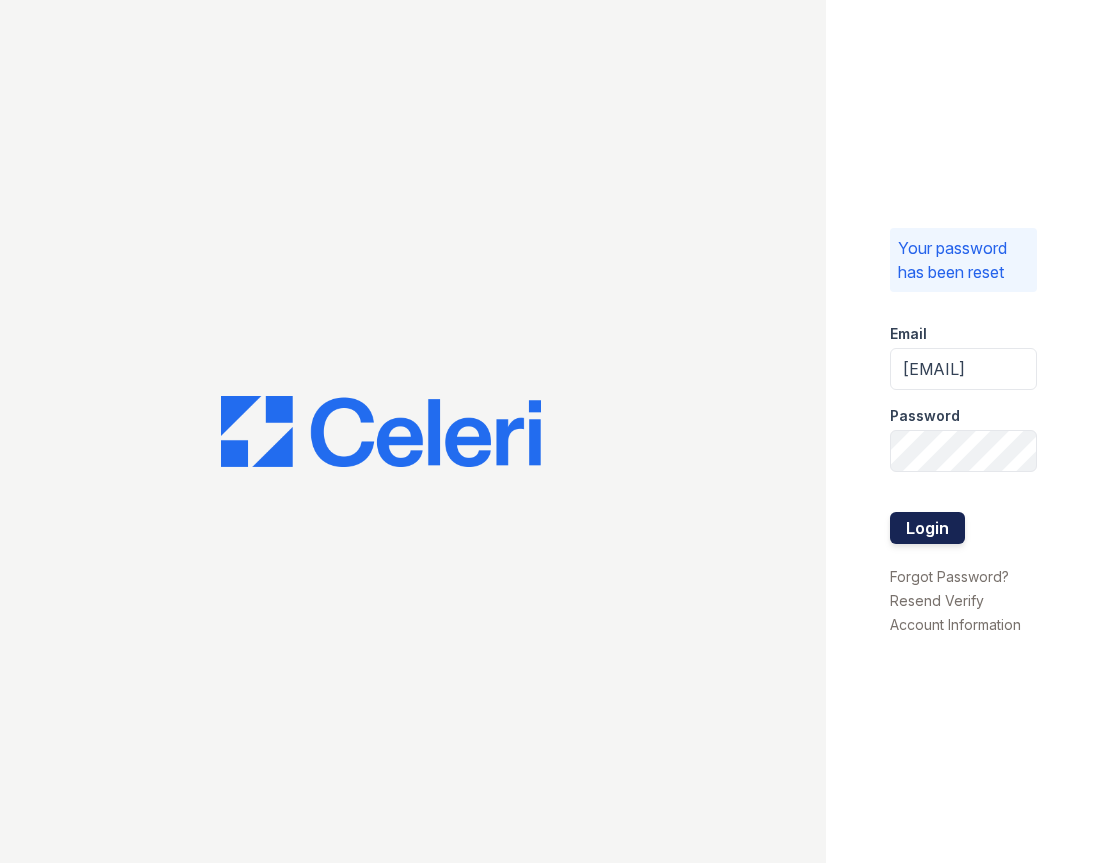 click on "Login" at bounding box center (927, 528) 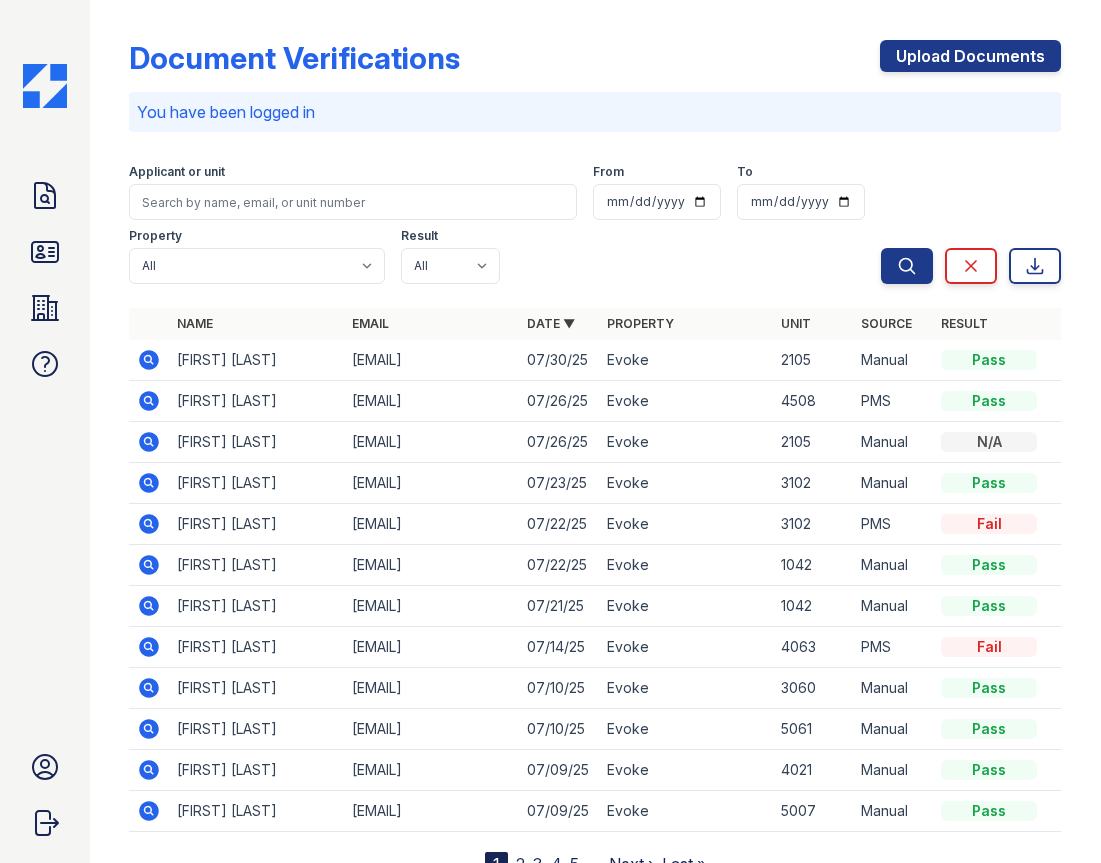 scroll, scrollTop: 0, scrollLeft: 0, axis: both 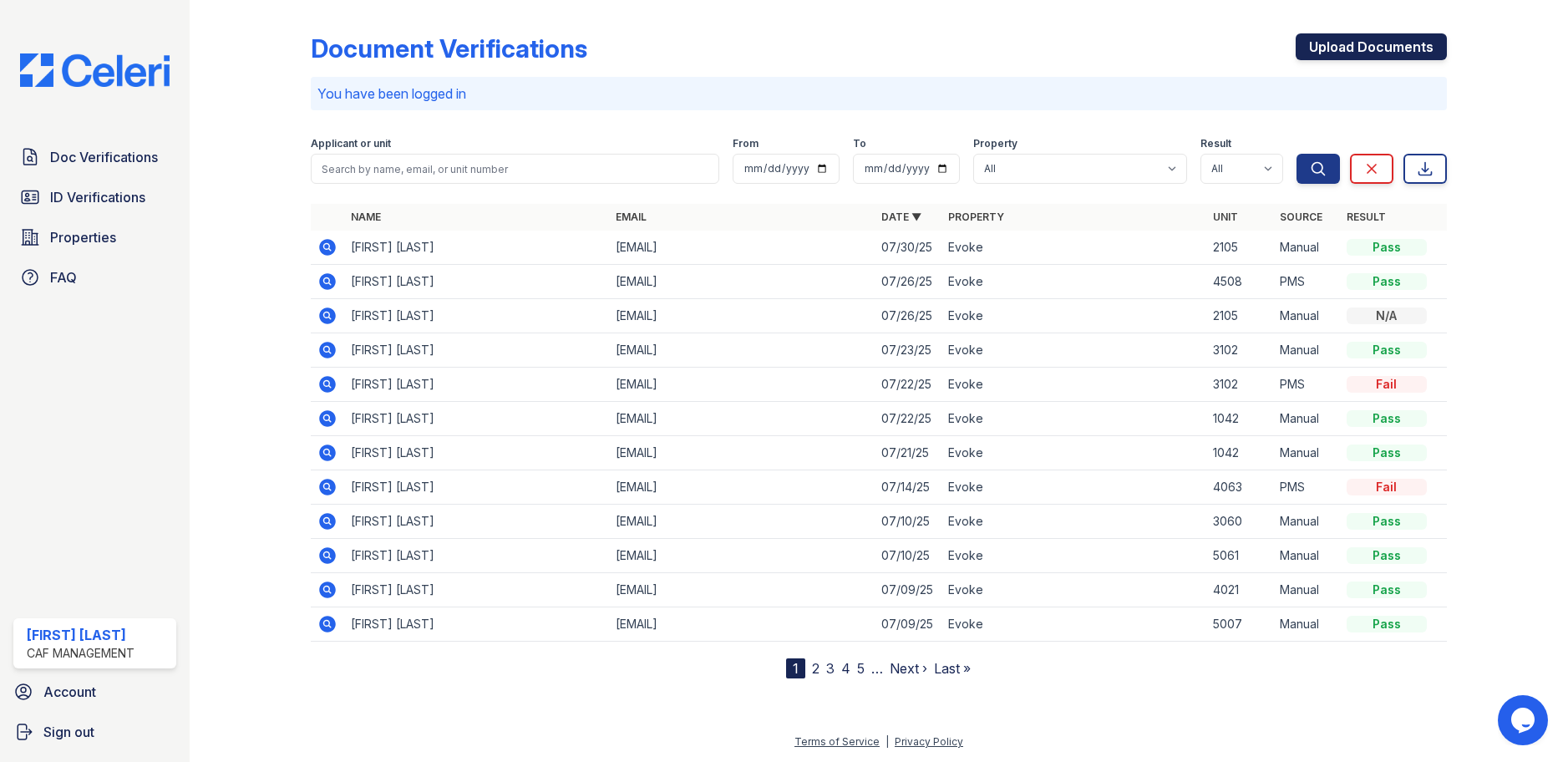 click on "Upload Documents" at bounding box center [1371, 47] 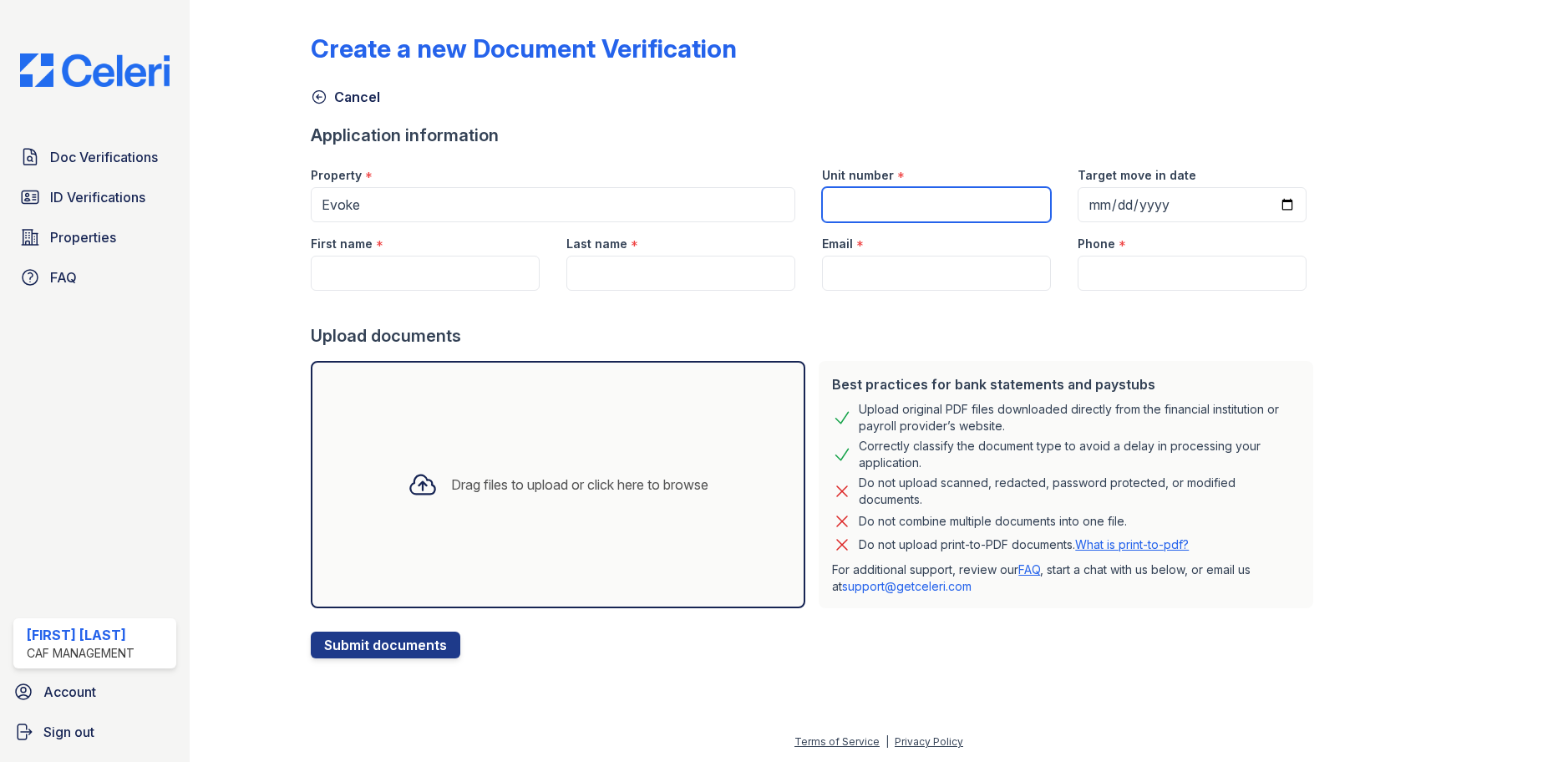 click on "Unit number" at bounding box center [936, 205] 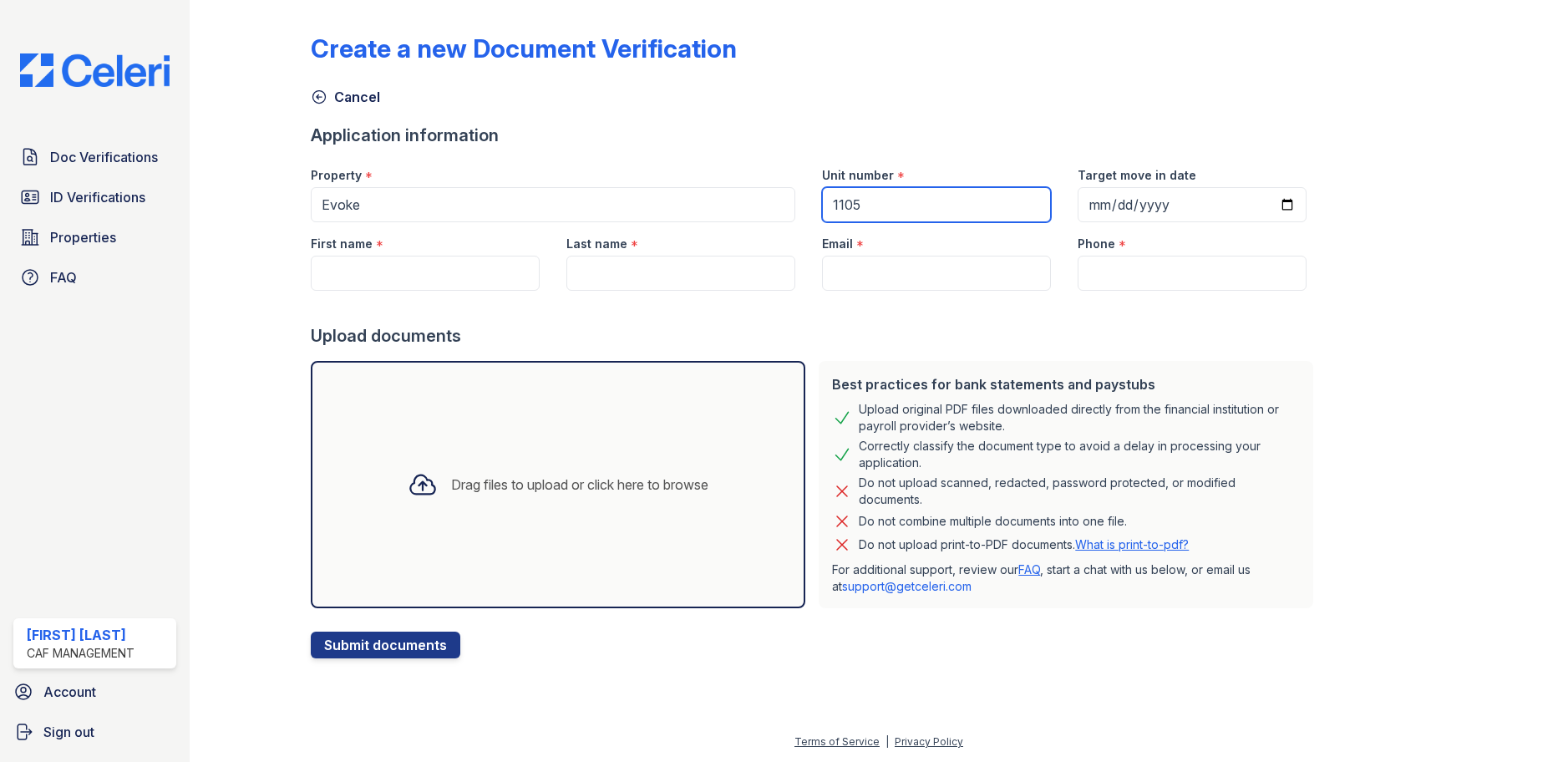 type on "1105" 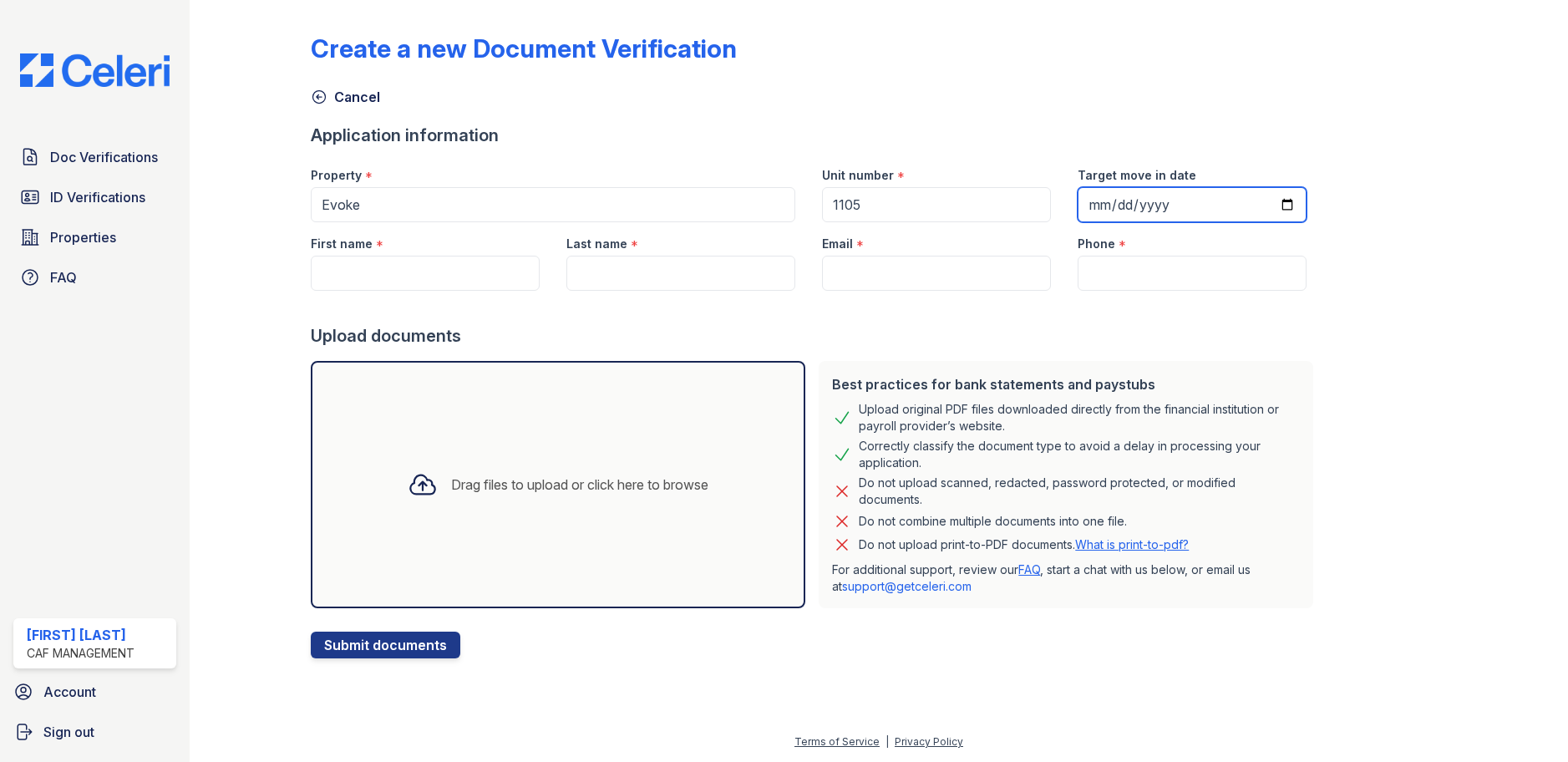 click on "Target move in date" at bounding box center (1192, 205) 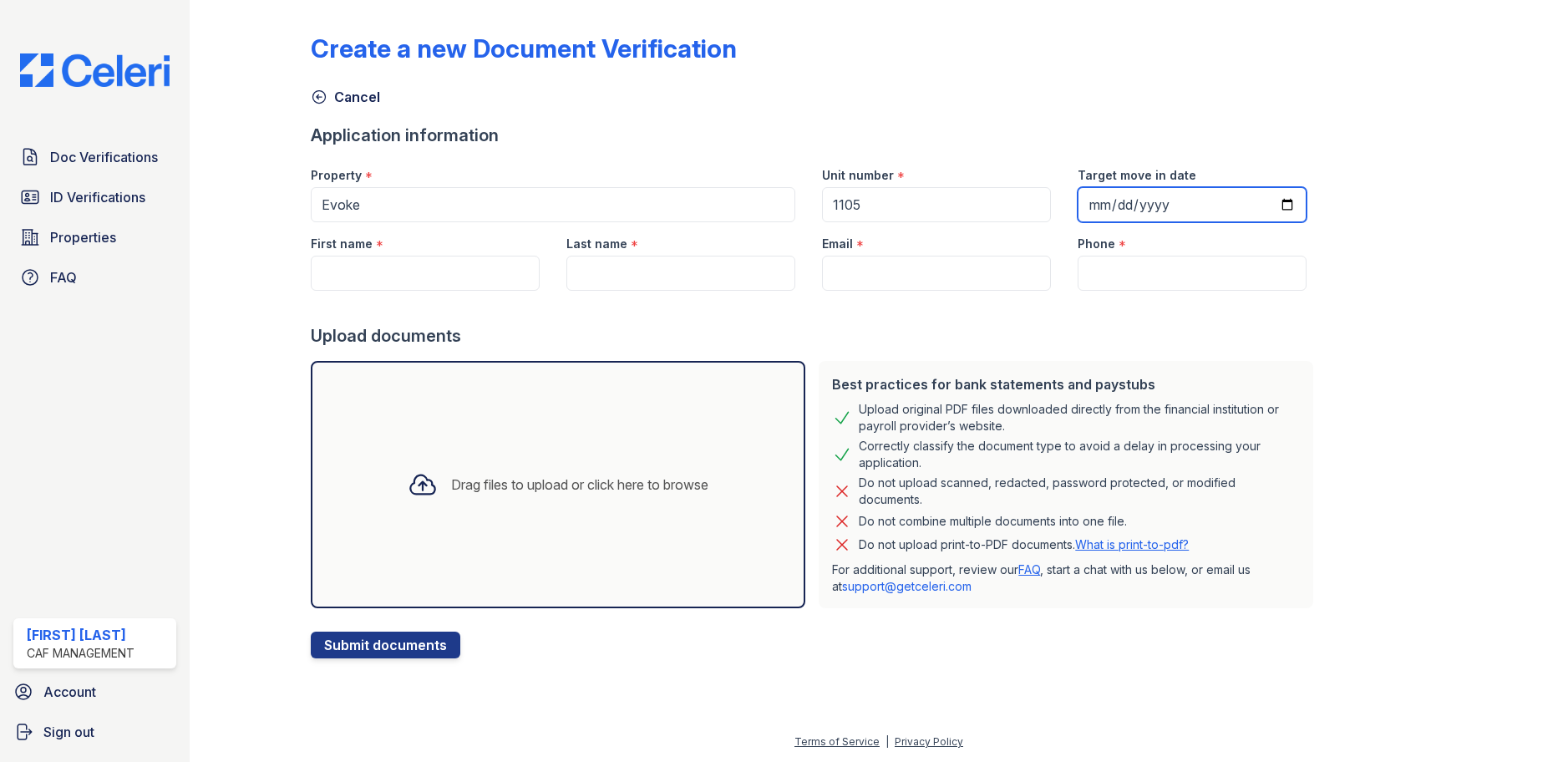 type on "[DATE]" 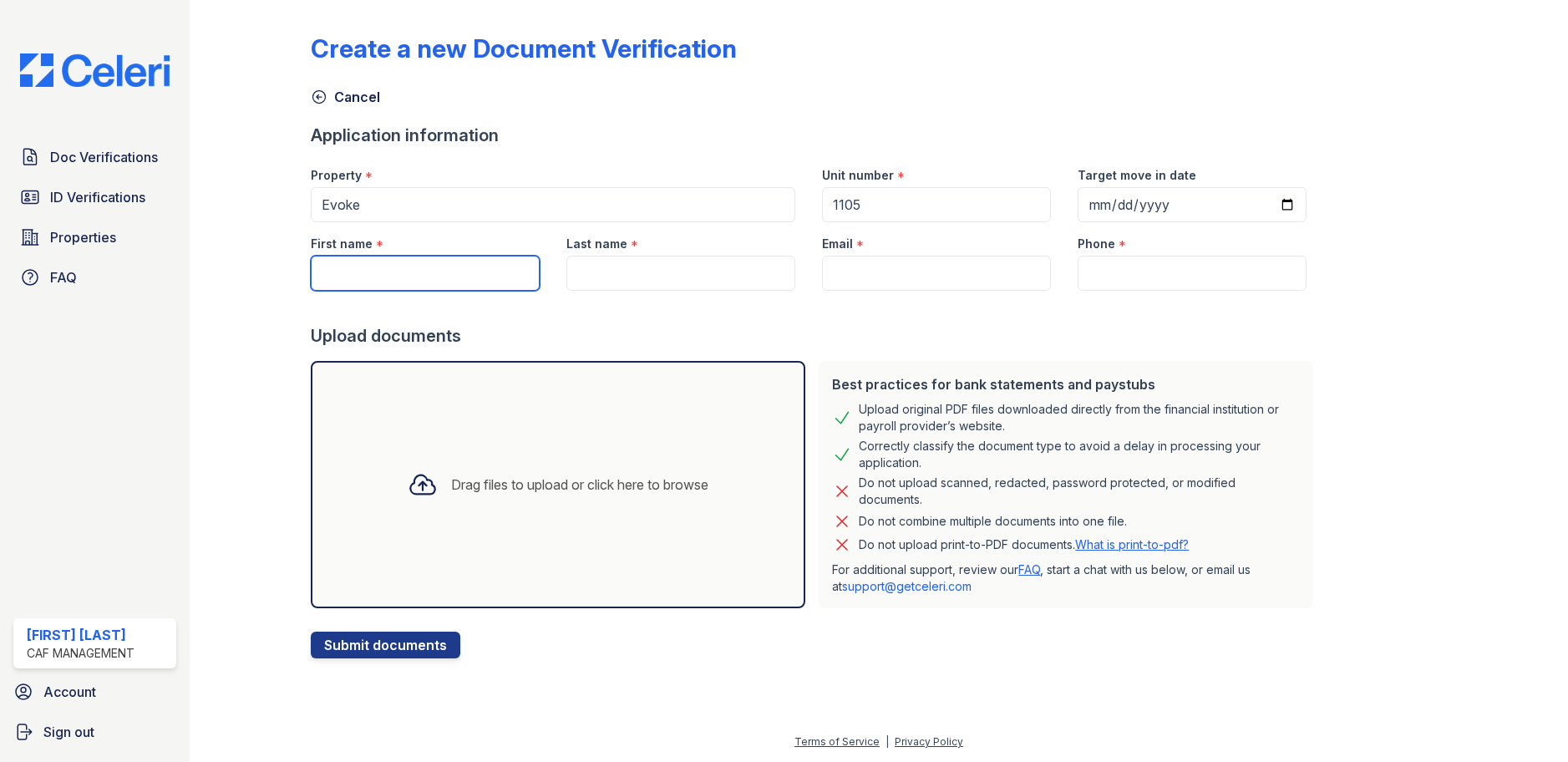 click on "First name" at bounding box center (425, 273) 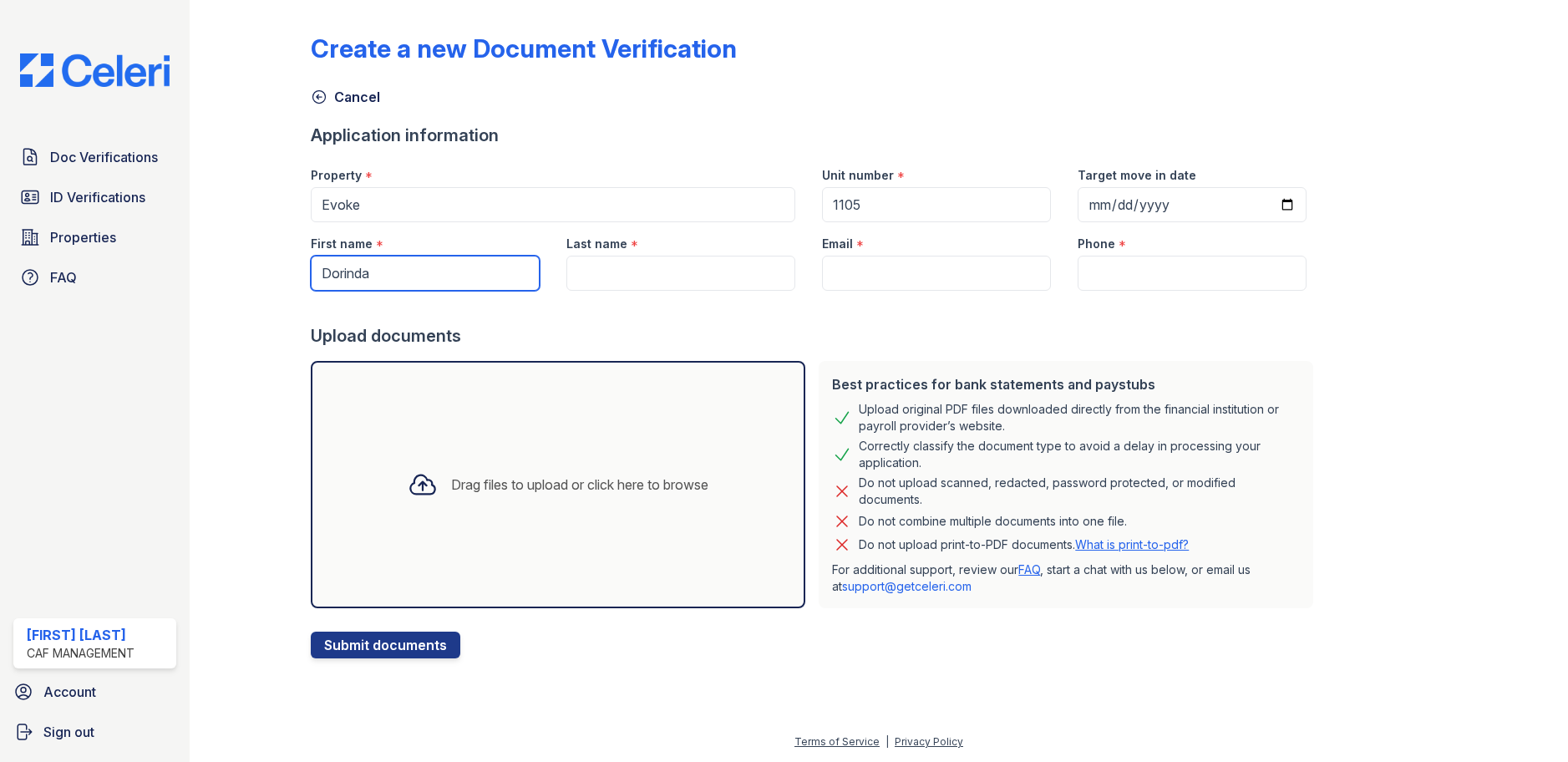 type on "Dorinda" 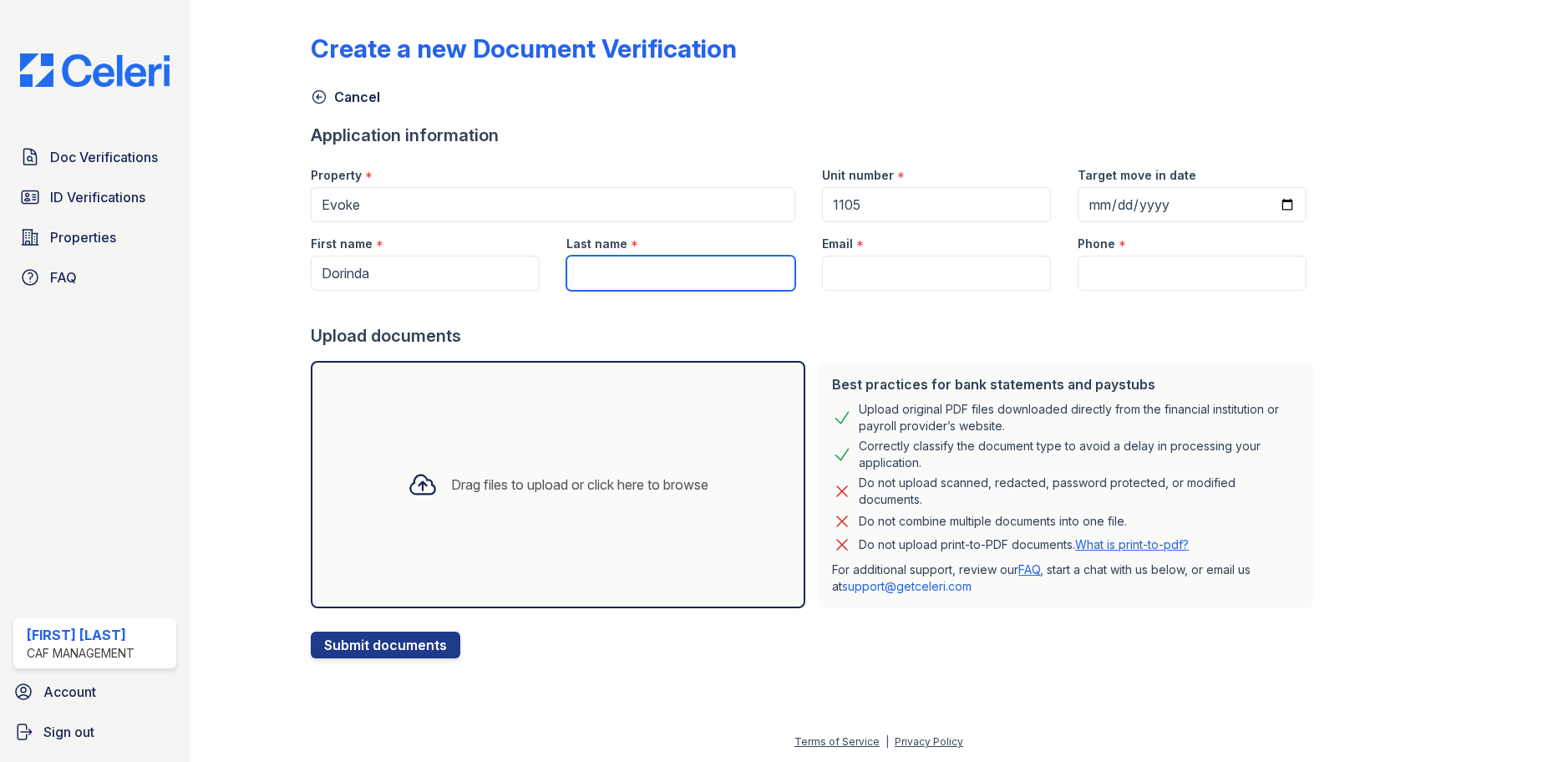 click on "Last name" at bounding box center [681, 273] 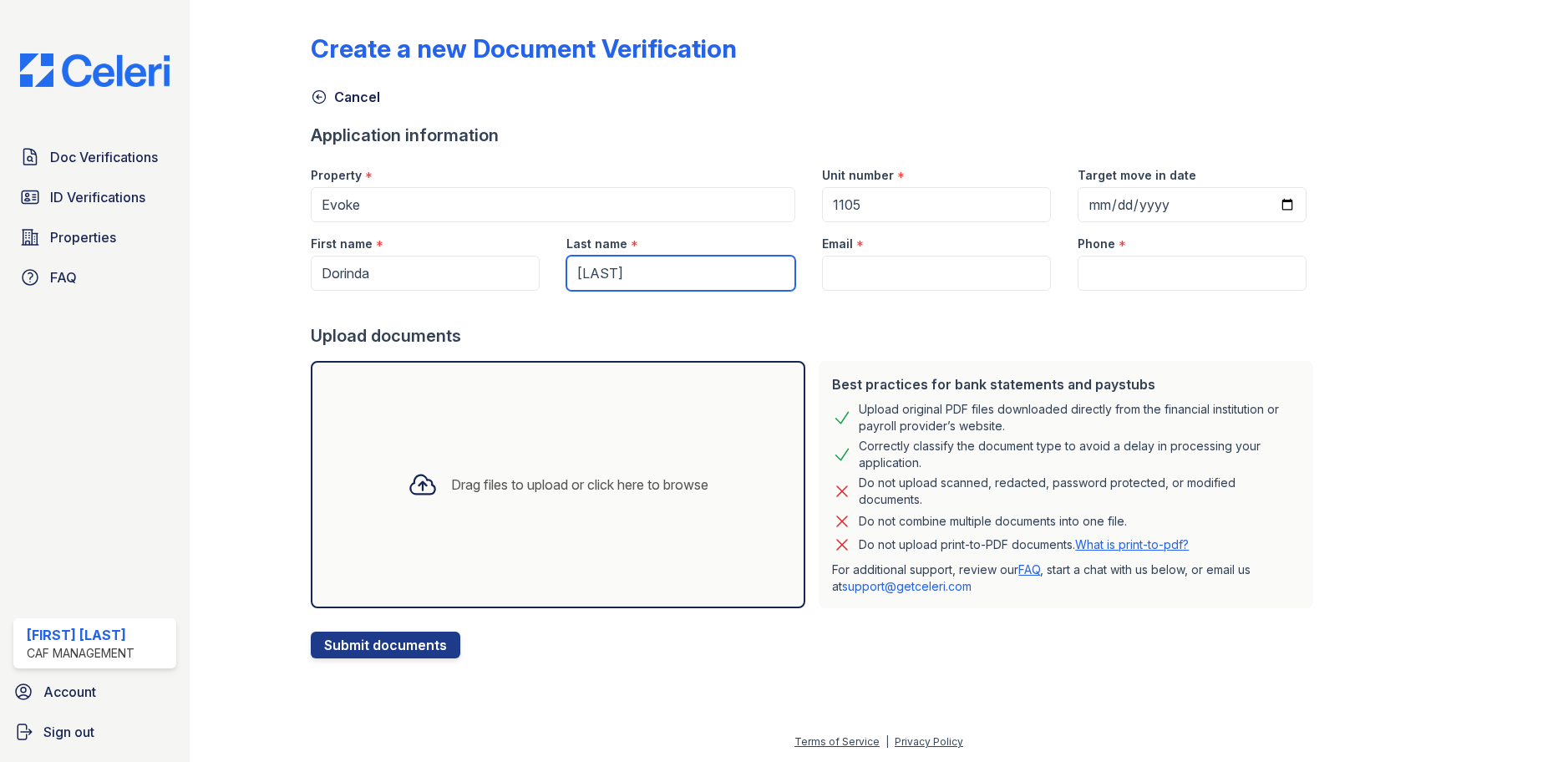 type on "[LAST]" 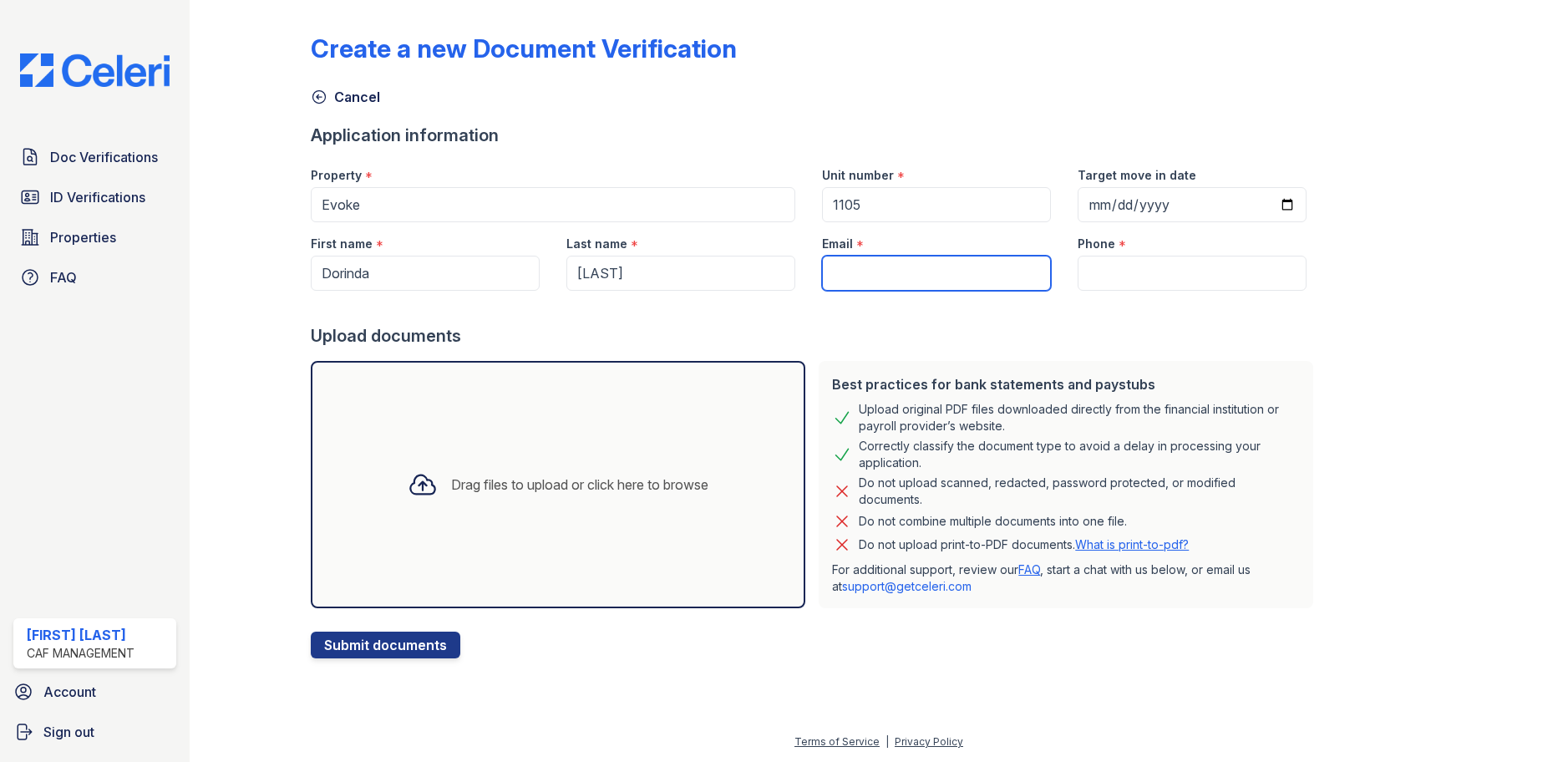 click on "Email" at bounding box center (936, 273) 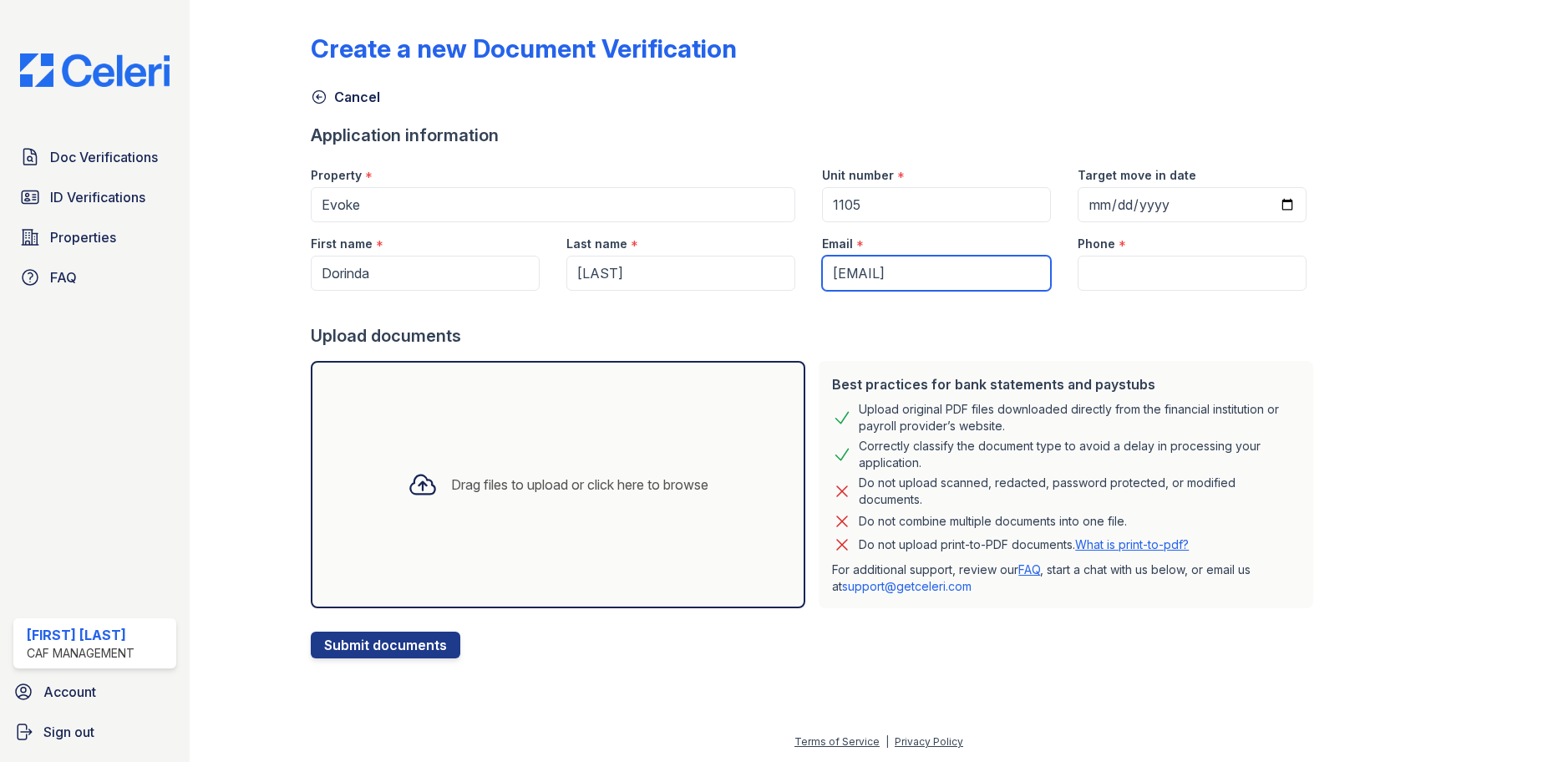 type on "[EMAIL]" 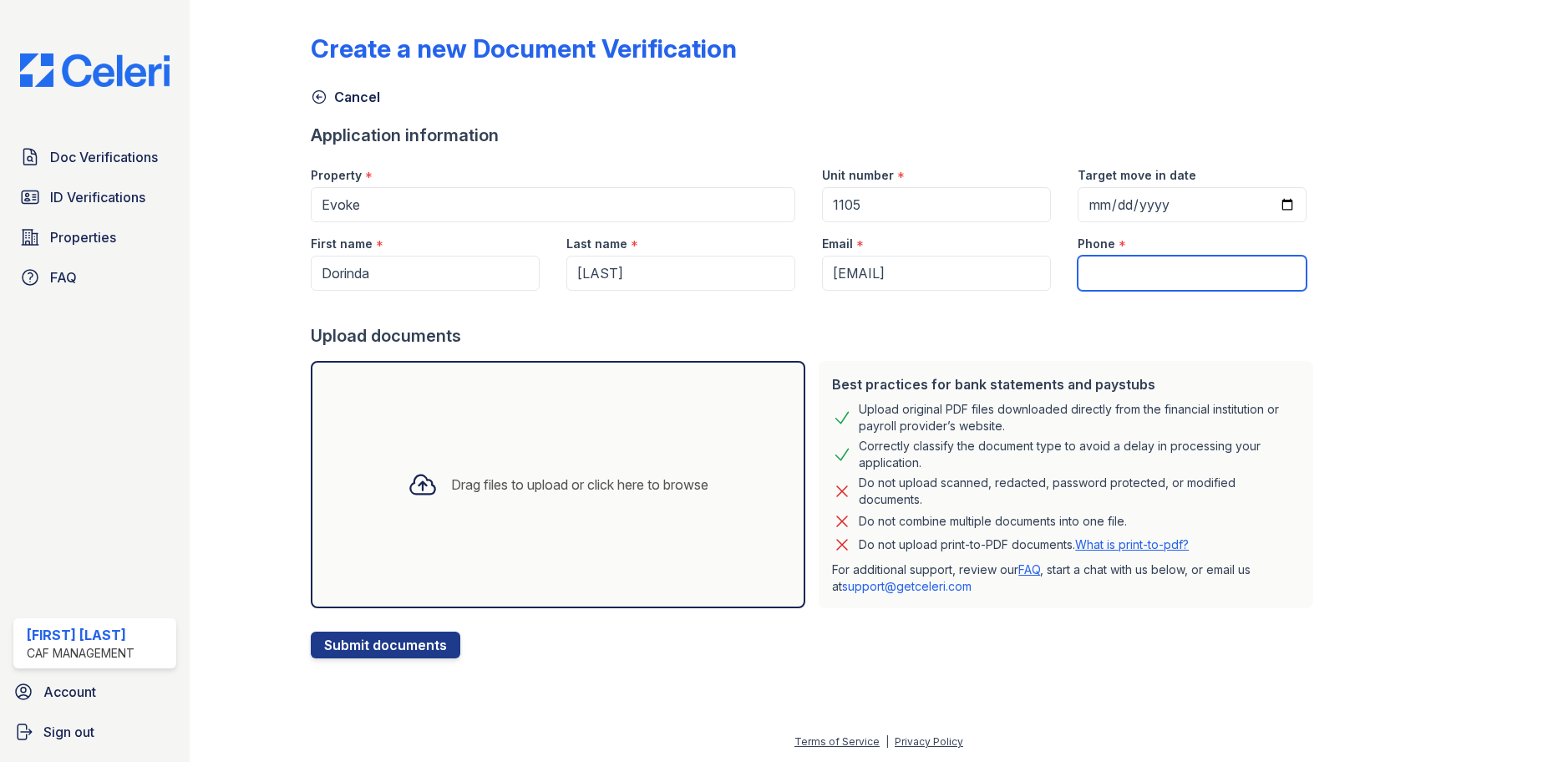 click on "Phone" at bounding box center [1192, 273] 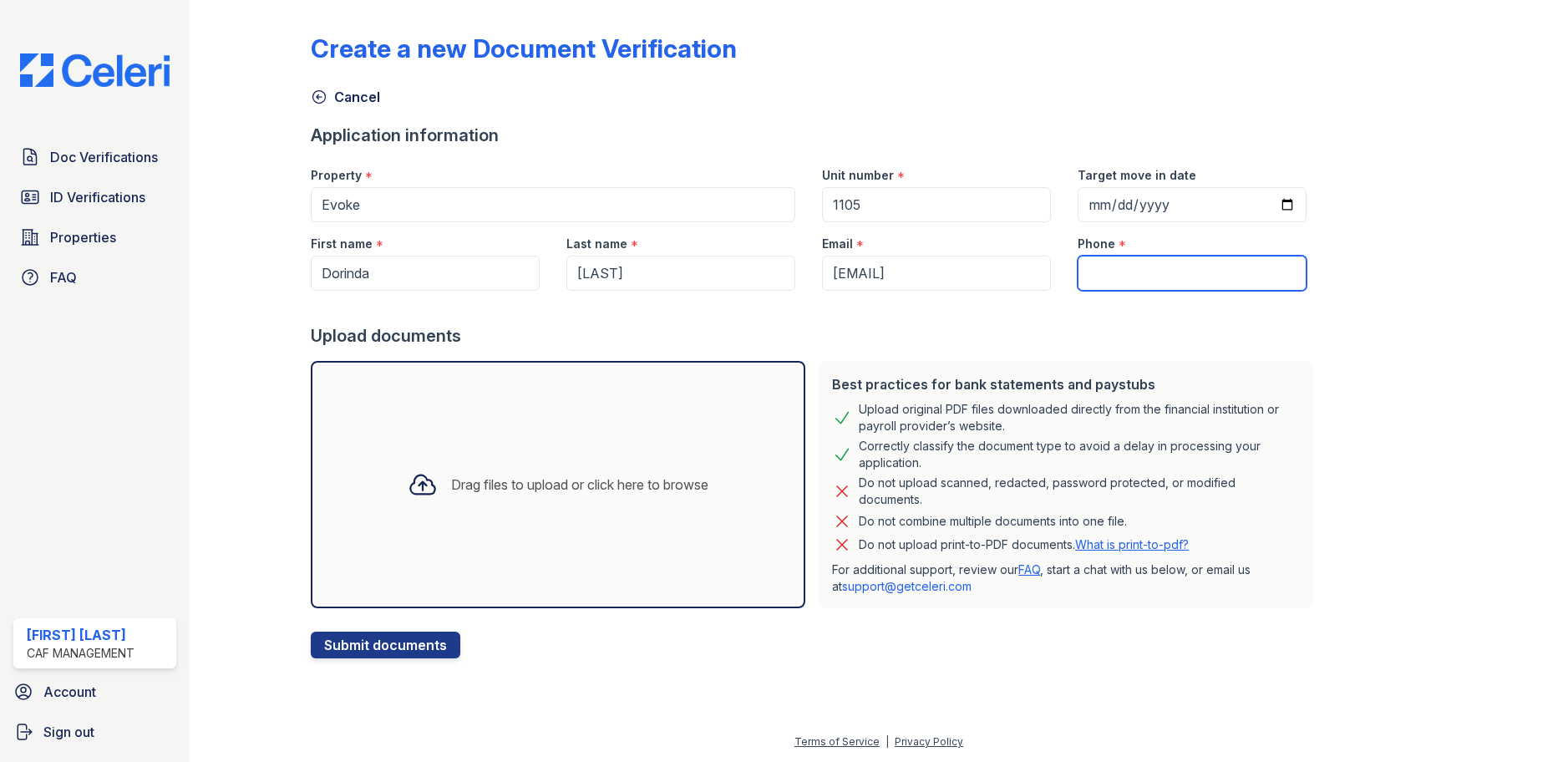 paste on "[PHONE]" 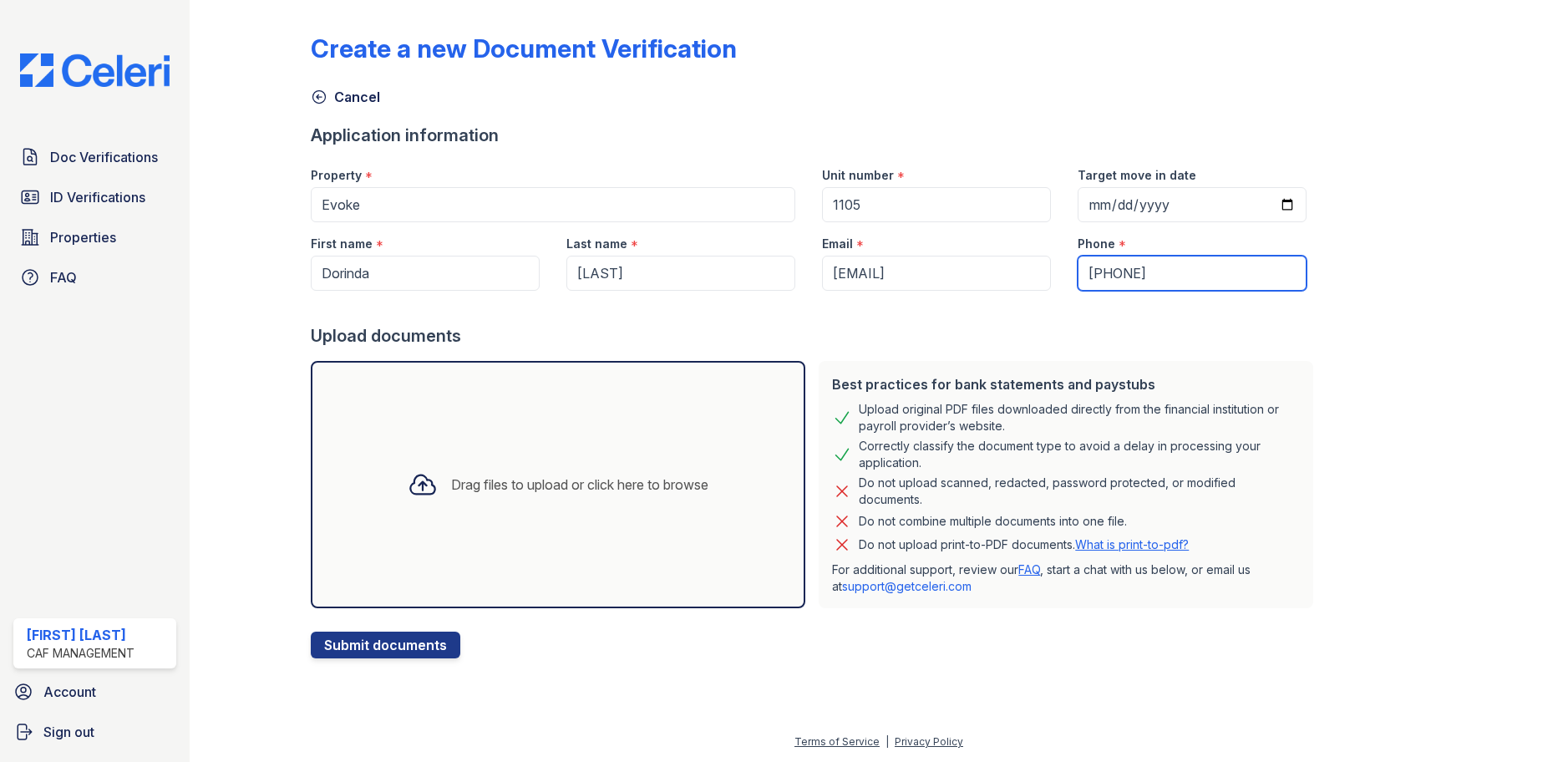 type on "[PHONE]" 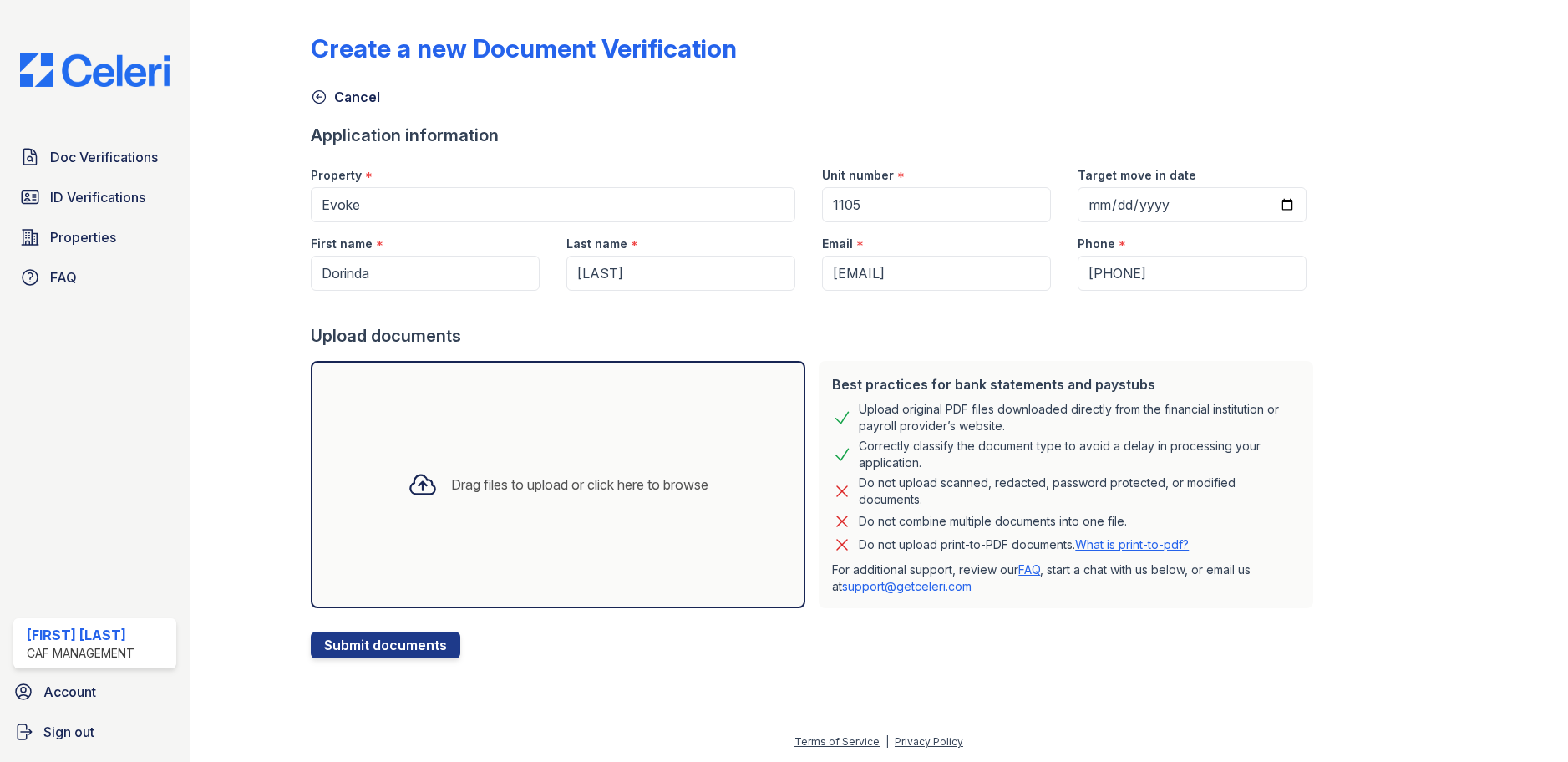 click on "Drag files to upload or click here to browse" at bounding box center (558, 485) 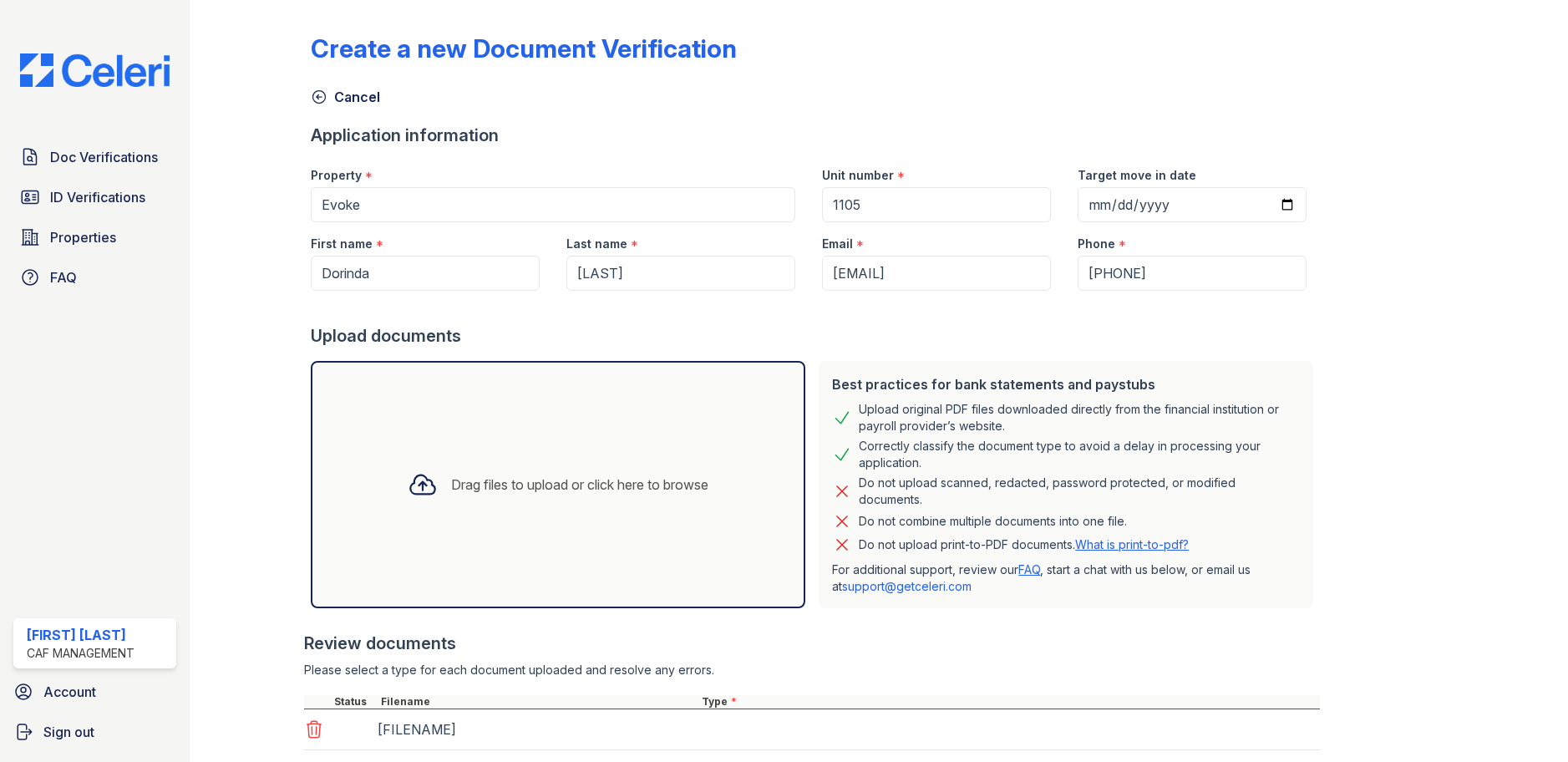 click on "Drag files to upload or click here to browse" at bounding box center [558, 485] 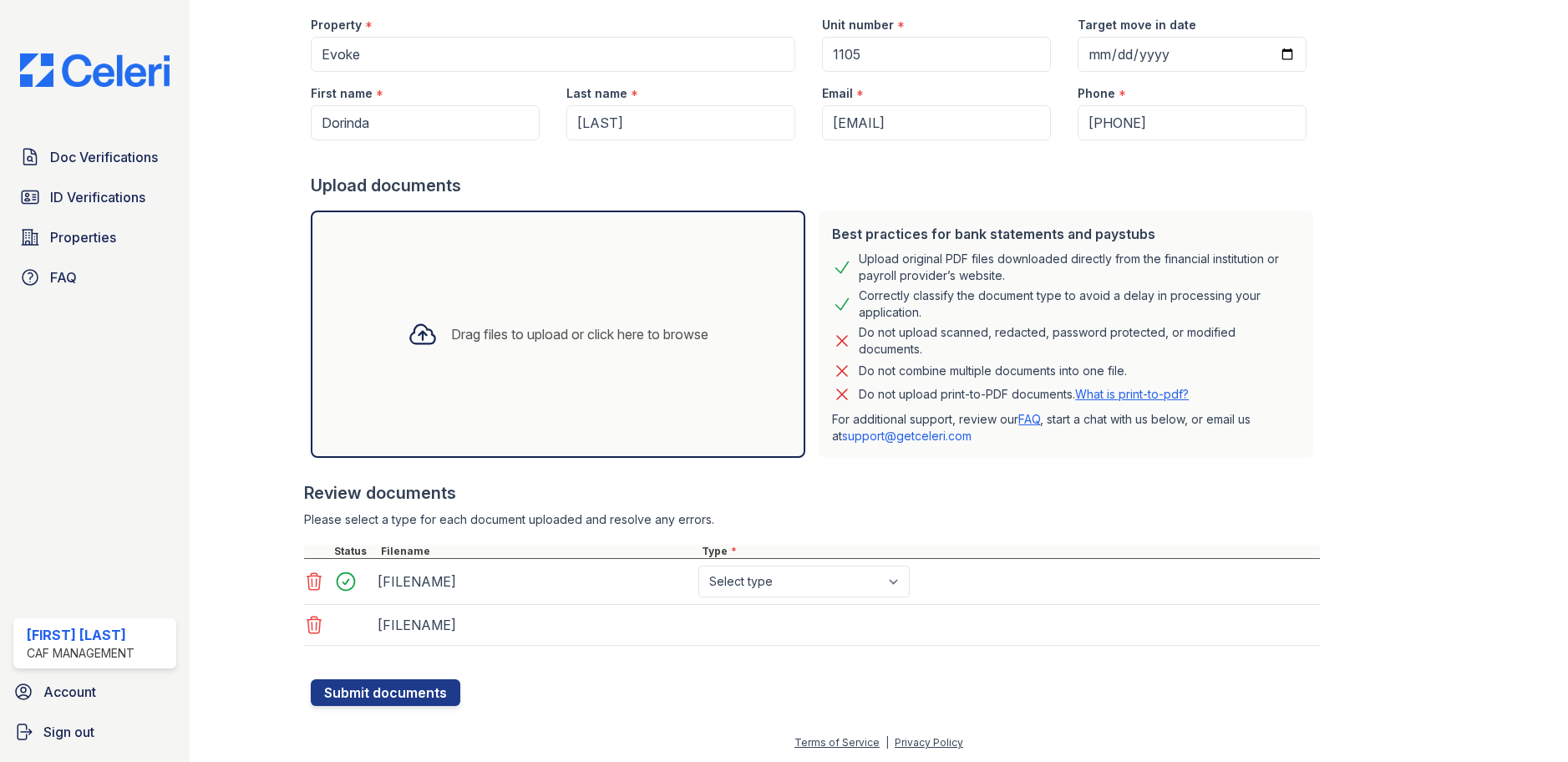 scroll, scrollTop: 151, scrollLeft: 0, axis: vertical 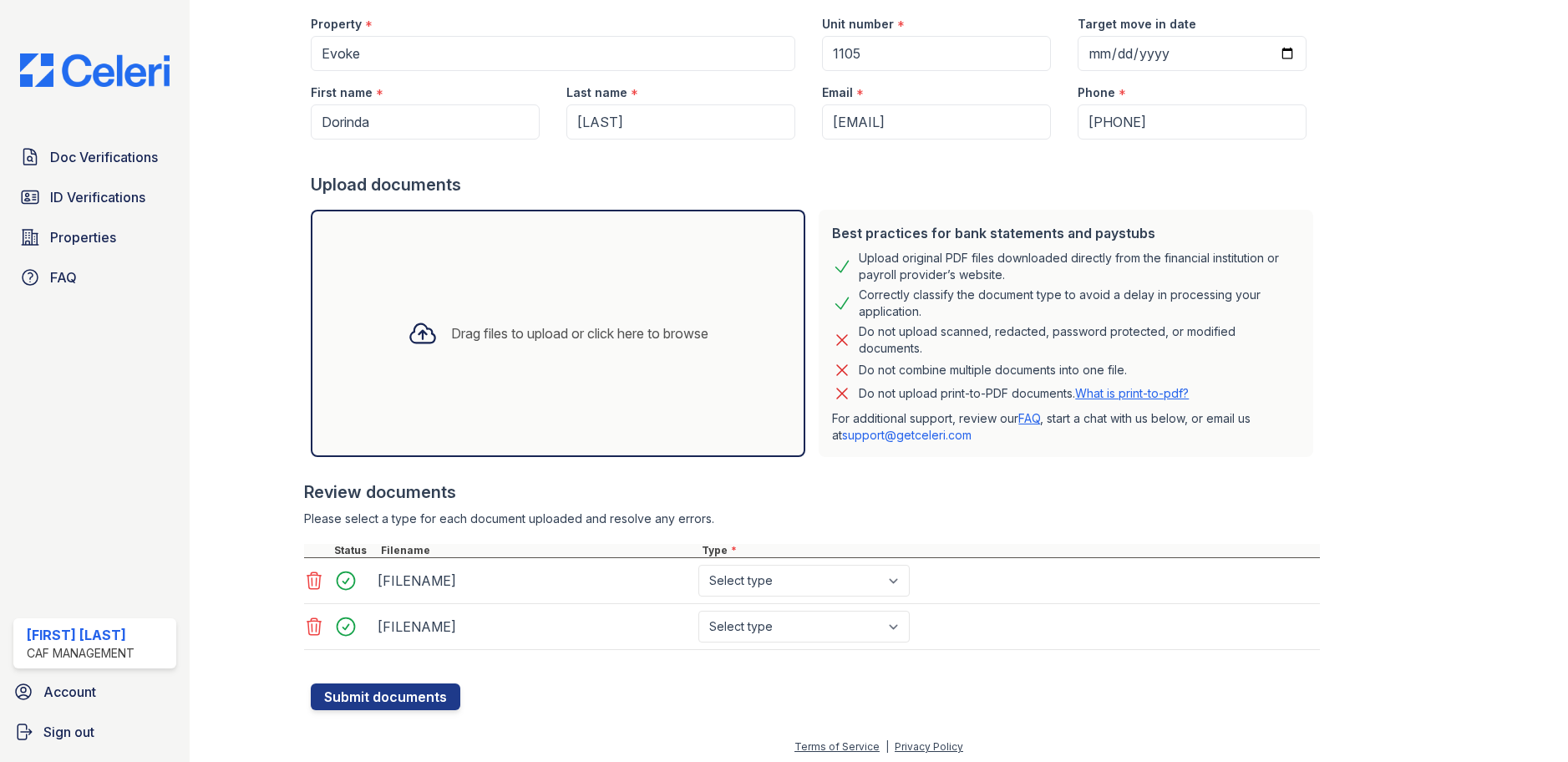 click on "Drag files to upload or click here to browse" at bounding box center (580, 333) 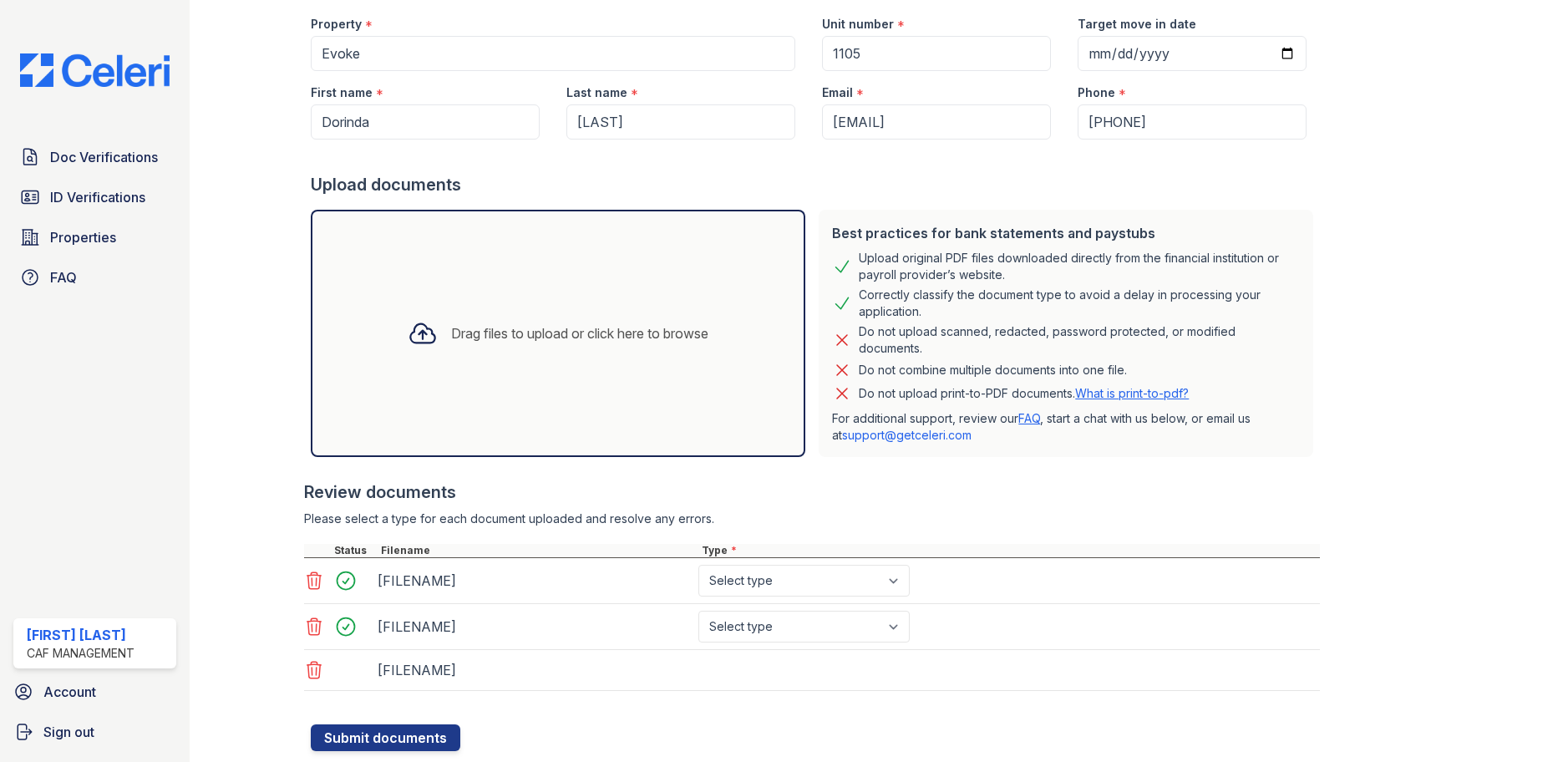 click on "Drag files to upload or click here to browse" at bounding box center (558, 333) 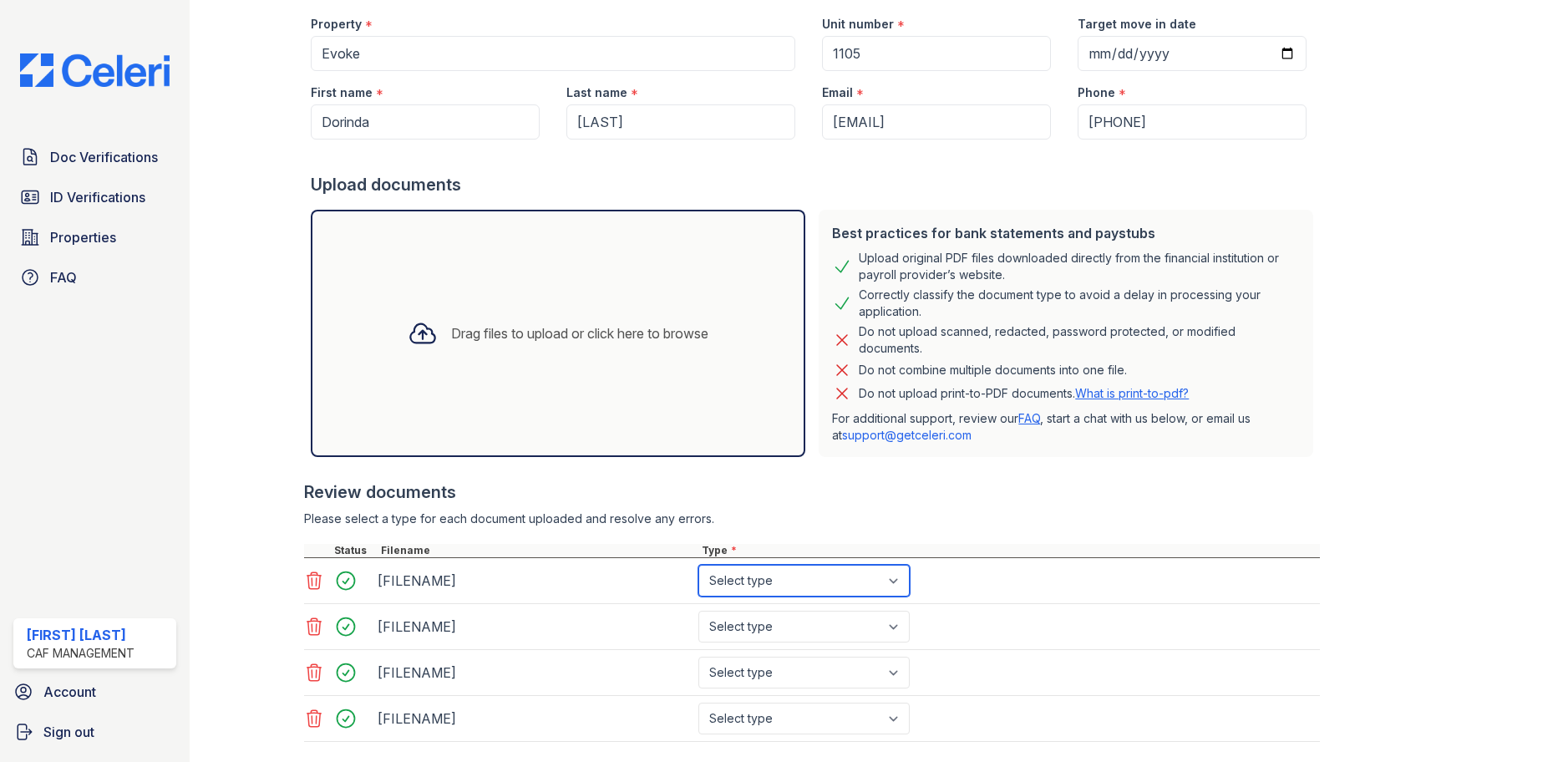 click on "Select type
Paystub
Bank Statement
Offer Letter
Tax Documents
Benefit Award Letter
Investment Account Statement
Other" at bounding box center [804, 581] 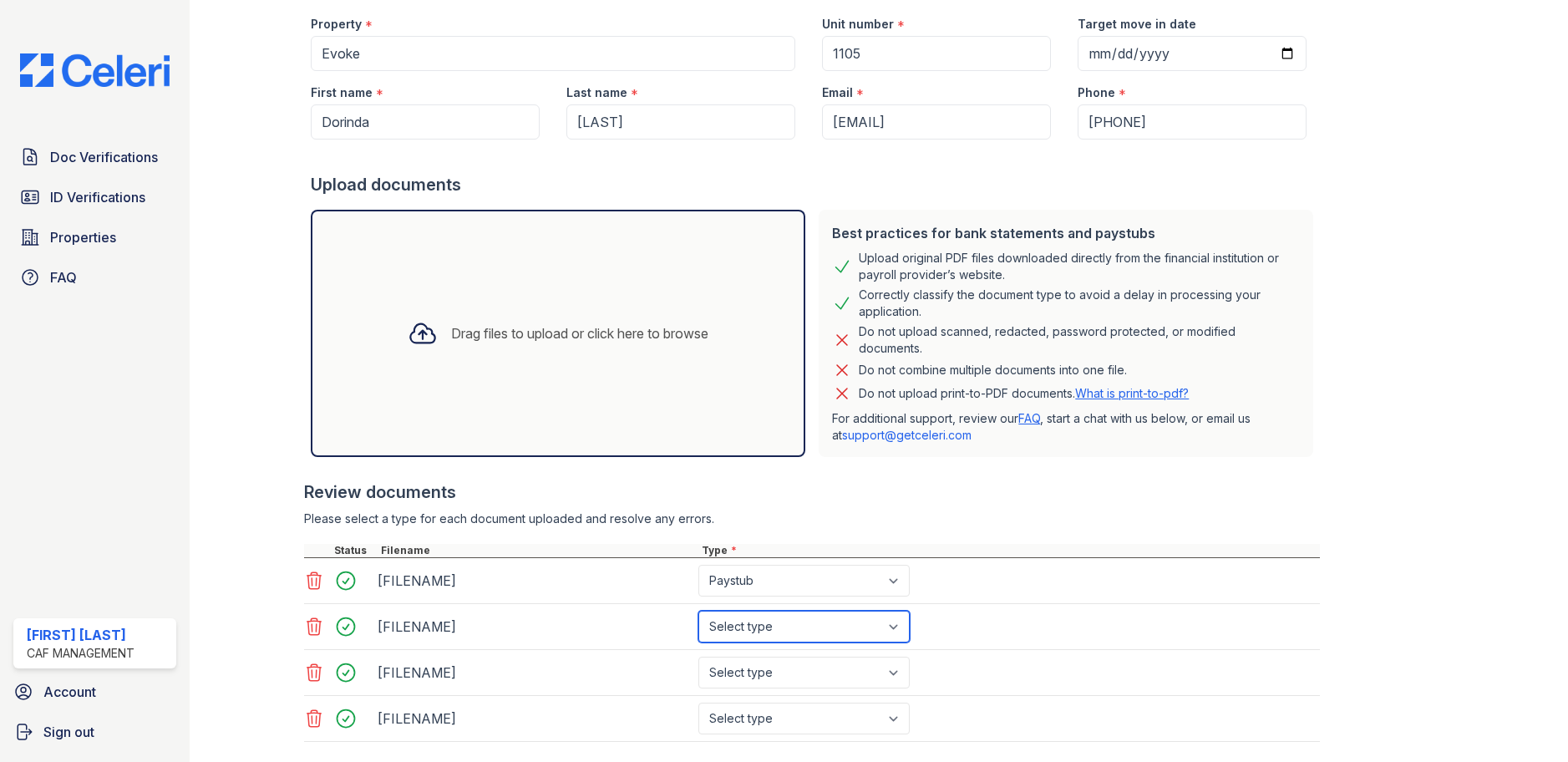 click on "Select type
Paystub
Bank Statement
Offer Letter
Tax Documents
Benefit Award Letter
Investment Account Statement
Other" at bounding box center [804, 627] 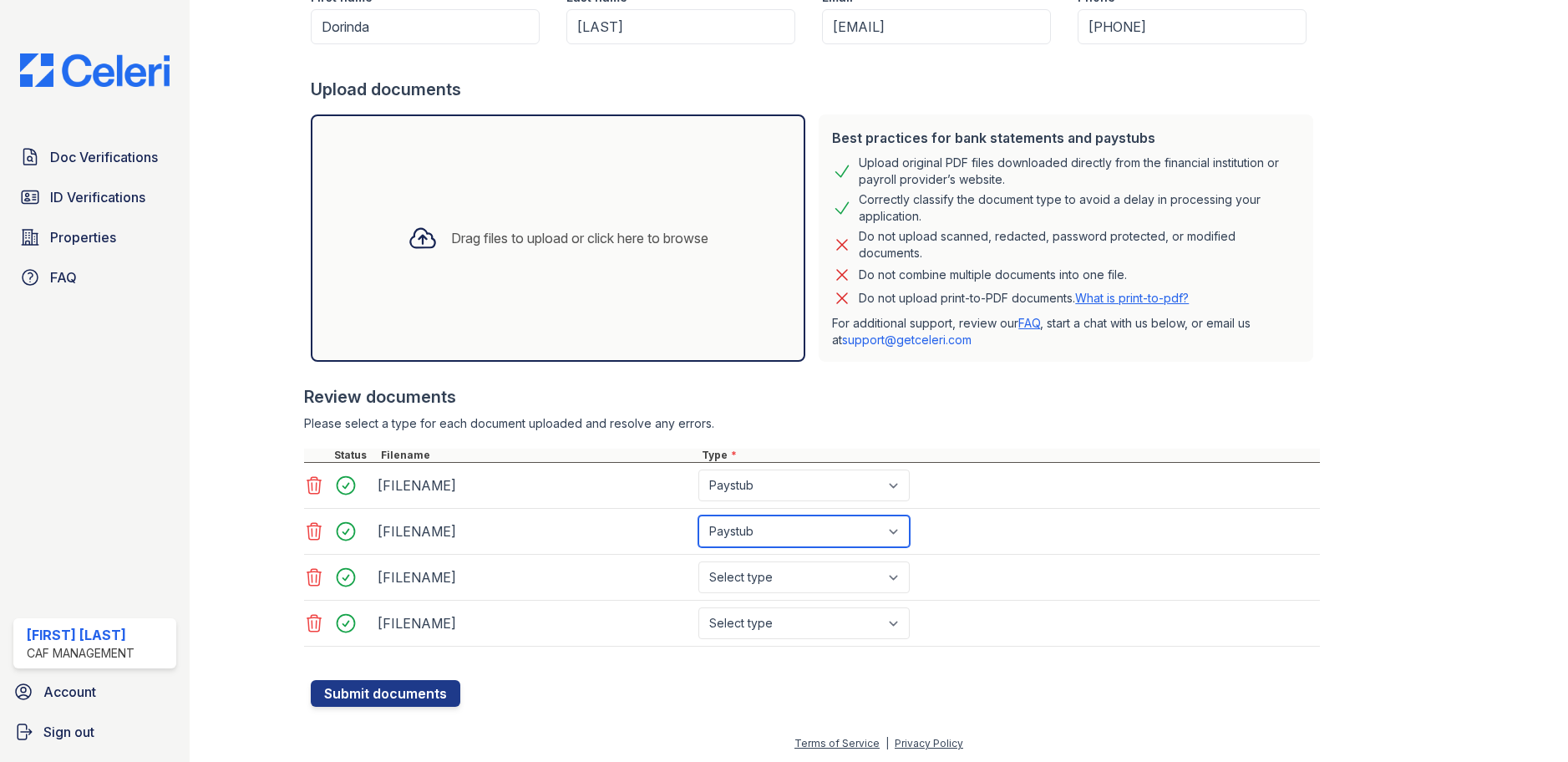 scroll, scrollTop: 248, scrollLeft: 0, axis: vertical 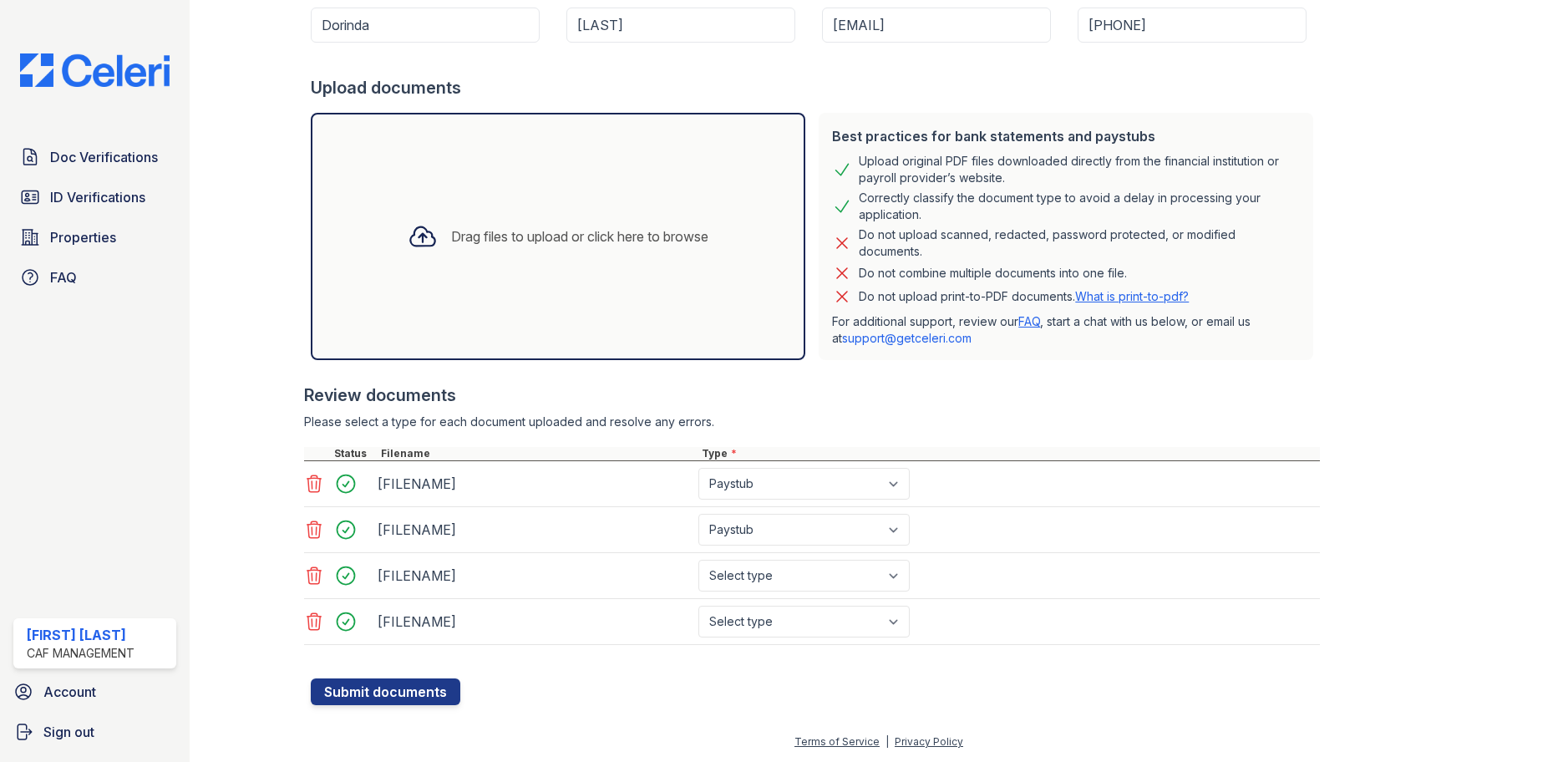 click on "[FILENAME]
Select type
Paystub
Bank Statement
Offer Letter
Tax Documents
Benefit Award Letter
Investment Account Statement
Other" at bounding box center [812, 576] 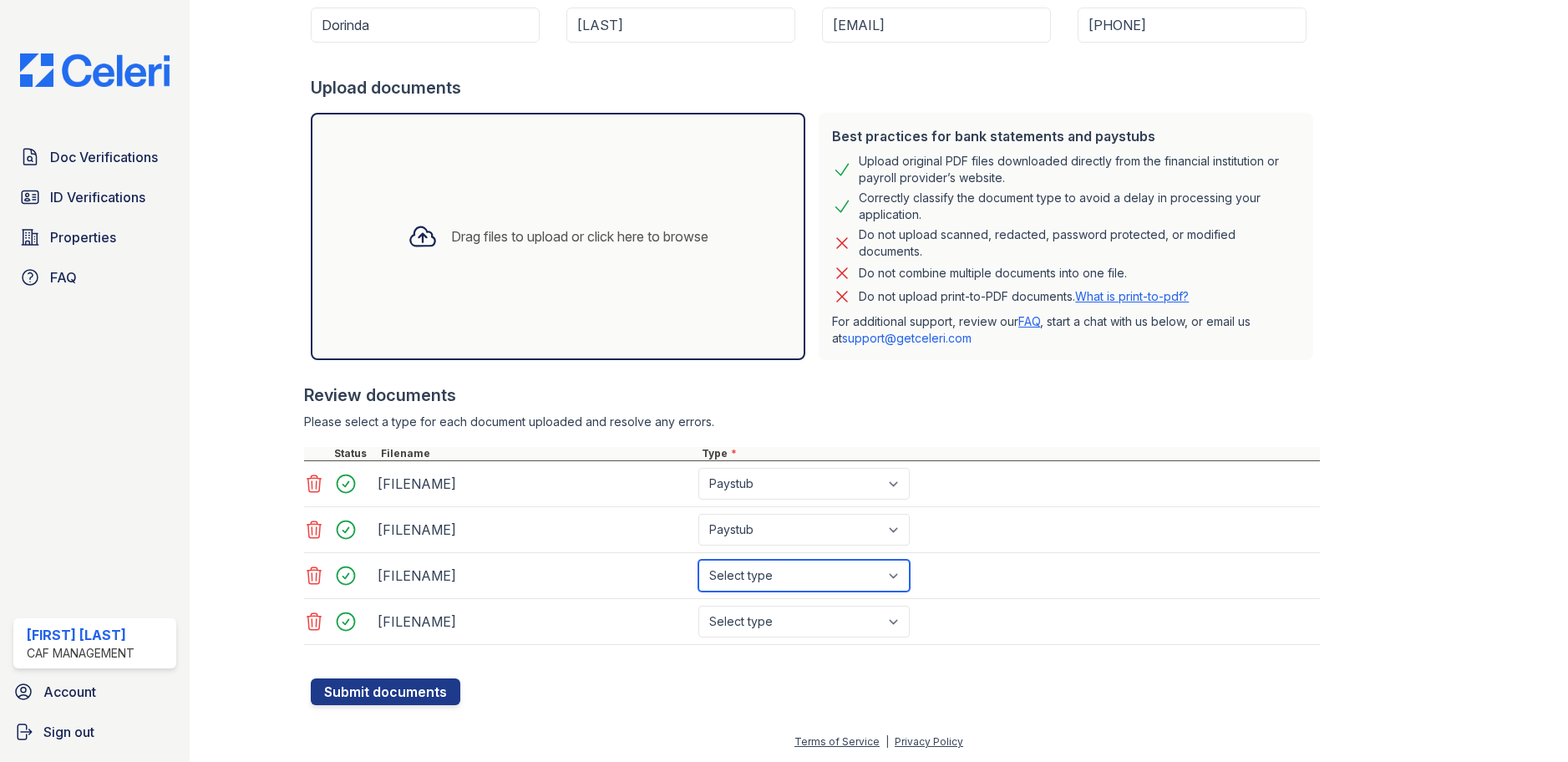 click on "Select type
Paystub
Bank Statement
Offer Letter
Tax Documents
Benefit Award Letter
Investment Account Statement
Other" at bounding box center (804, 576) 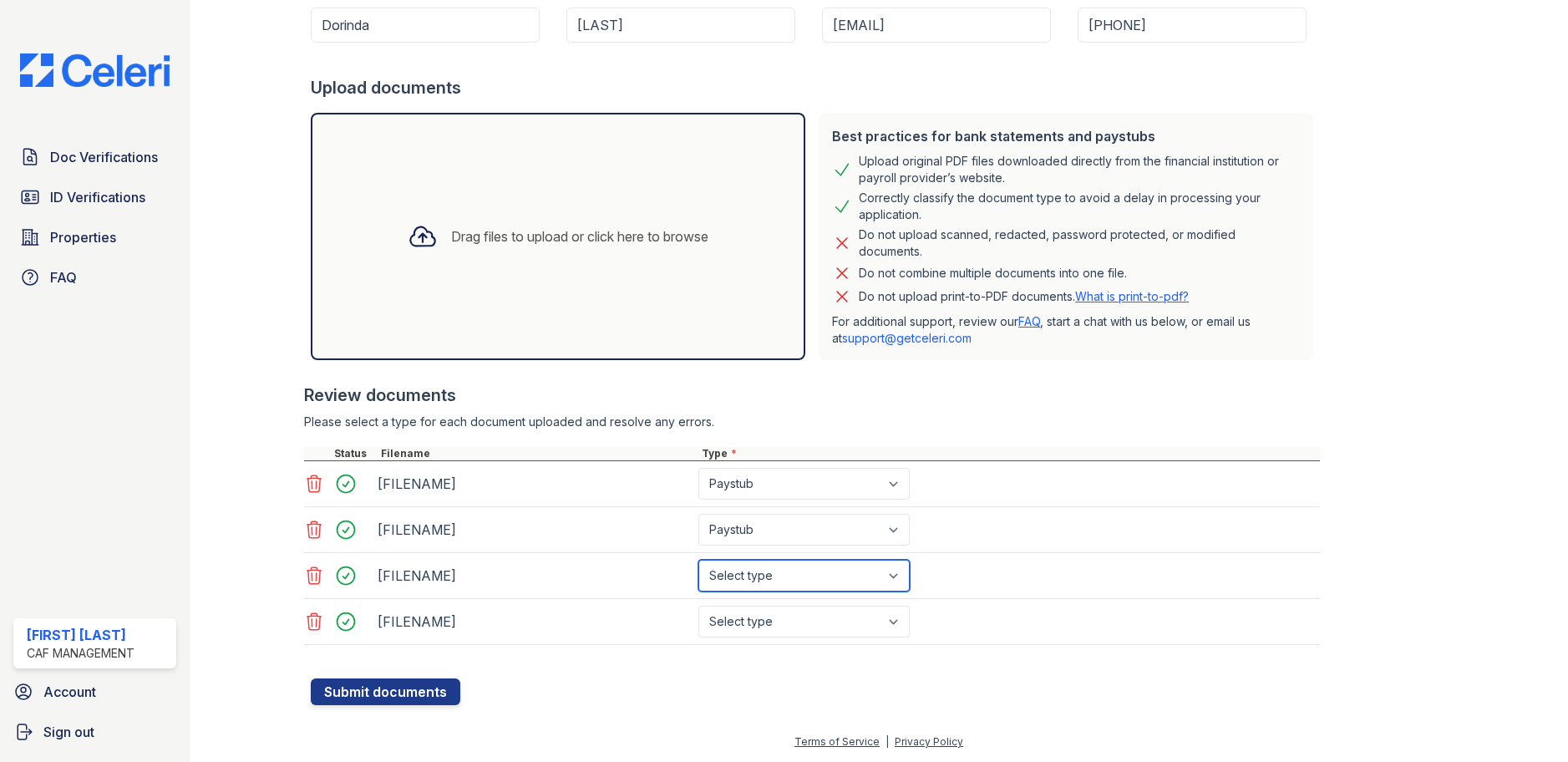 select on "paystub" 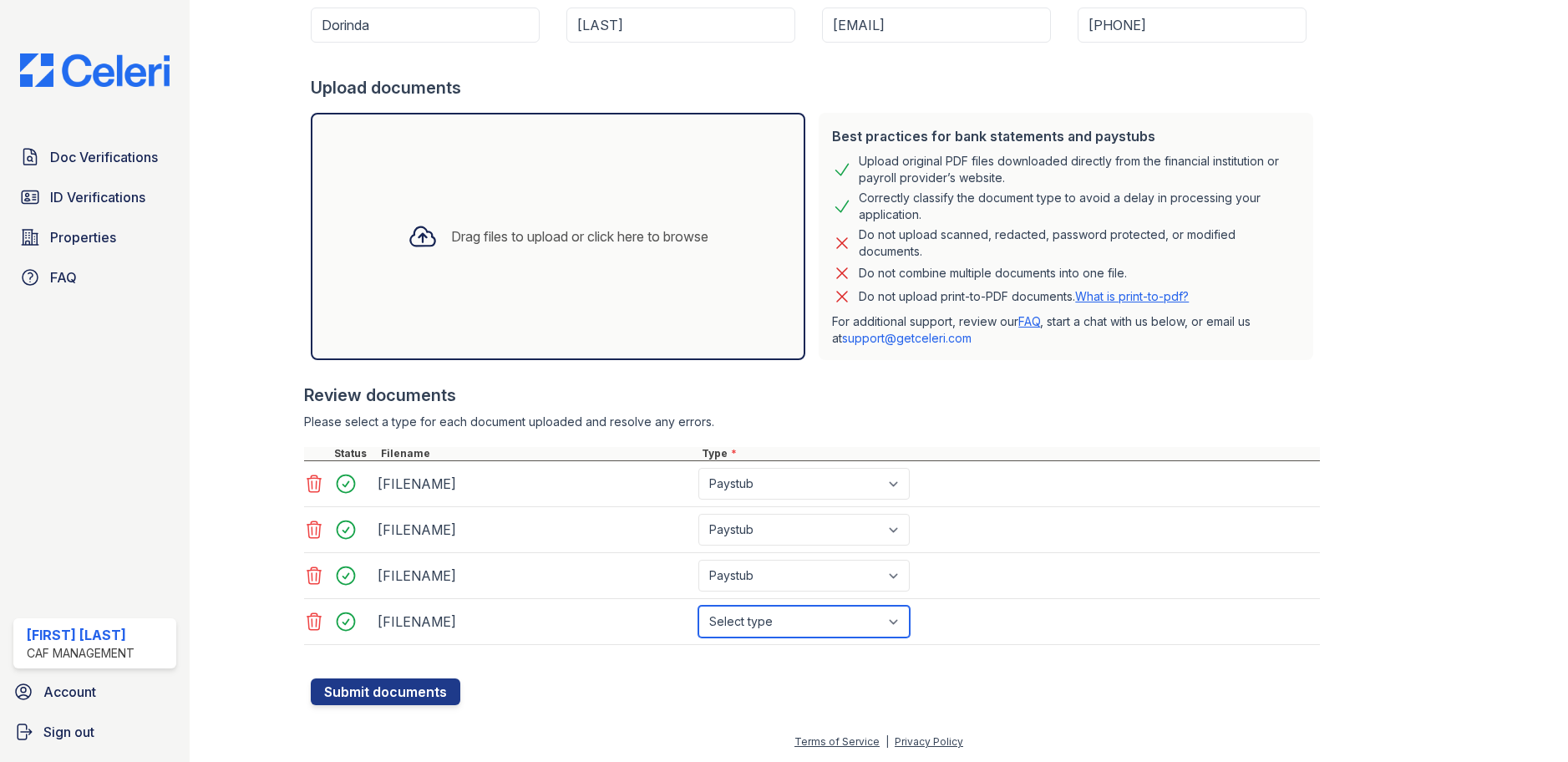 click on "Select type
Paystub
Bank Statement
Offer Letter
Tax Documents
Benefit Award Letter
Investment Account Statement
Other" at bounding box center [804, 622] 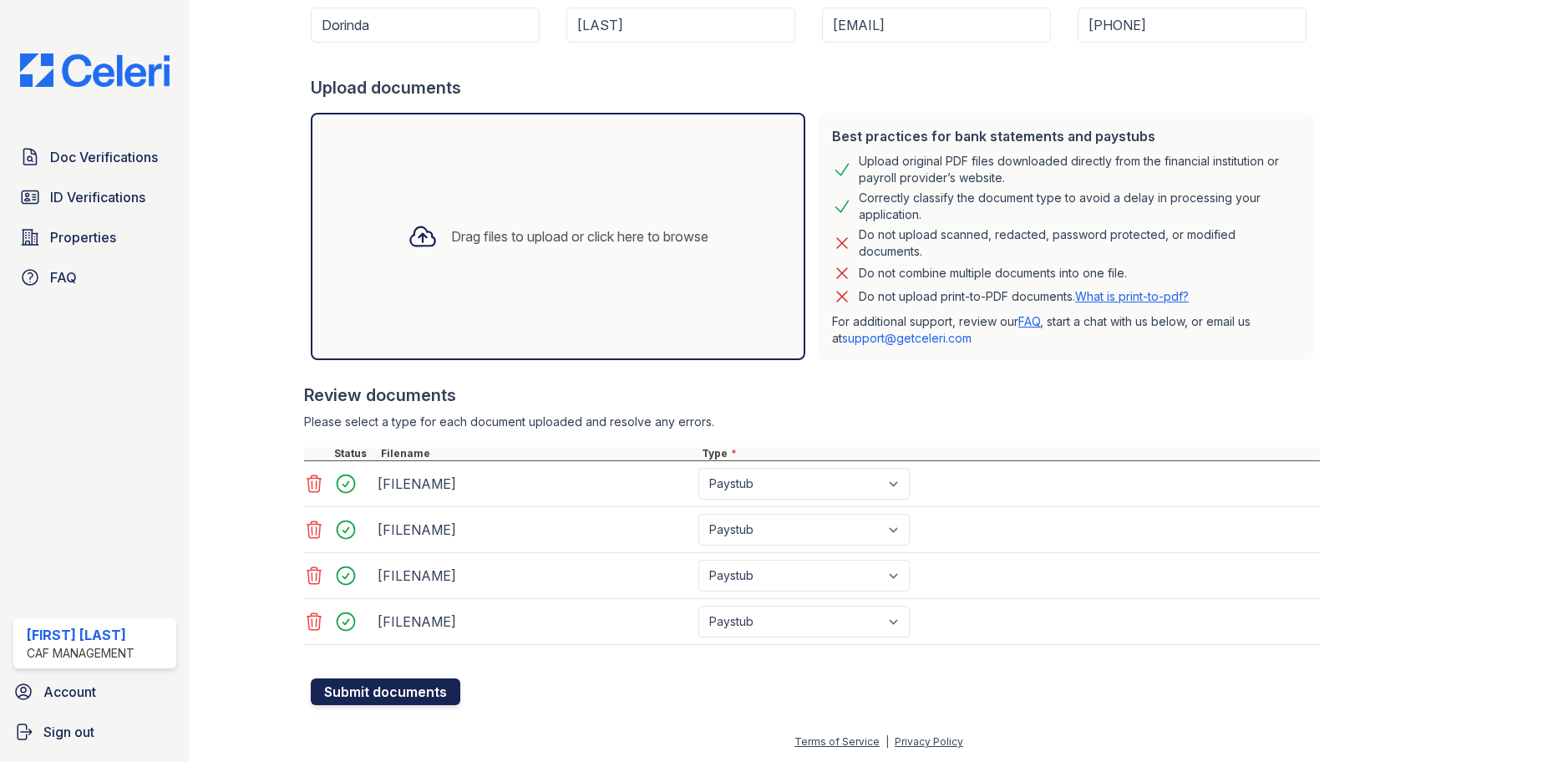 click on "Submit documents" at bounding box center (385, 692) 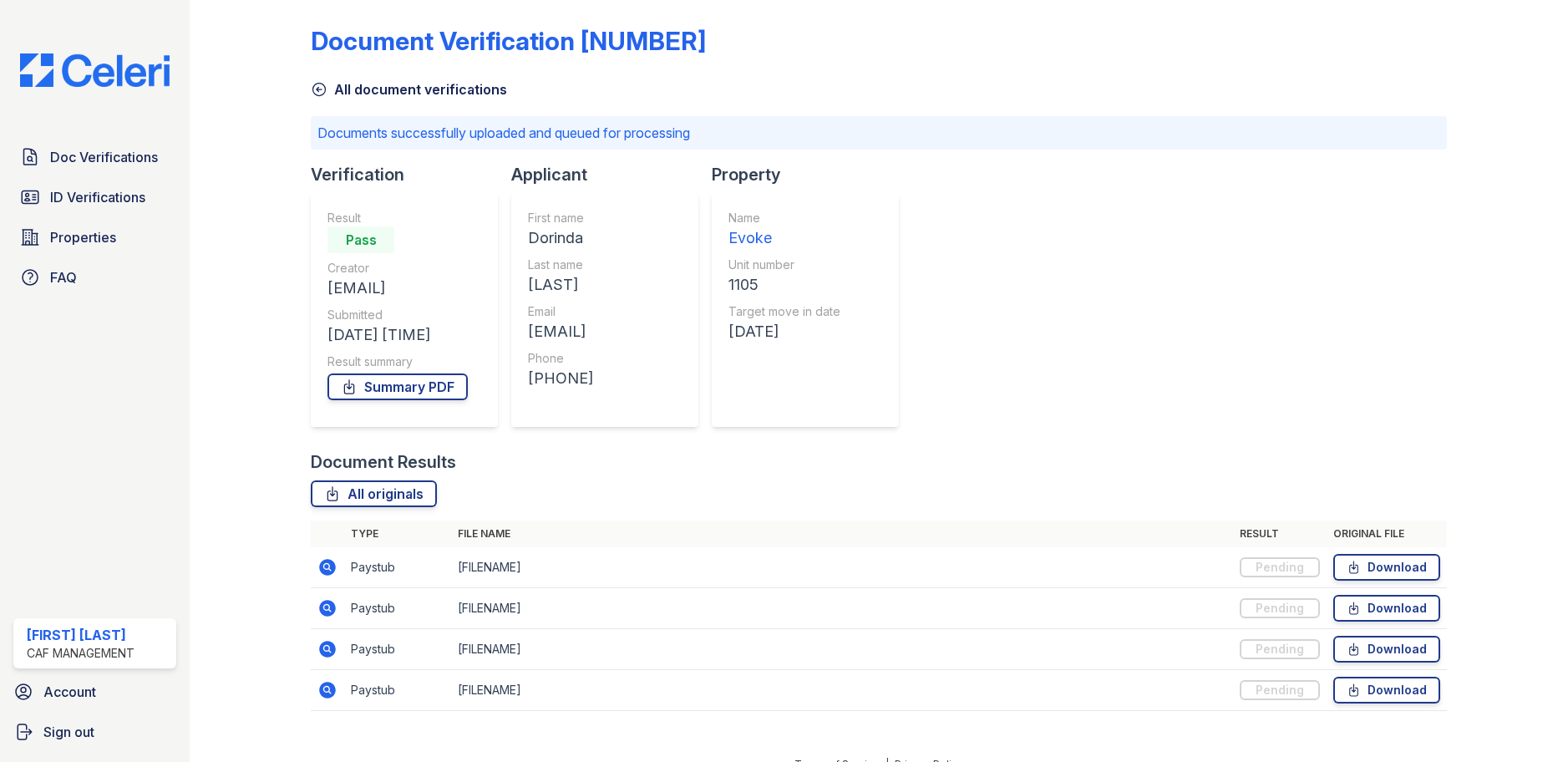 scroll, scrollTop: 0, scrollLeft: 0, axis: both 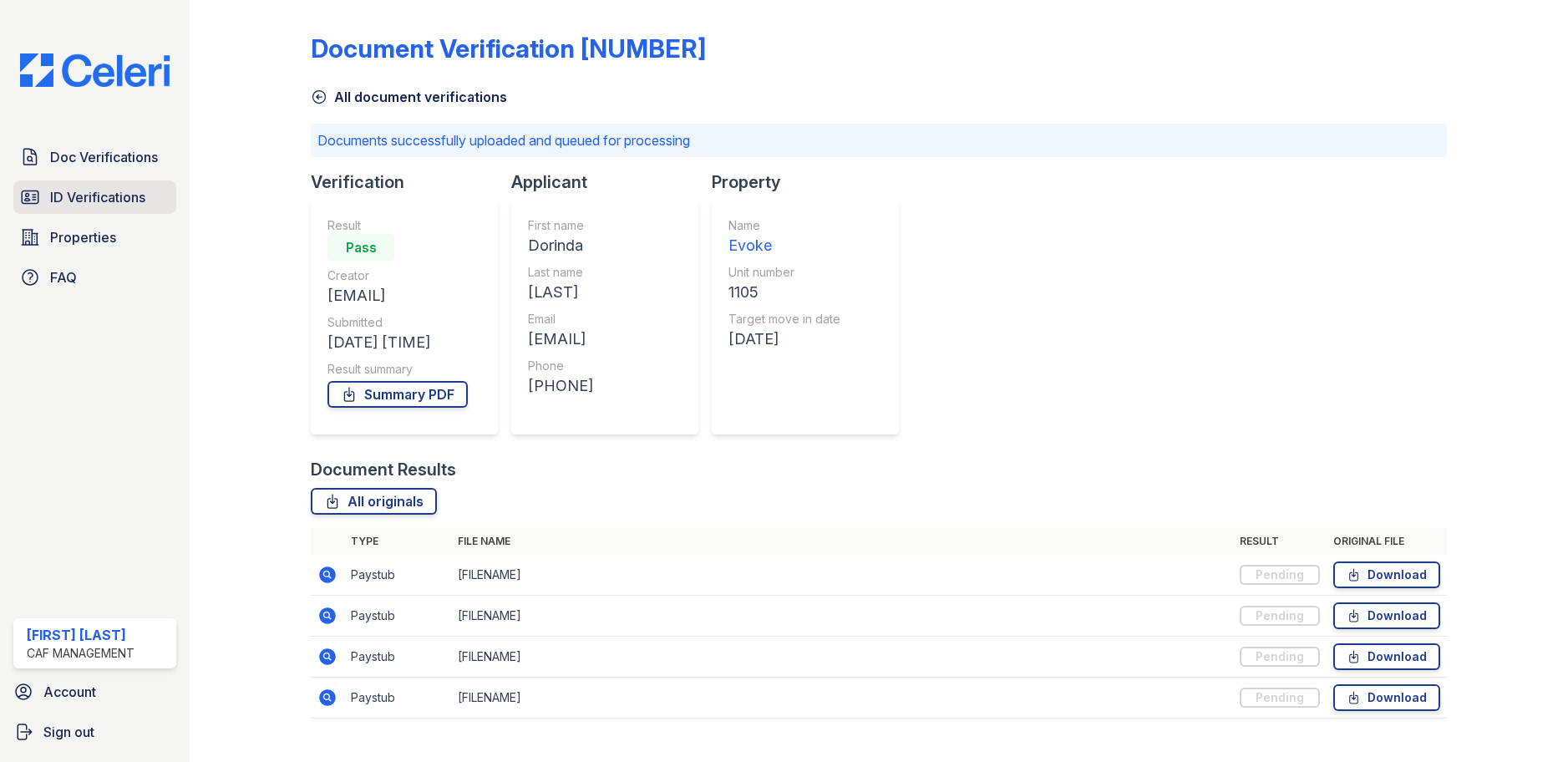 click on "ID Verifications" at bounding box center [98, 197] 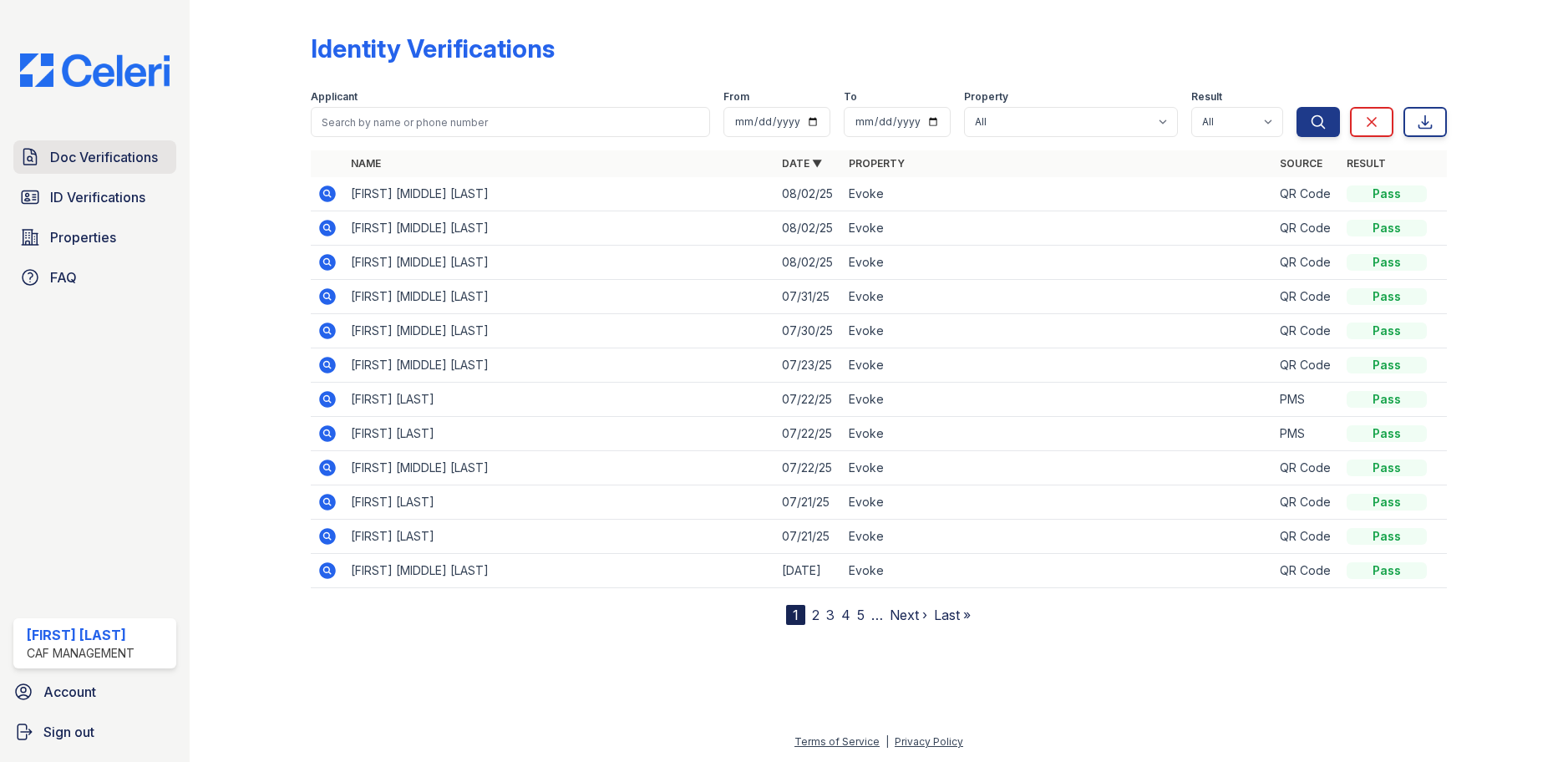 click on "Doc Verifications" at bounding box center (104, 157) 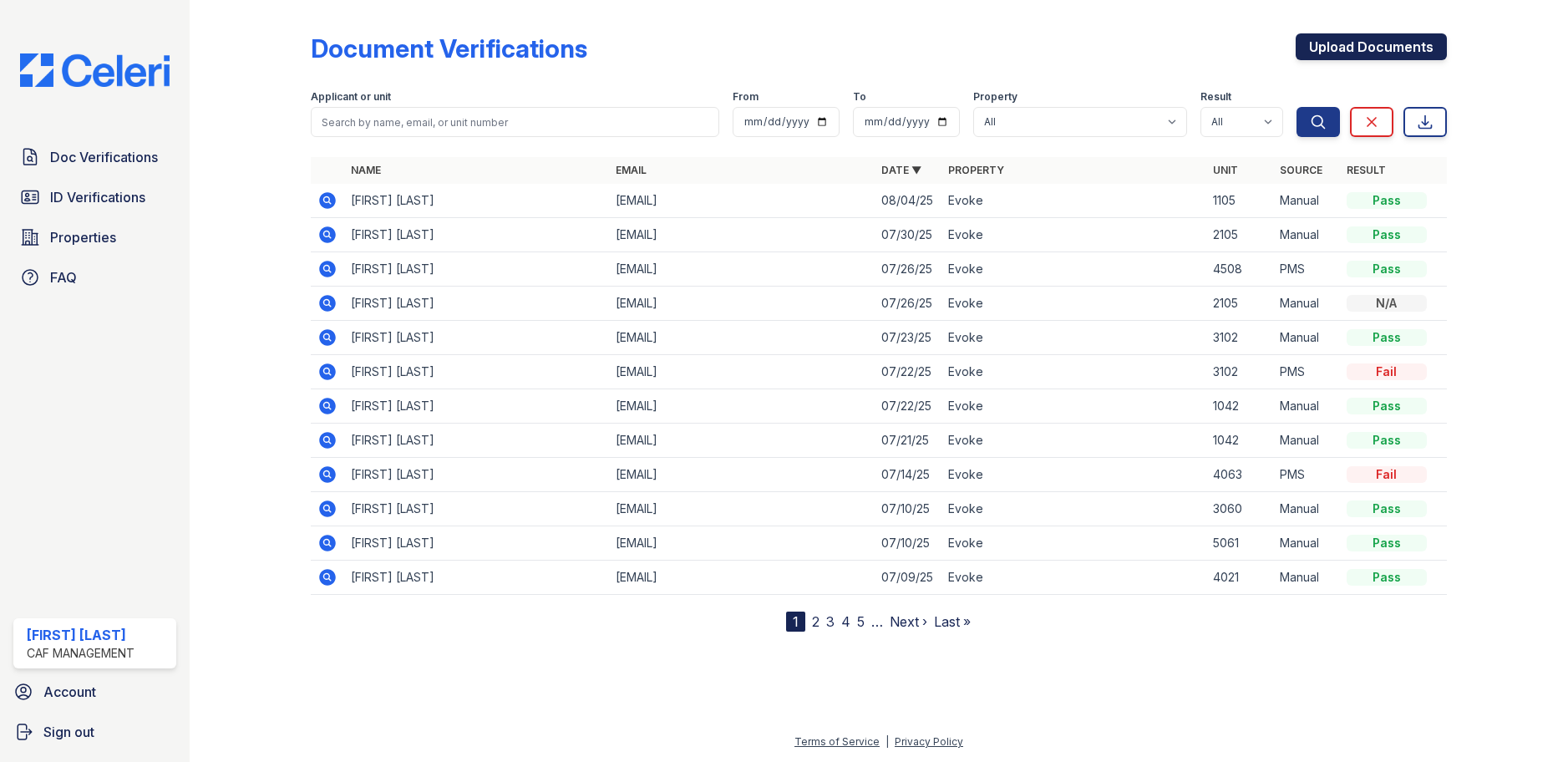 click on "Upload Documents" at bounding box center (1371, 47) 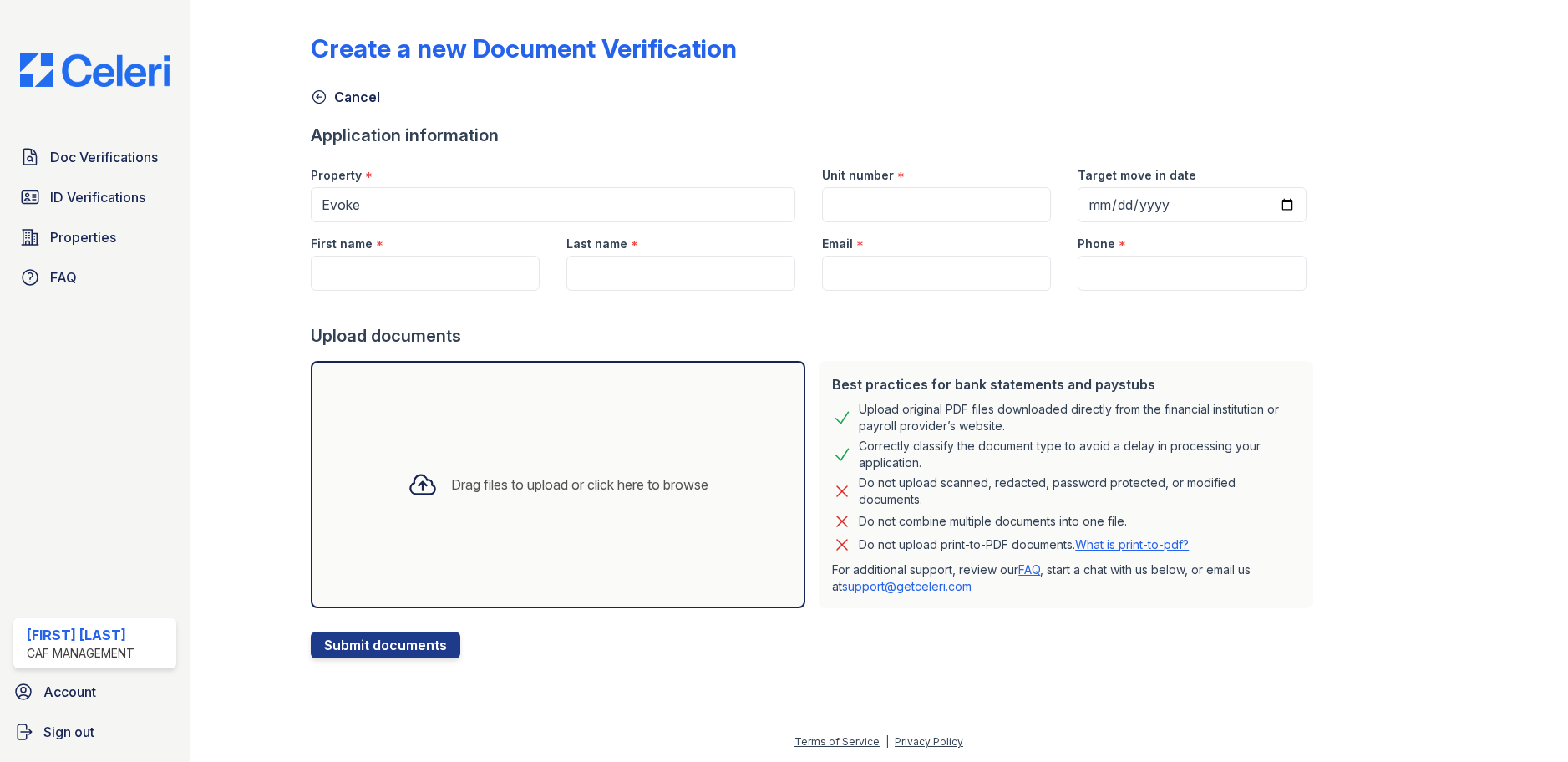 click on "Drag files to upload or click here to browse" at bounding box center [558, 485] 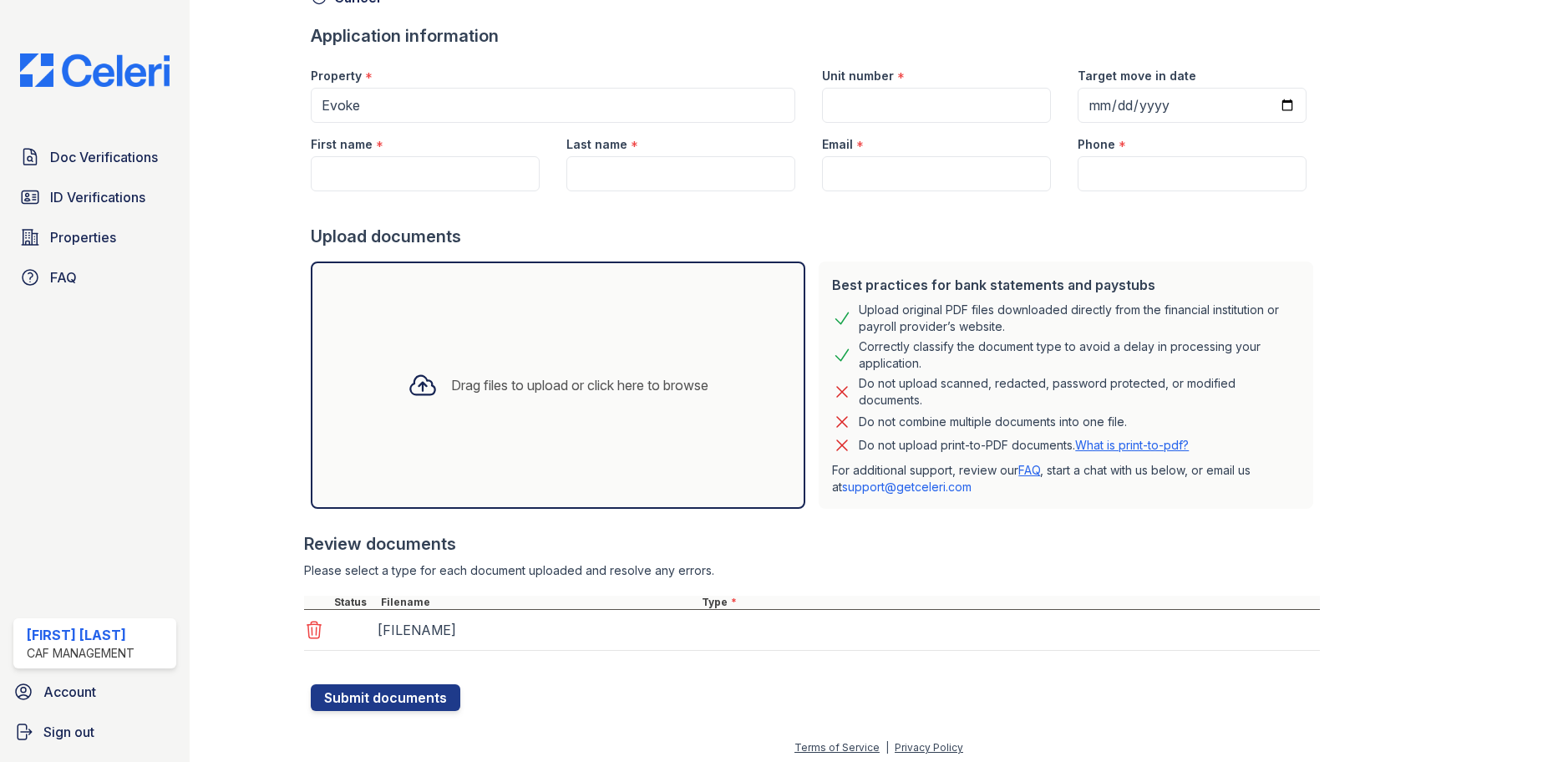 scroll, scrollTop: 105, scrollLeft: 0, axis: vertical 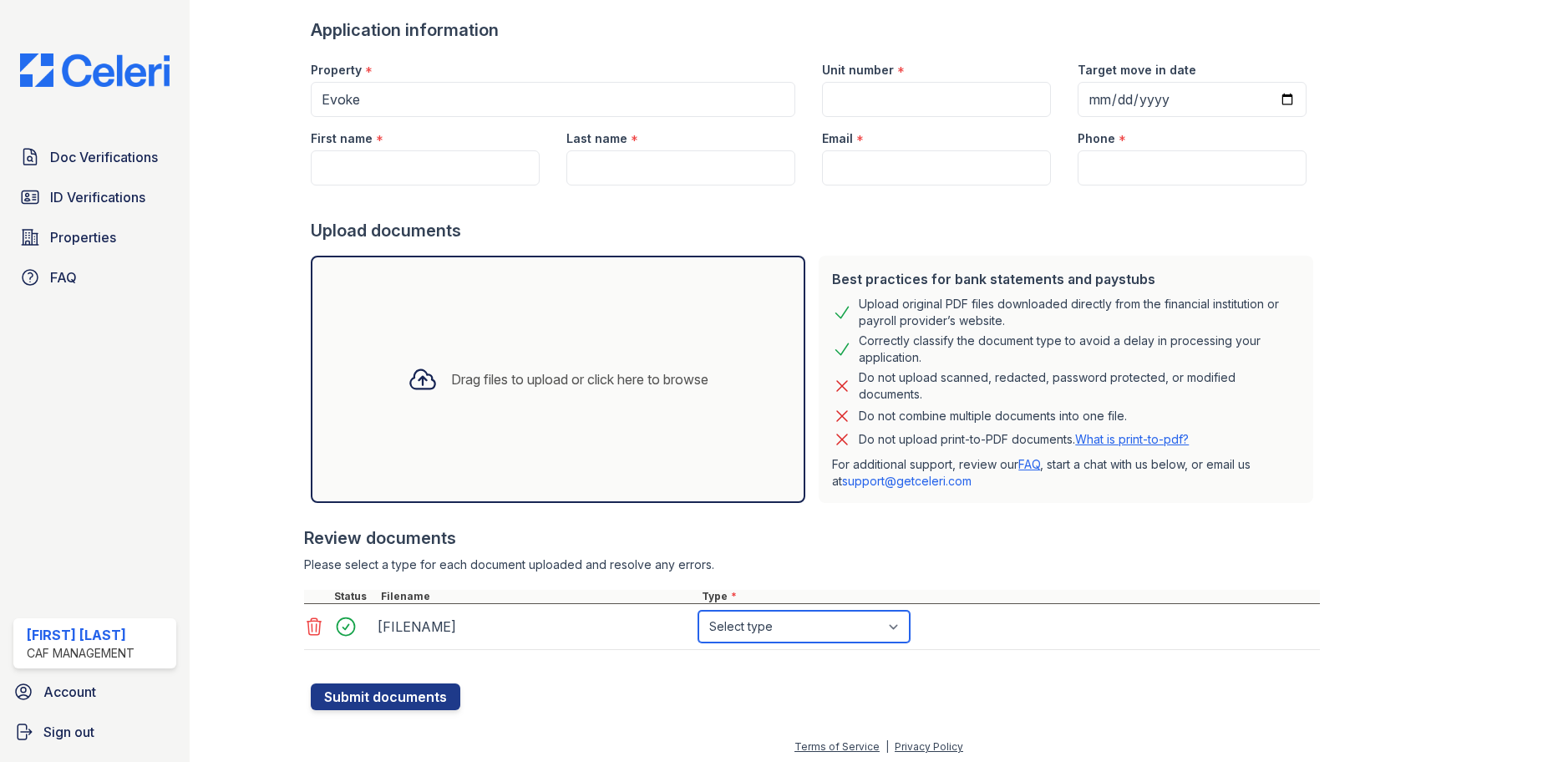 click on "Select type
Paystub
Bank Statement
Offer Letter
Tax Documents
Benefit Award Letter
Investment Account Statement
Other" at bounding box center (804, 627) 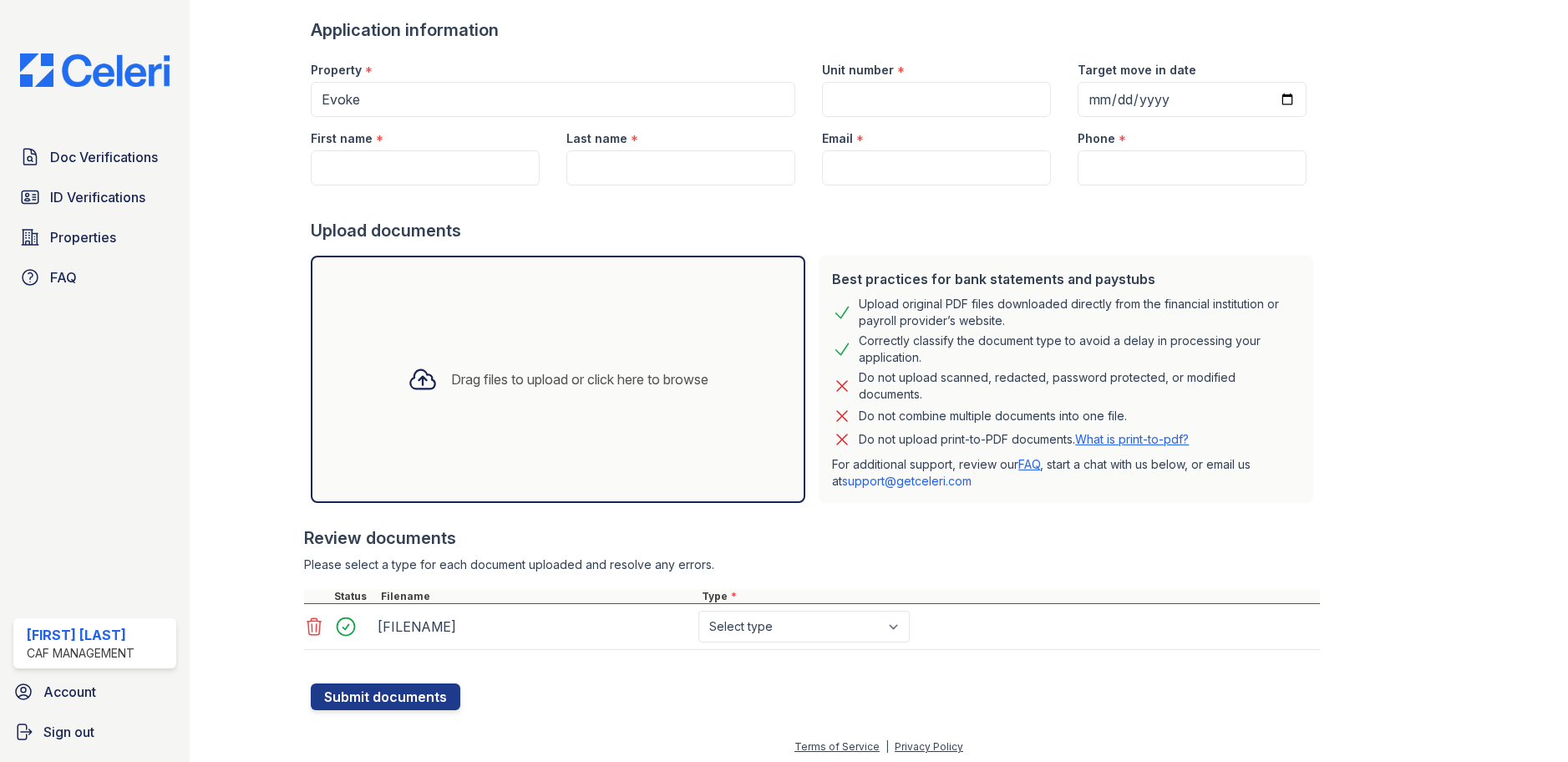 click on "Application information
Property
*
Evoke
Unit number
*
Target move in date
First name
*
Last name
*
Email
*
Phone
*
Upload documents
Best practices for bank statements and paystubs
Upload original PDF files downloaded directly from the financial institution or payroll provider’s website.
Correctly classify the document type to avoid a delay in processing your application.
Do not upload scanned, redacted, password protected, or modified documents.
Do not combine multiple documents into one file.
Do not upload print-to-PDF documents.
What is print-to-pdf?
For additional support, review our
FAQ ,
start a chat with us below, or email us at
support@getceleri.com
Review documents" at bounding box center (815, 364) 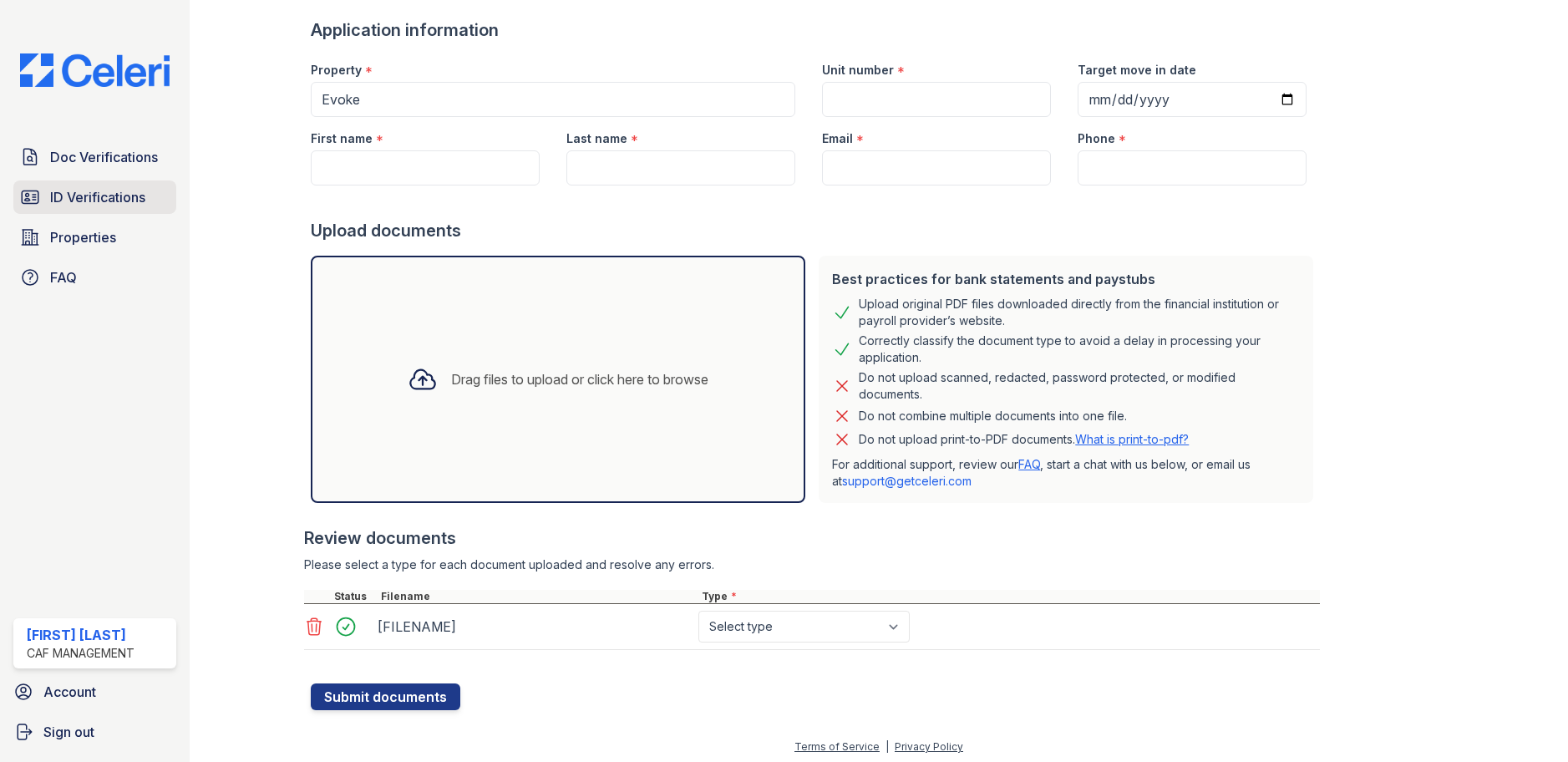 click on "ID Verifications" at bounding box center (98, 197) 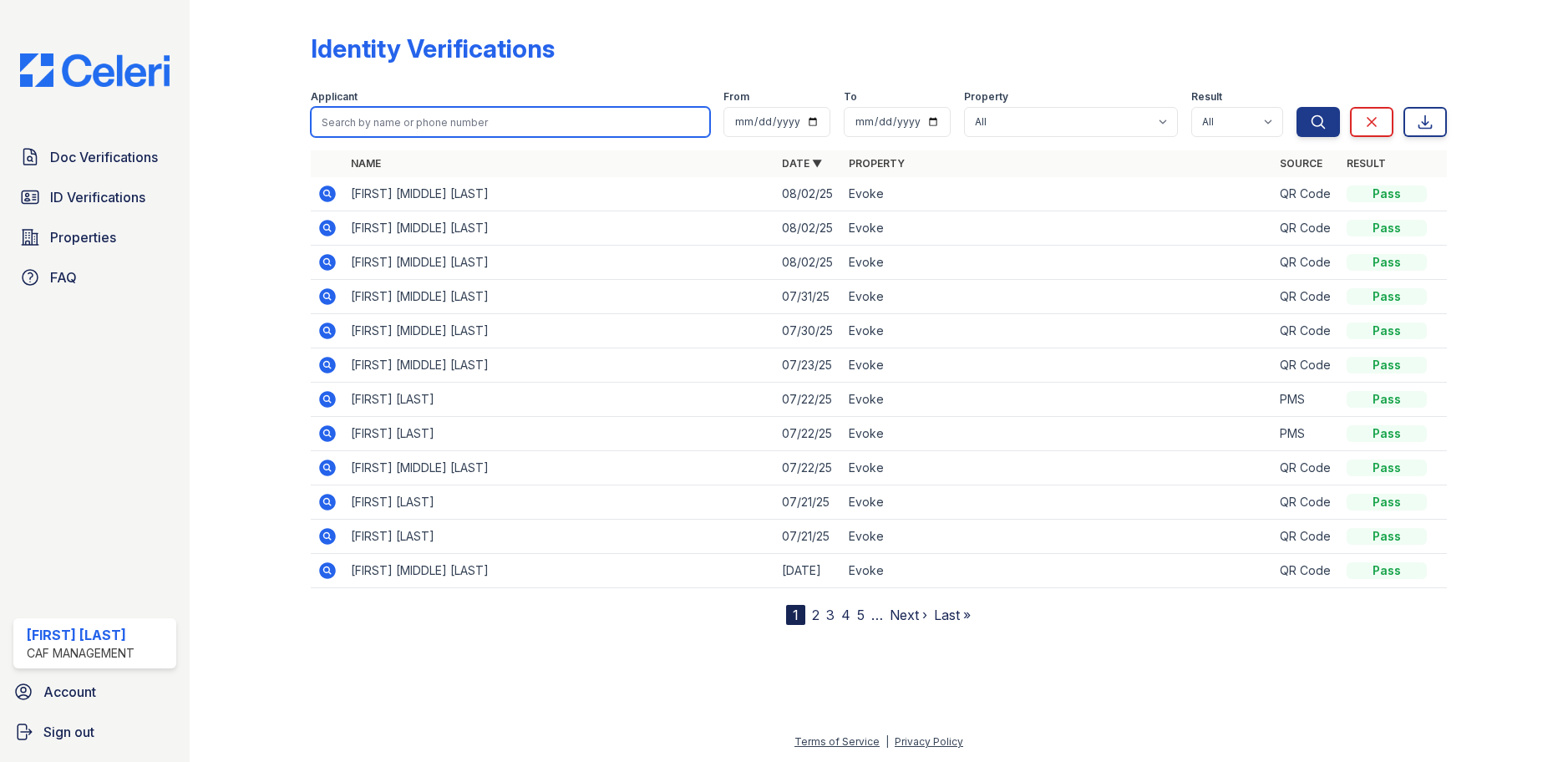 click at bounding box center [510, 122] 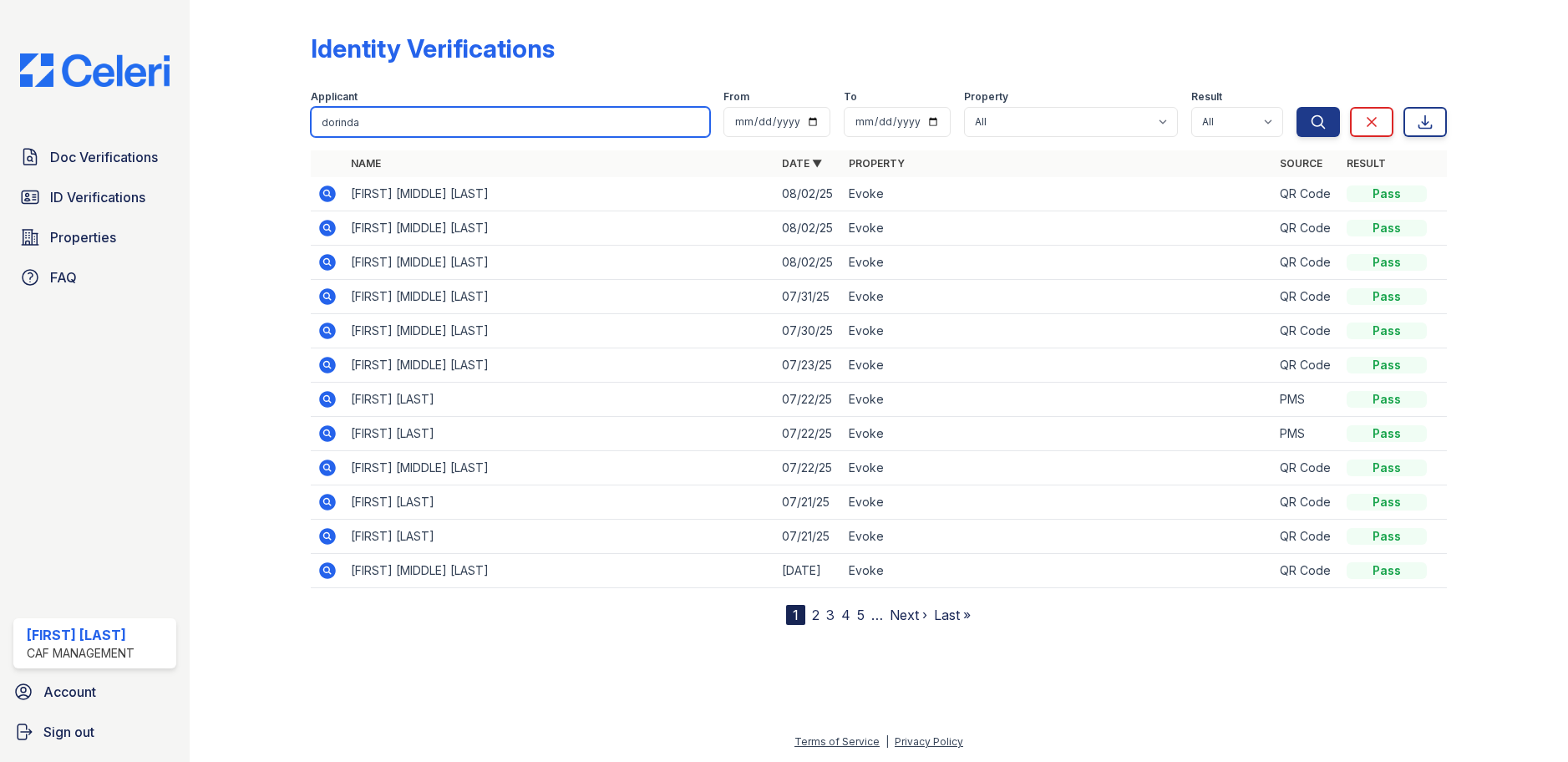 type on "dorinda" 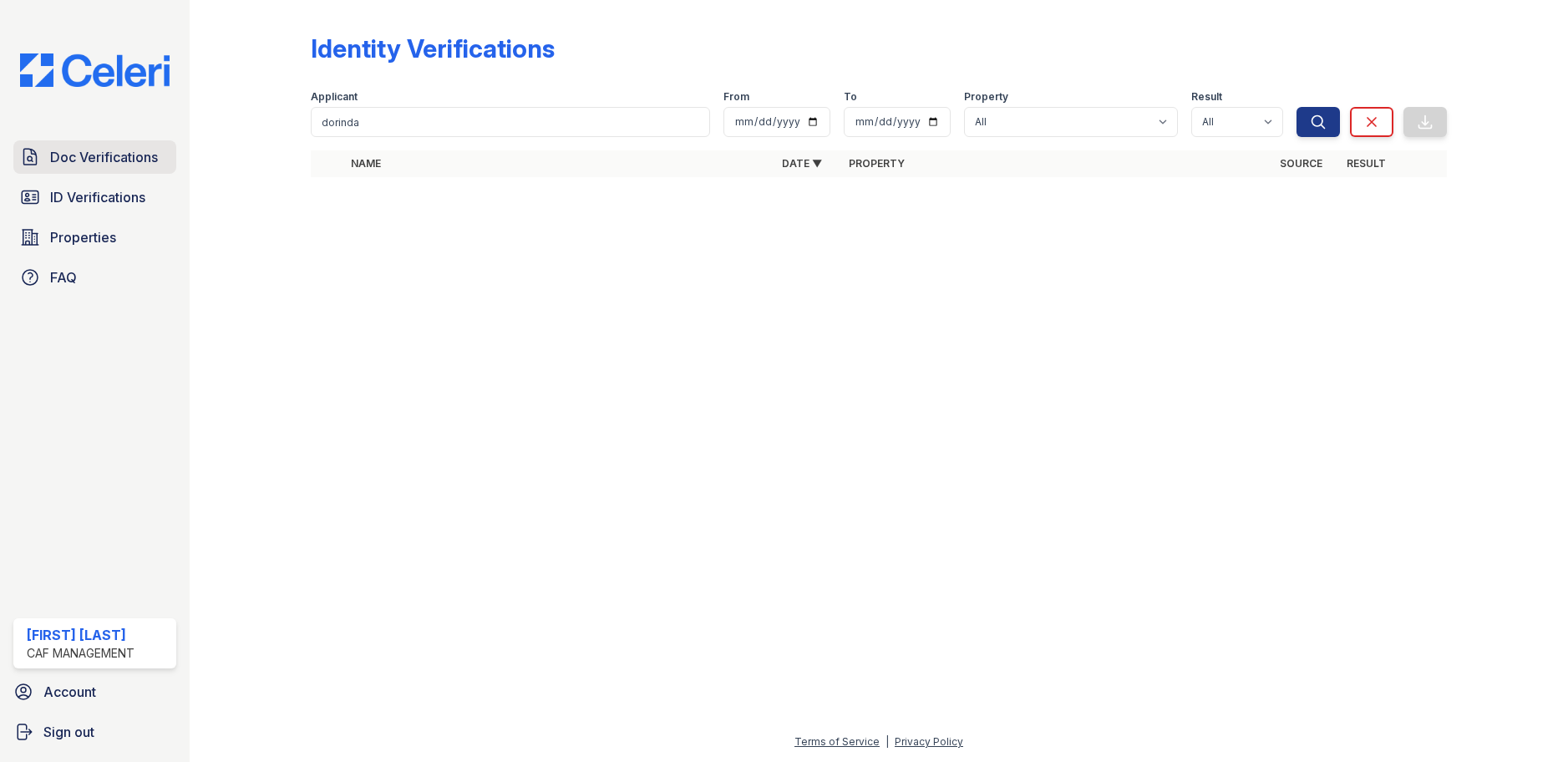 click on "Doc Verifications" at bounding box center (104, 157) 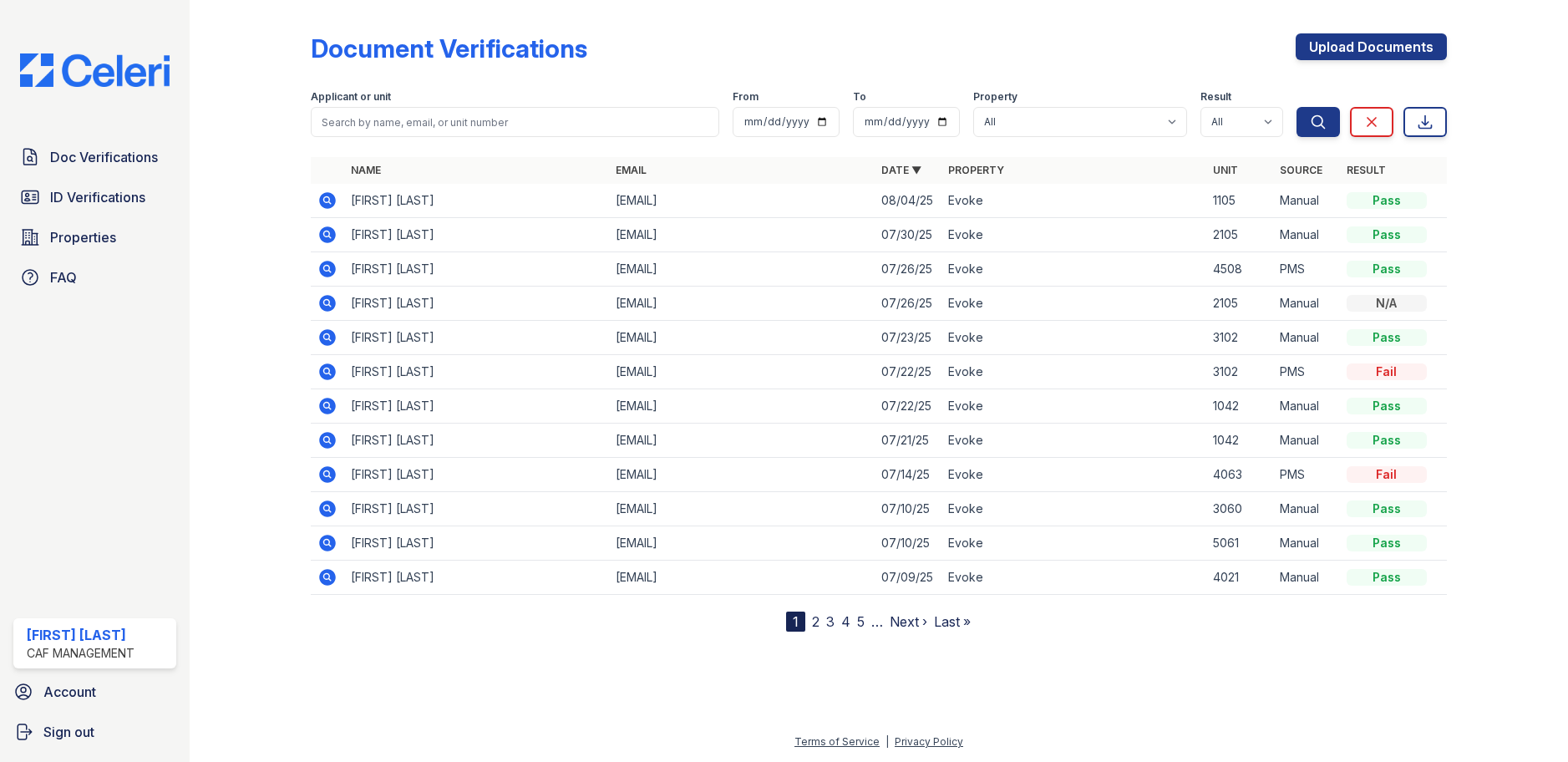 click on "[EMAIL]" at bounding box center (741, 201) 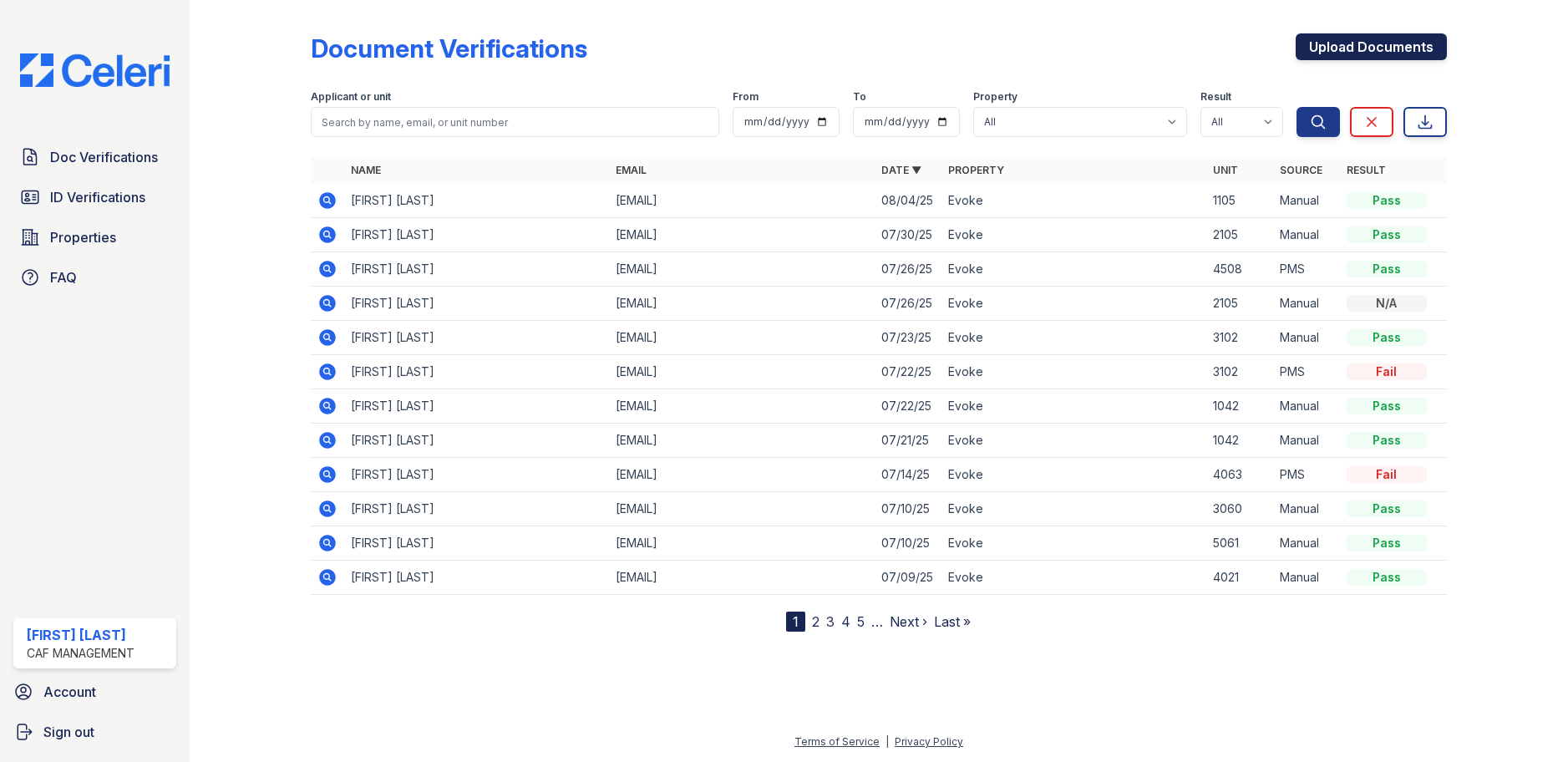click on "Upload Documents" at bounding box center [1371, 47] 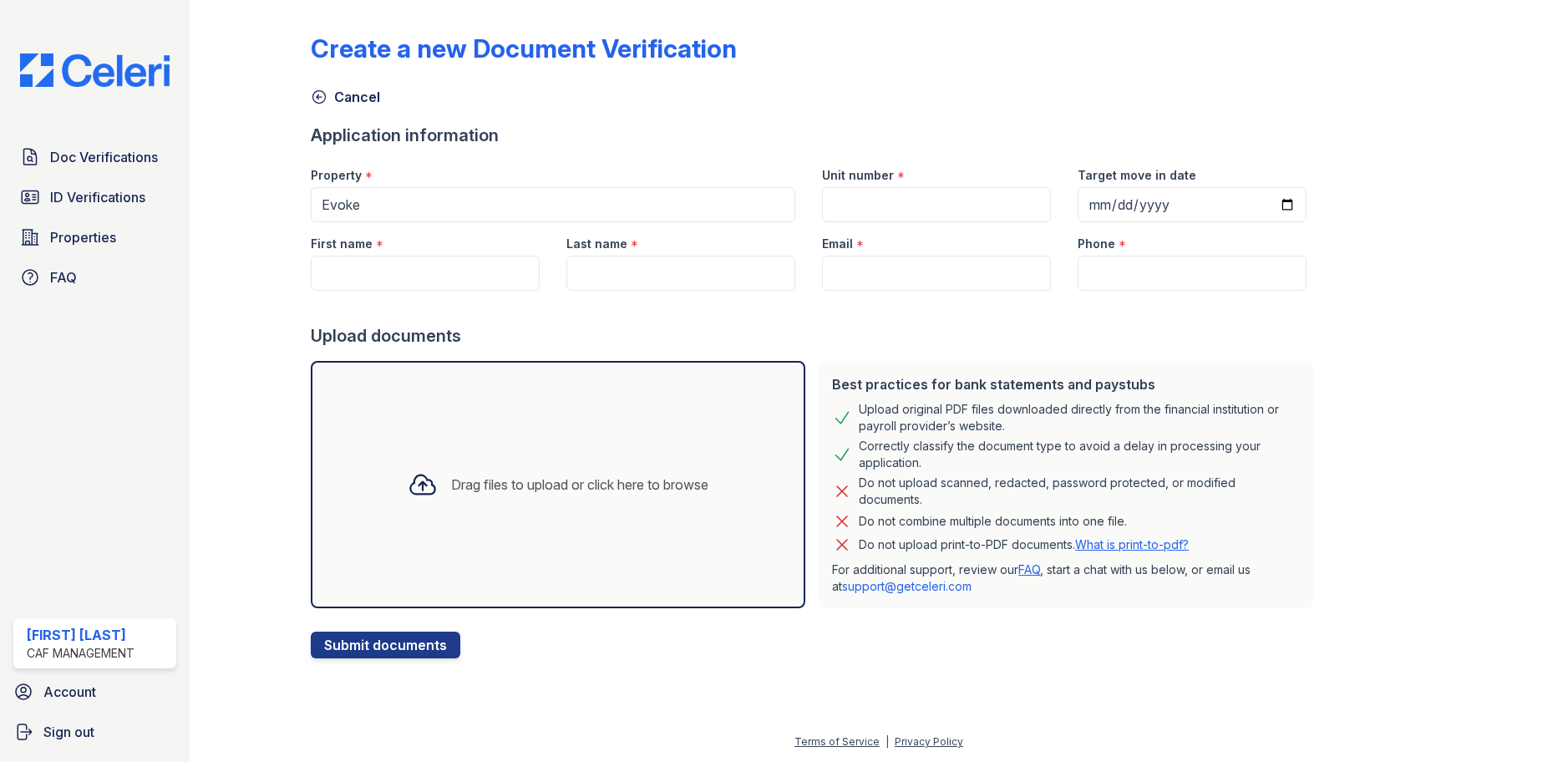 click on "Drag files to upload or click here to browse" at bounding box center [558, 485] 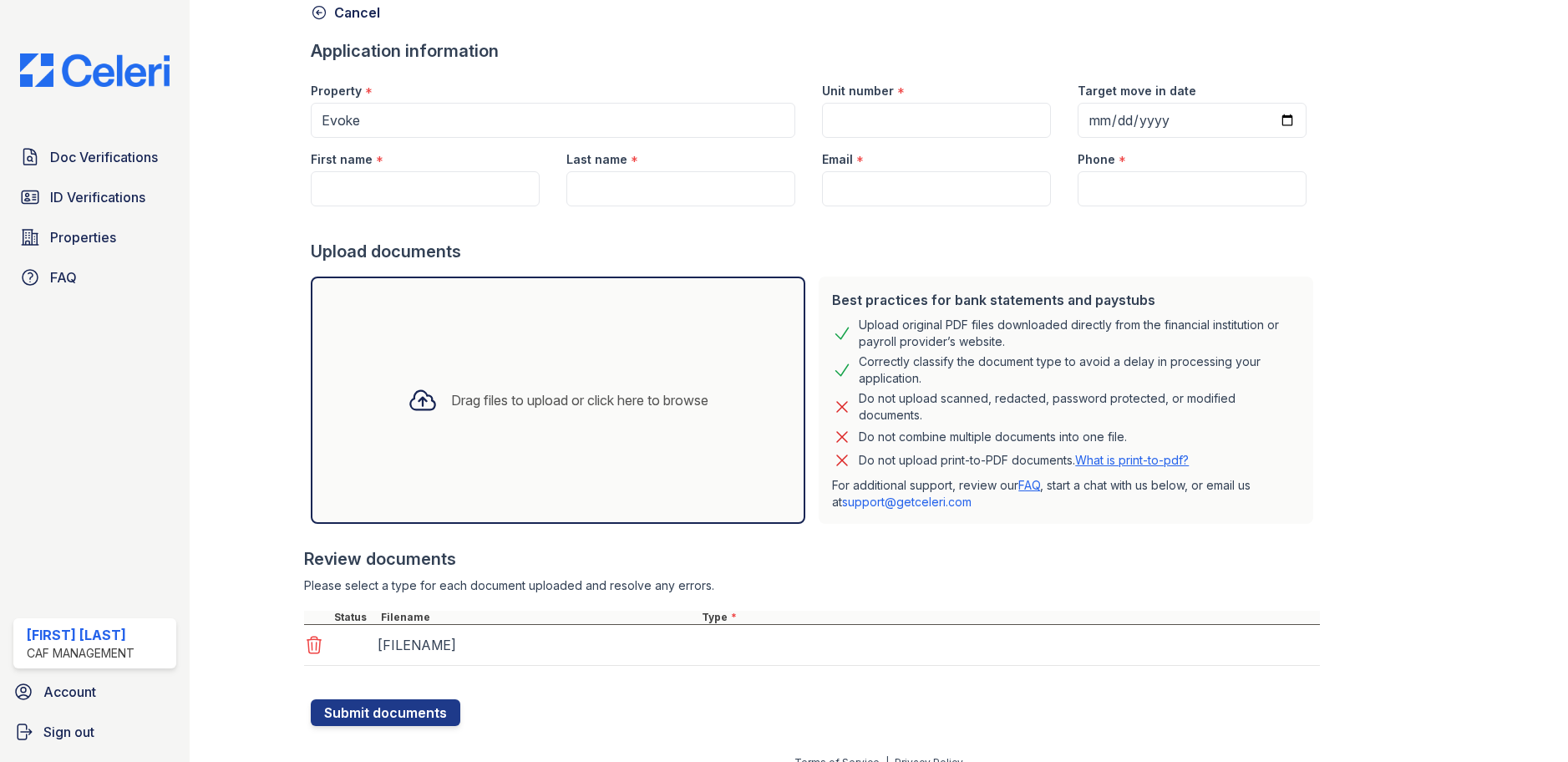 scroll, scrollTop: 105, scrollLeft: 0, axis: vertical 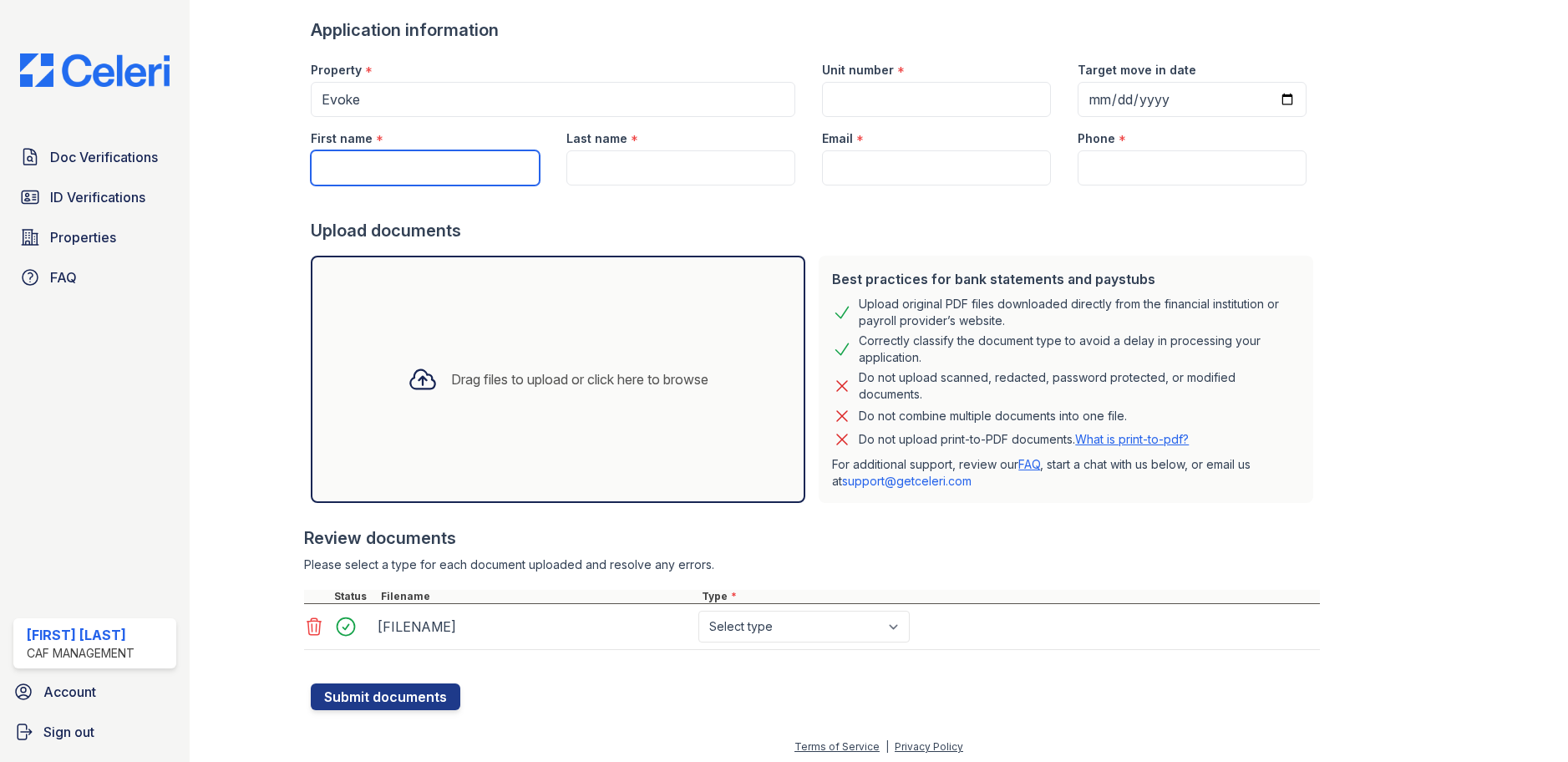 click on "First name" at bounding box center (425, 168) 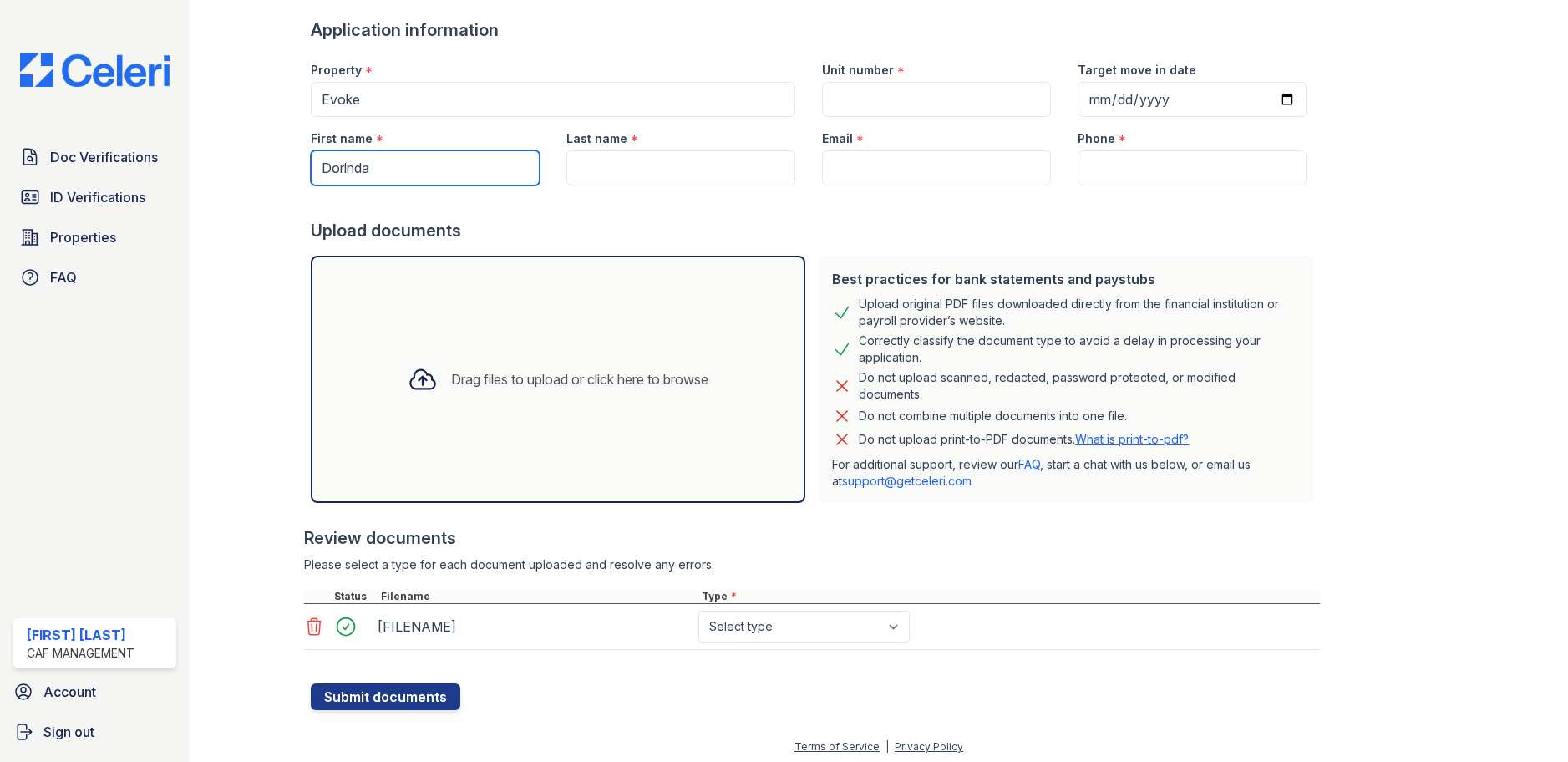 type on "Dorinda" 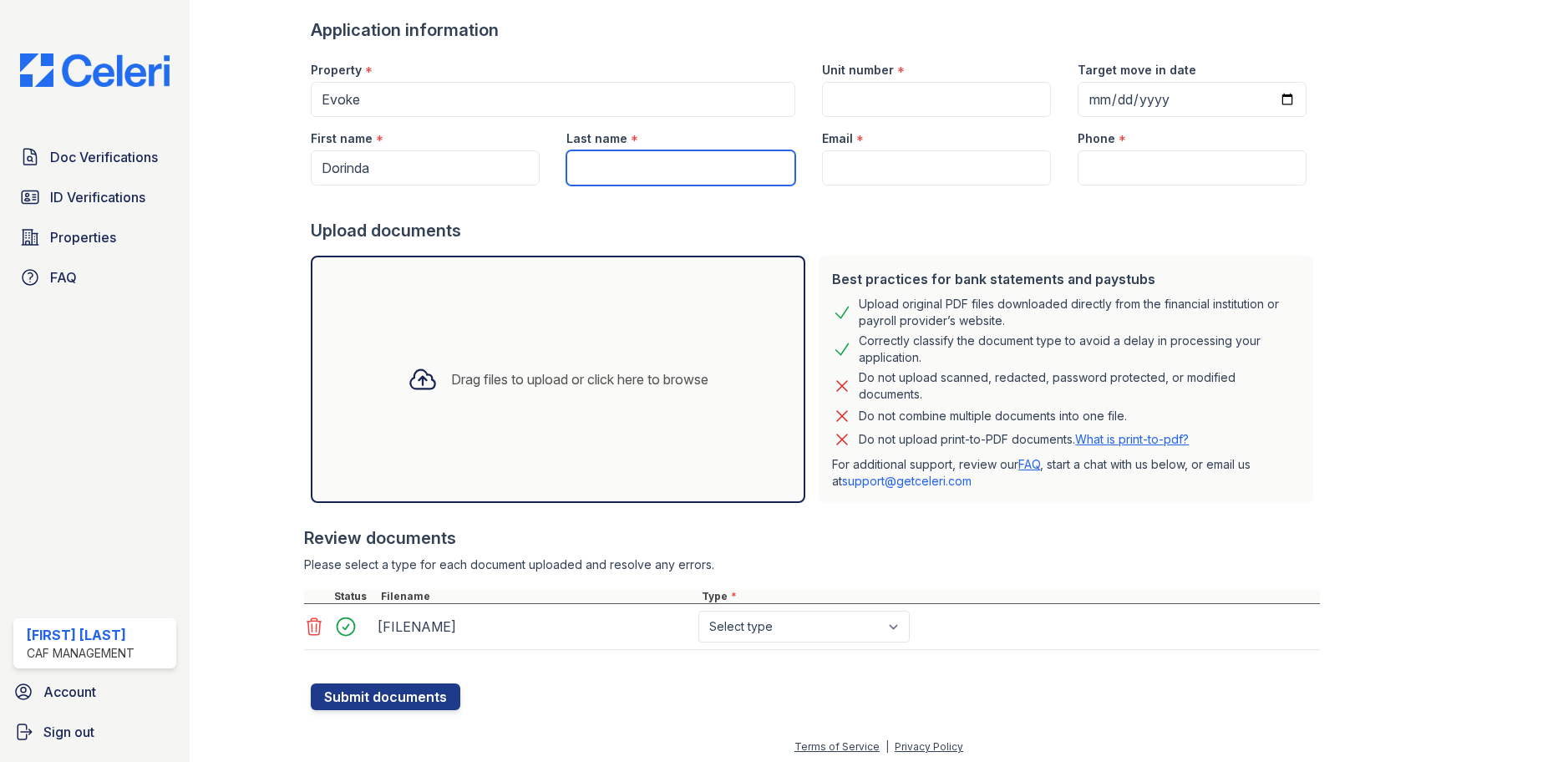 click on "Last name" at bounding box center [681, 168] 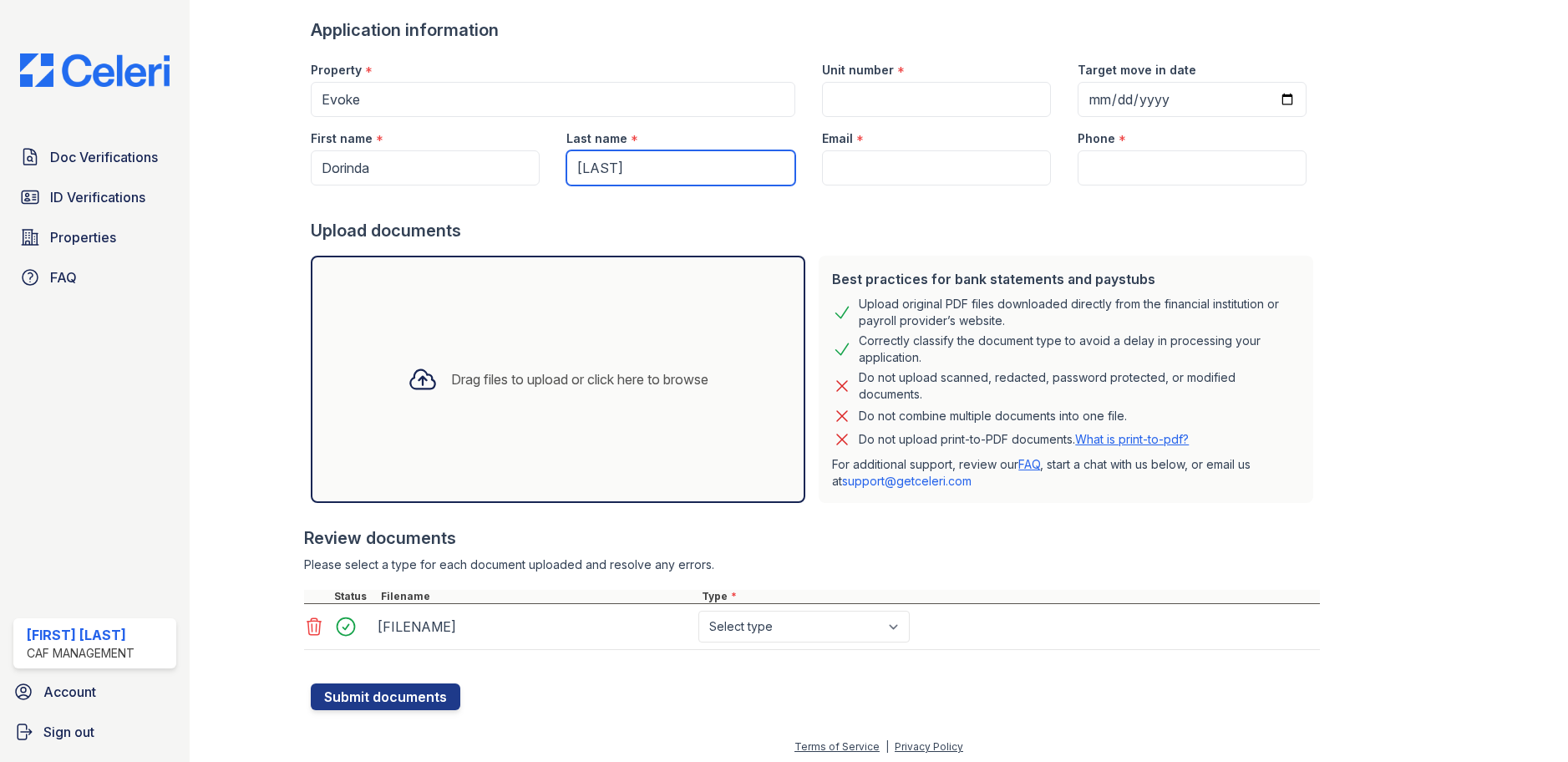 type on "[LAST]" 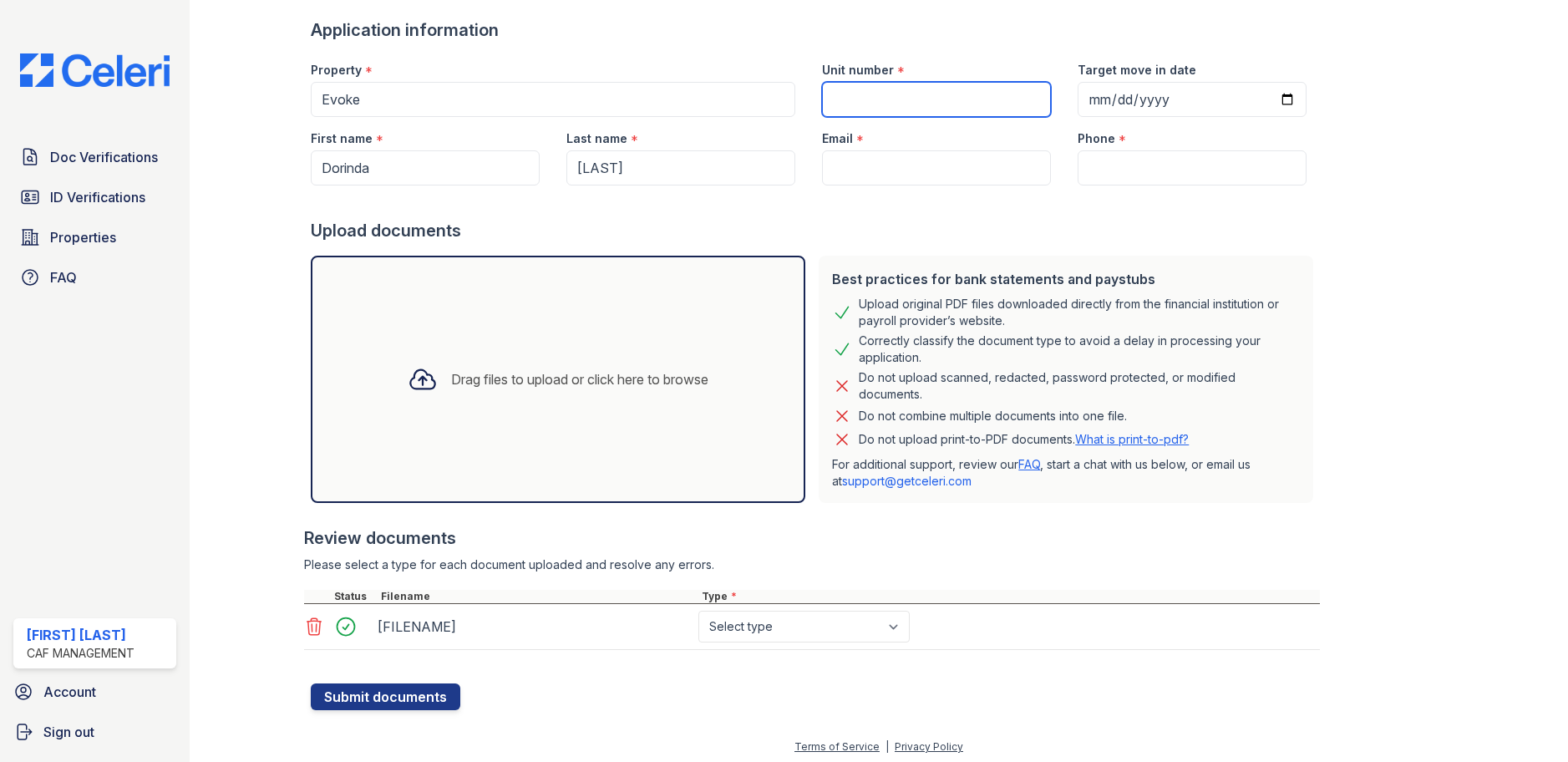click on "Unit number" at bounding box center [936, 99] 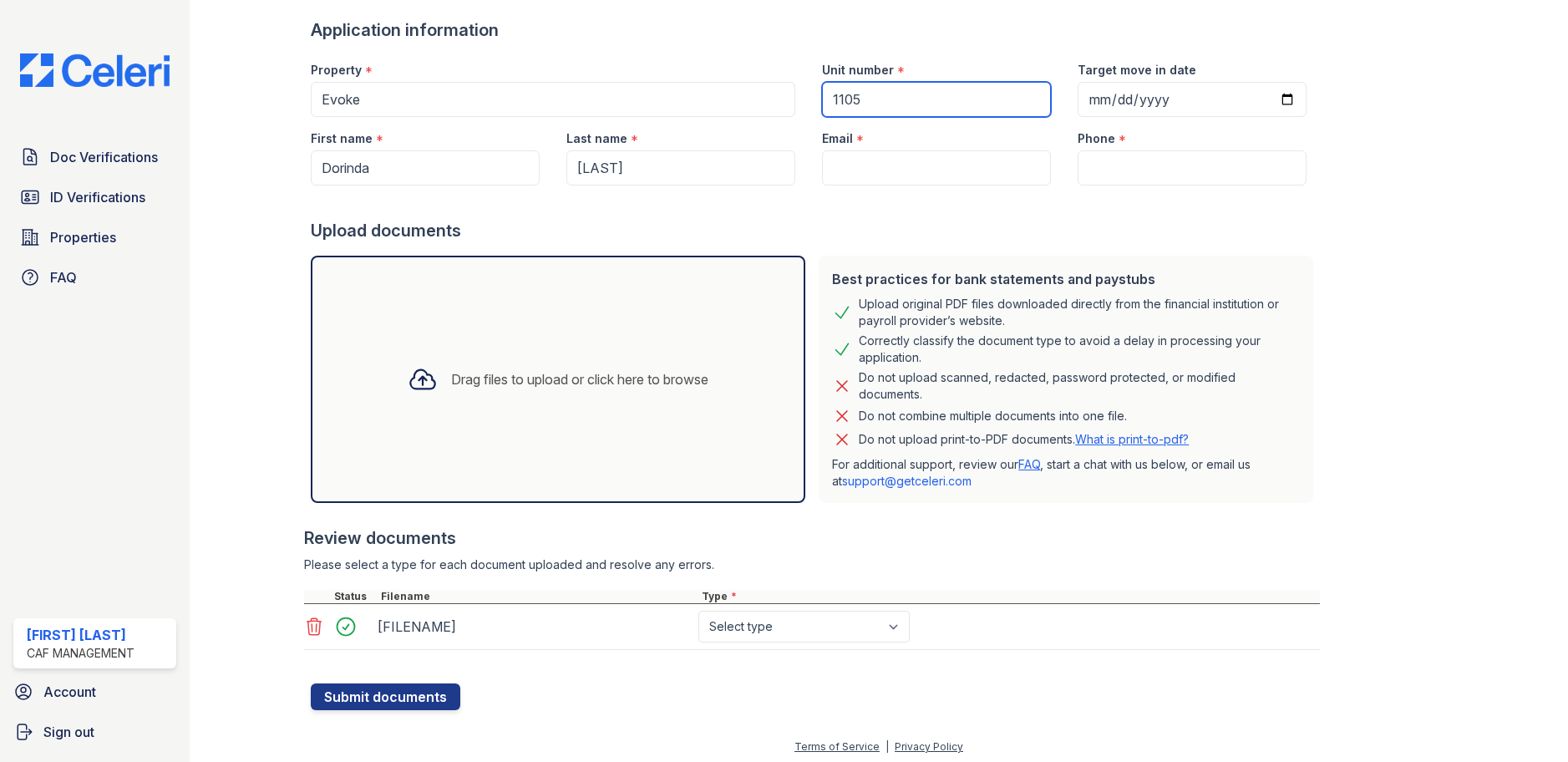 type on "1105" 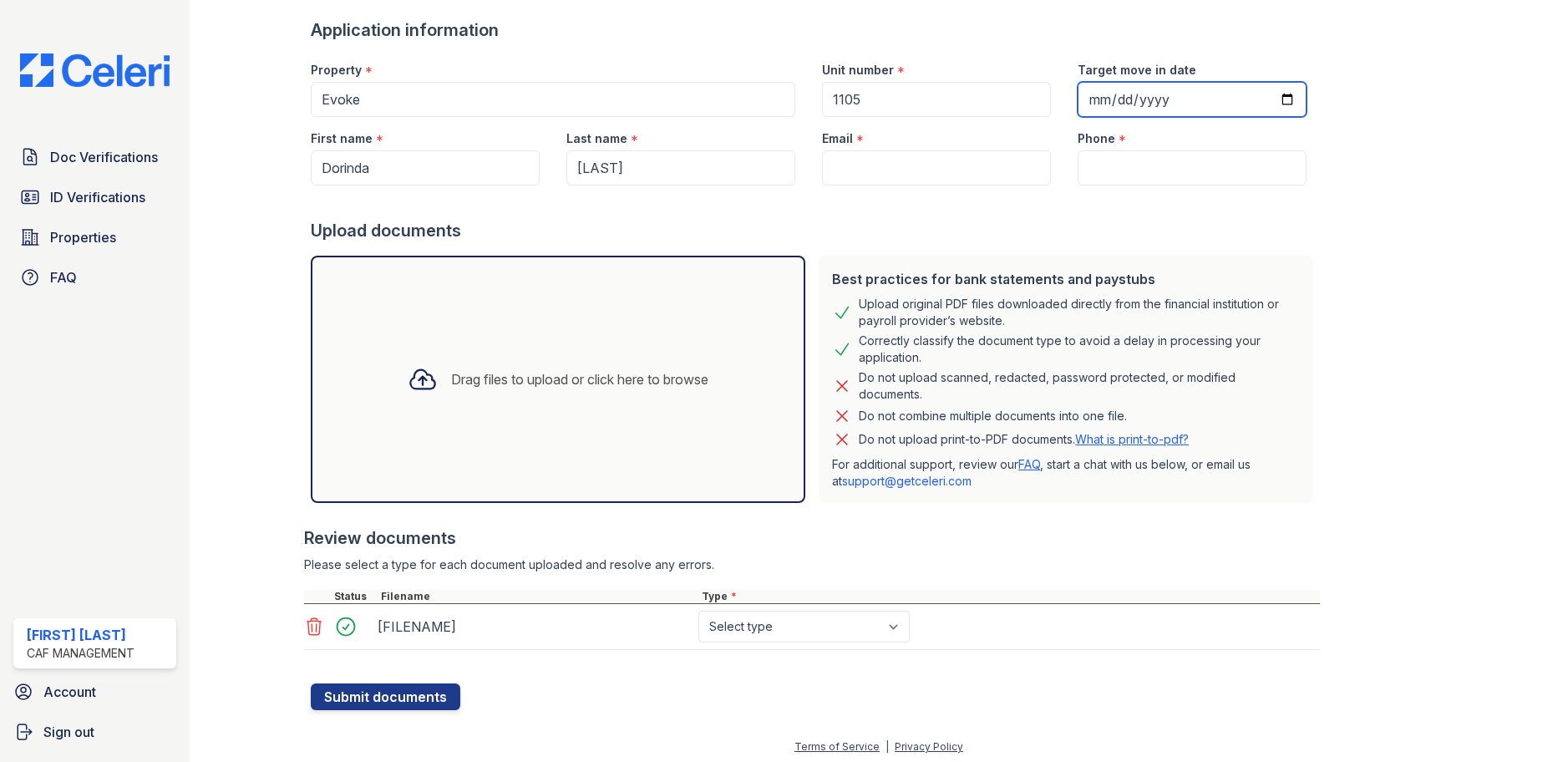 click on "Target move in date" at bounding box center (1192, 99) 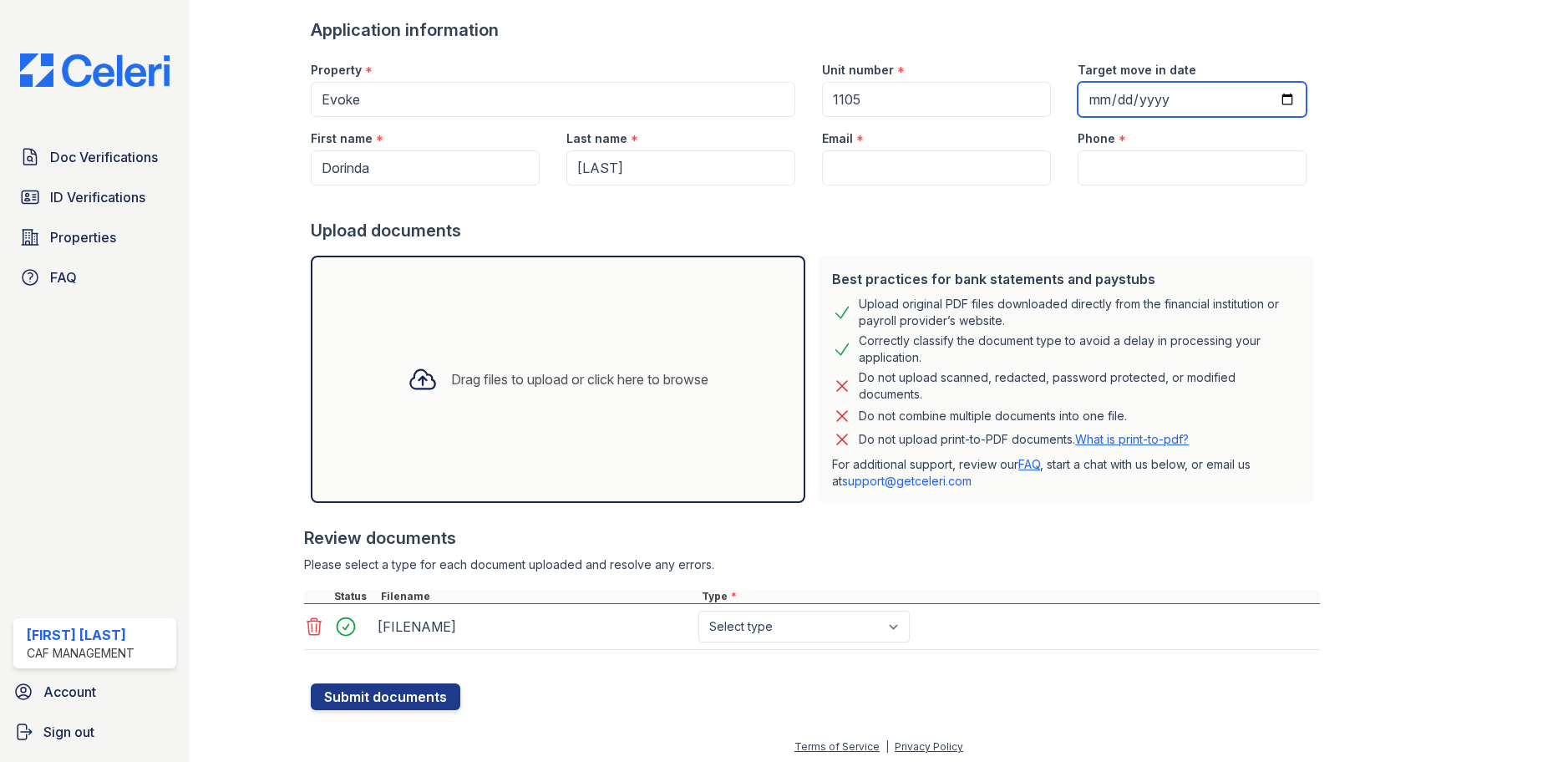 type on "[DATE]" 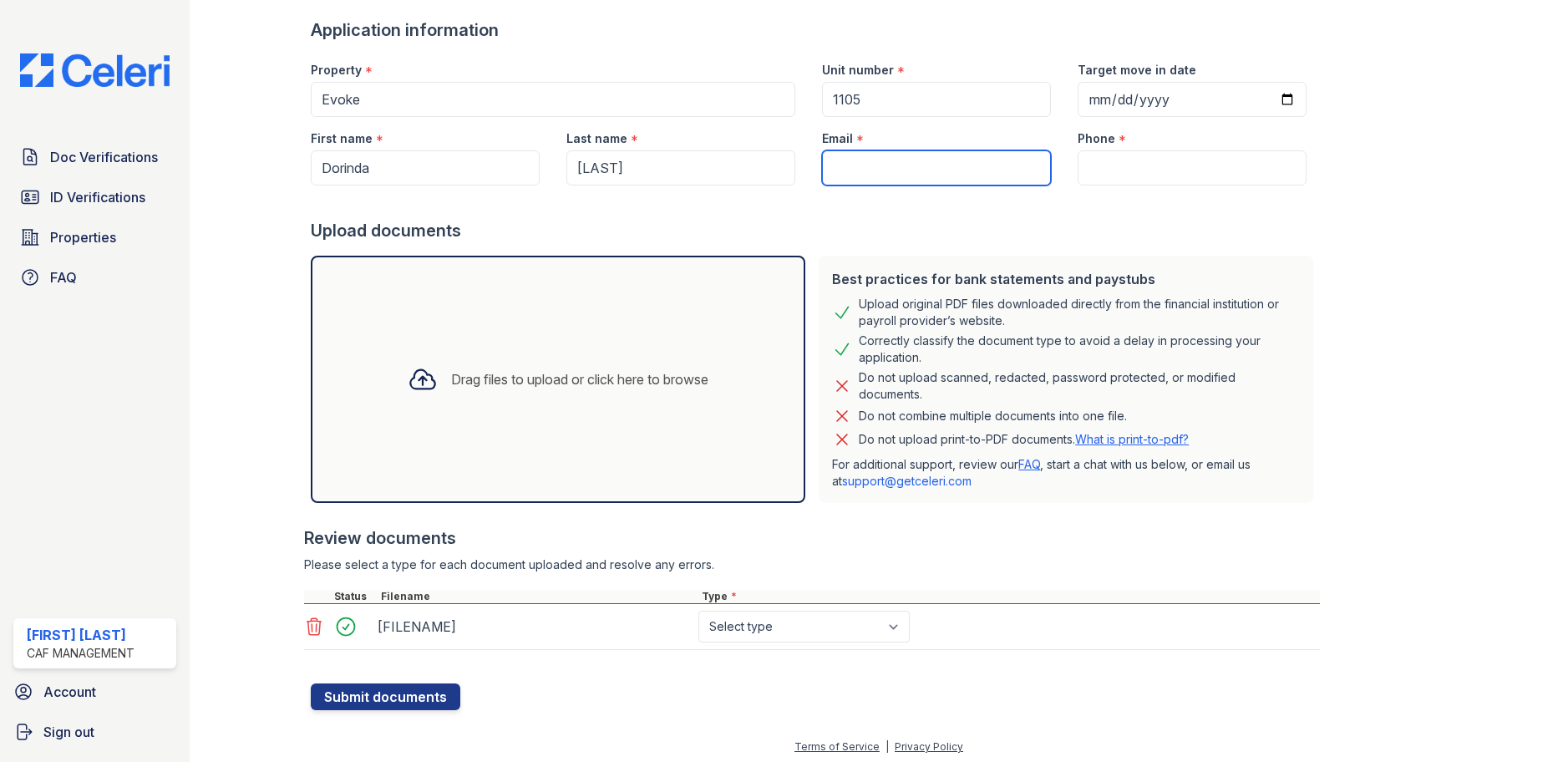 drag, startPoint x: 865, startPoint y: 180, endPoint x: 837, endPoint y: 164, distance: 32.249031 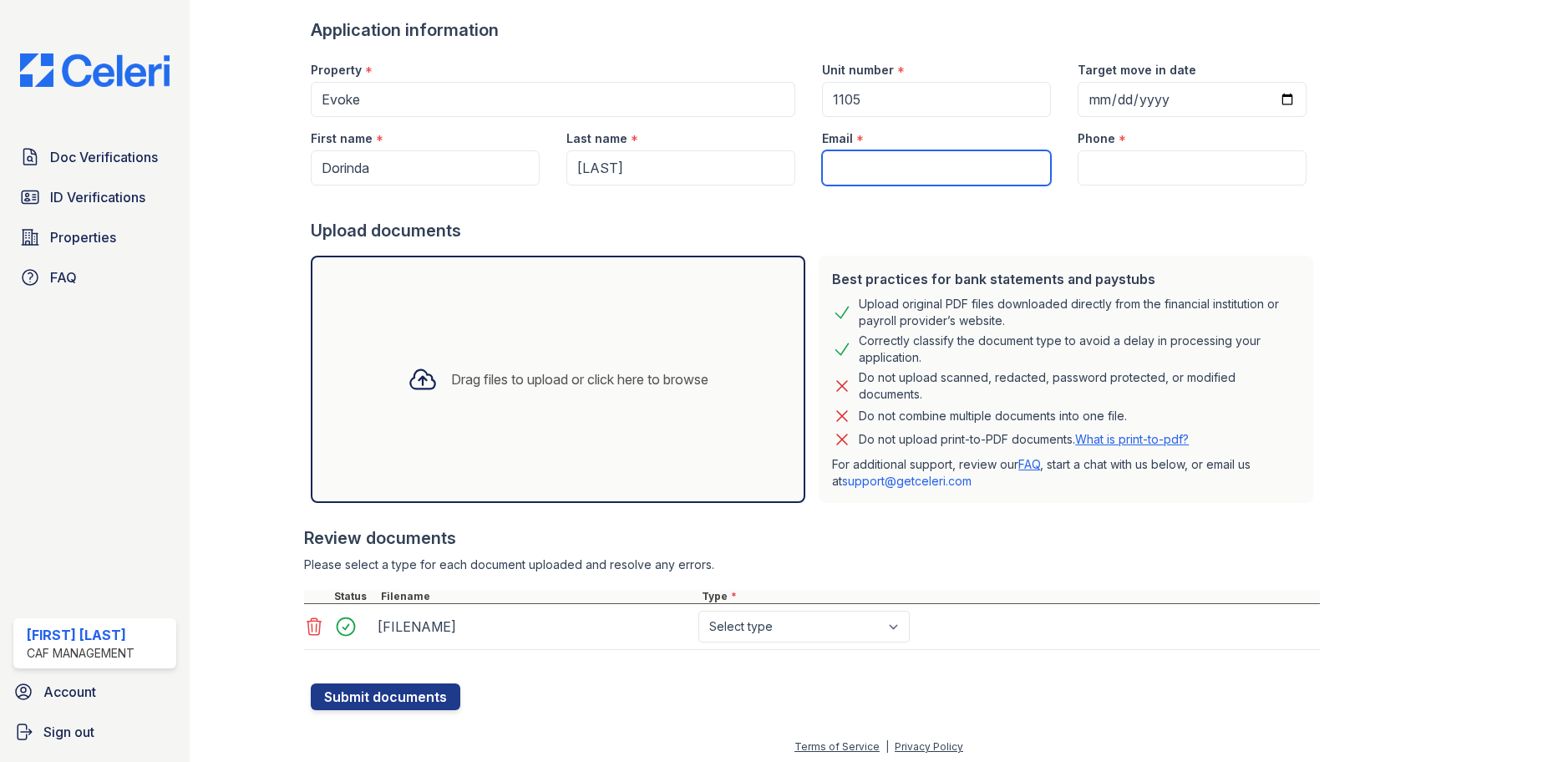 click on "Email" at bounding box center [936, 168] 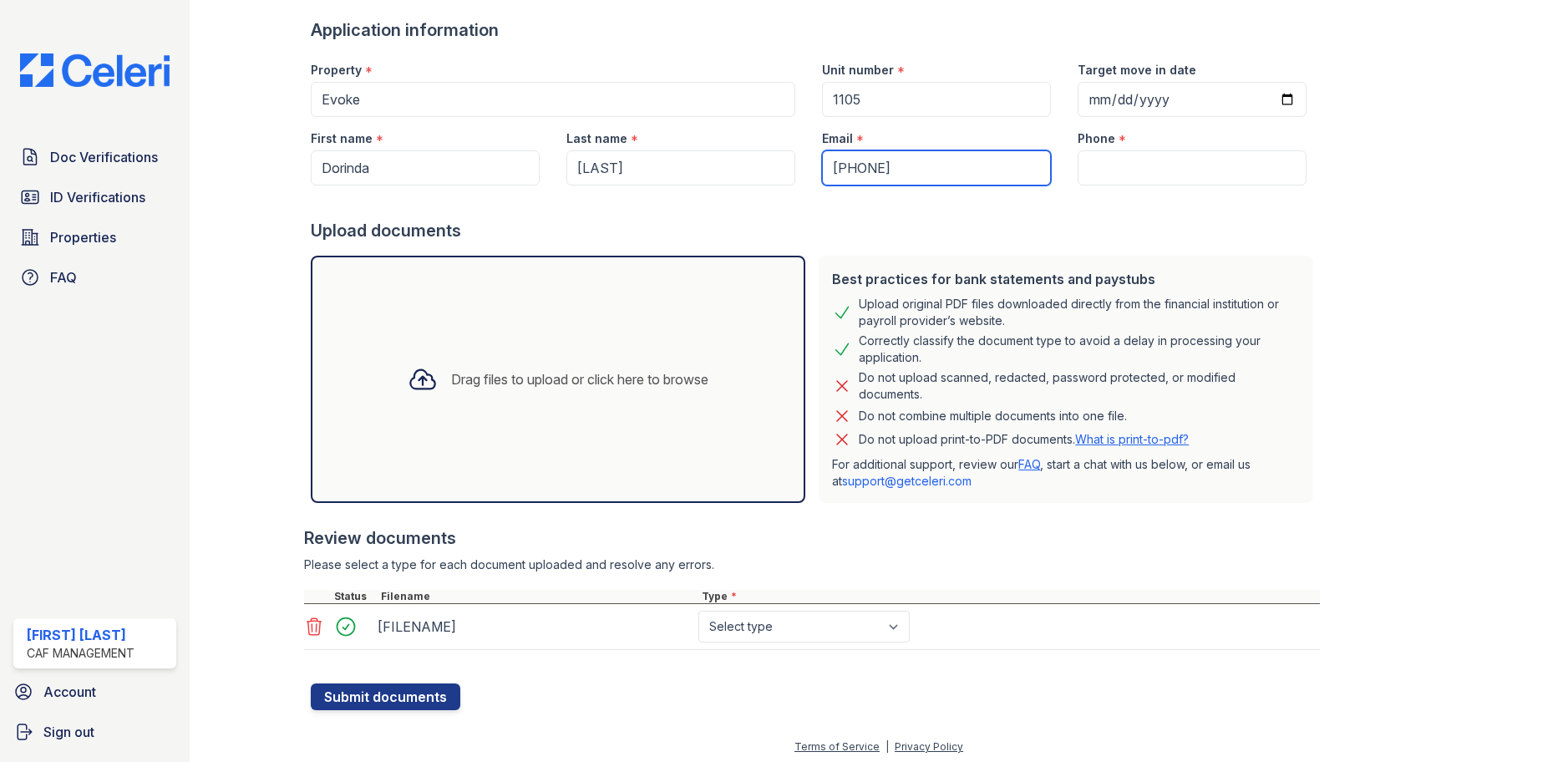 drag, startPoint x: 1005, startPoint y: 163, endPoint x: 708, endPoint y: 169, distance: 297.061 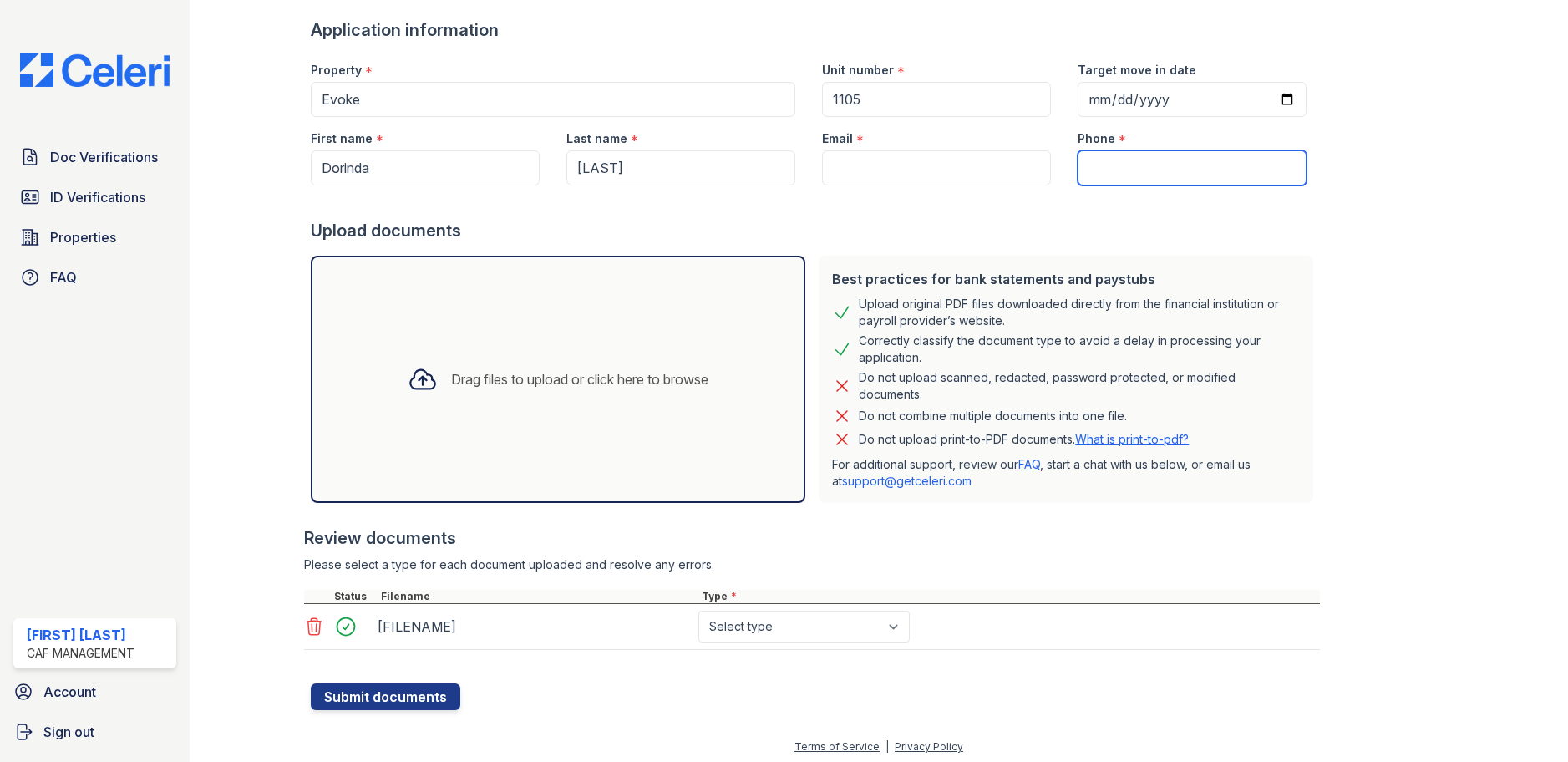 click on "Phone" at bounding box center [1192, 168] 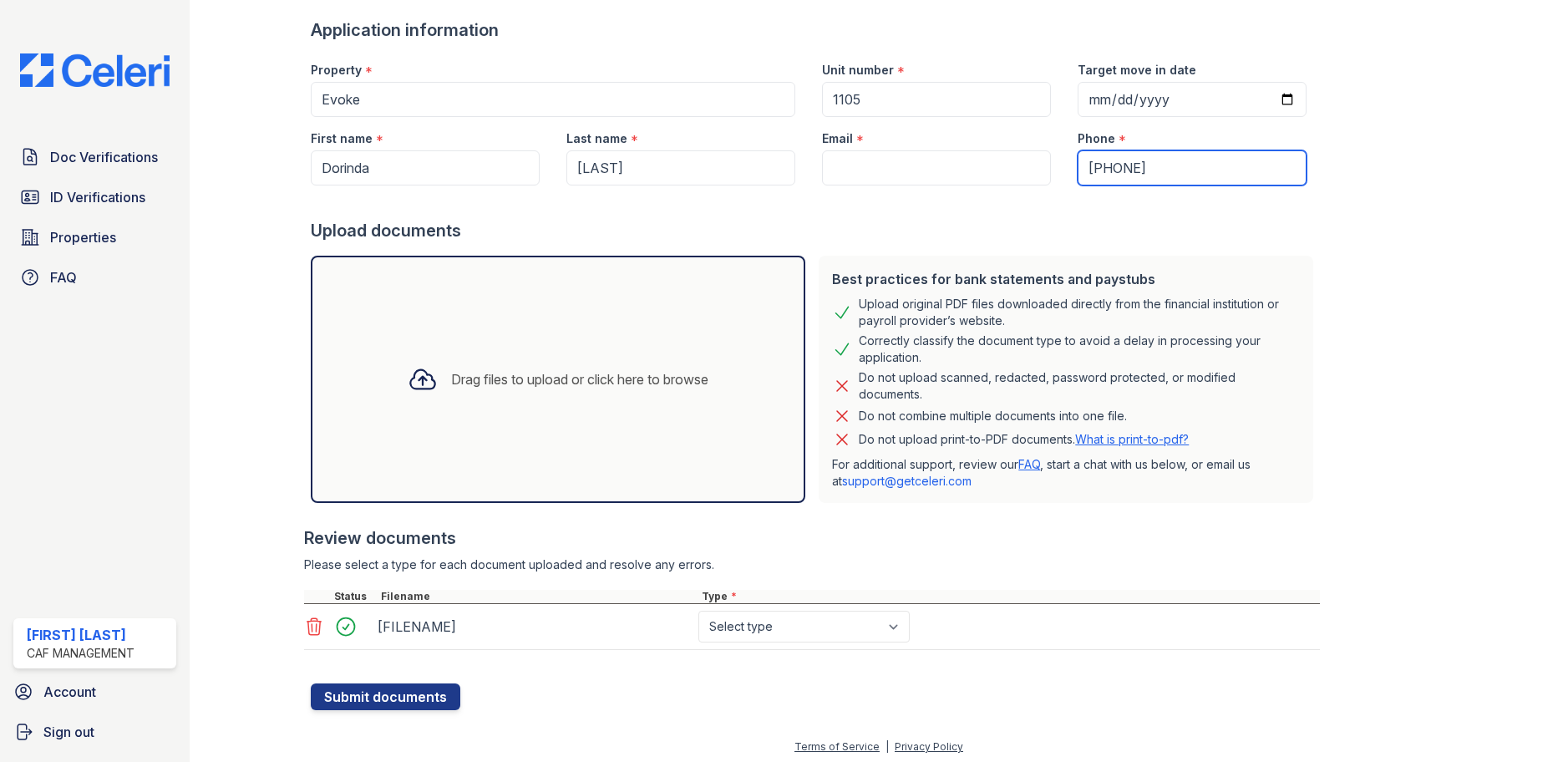 type on "[PHONE]" 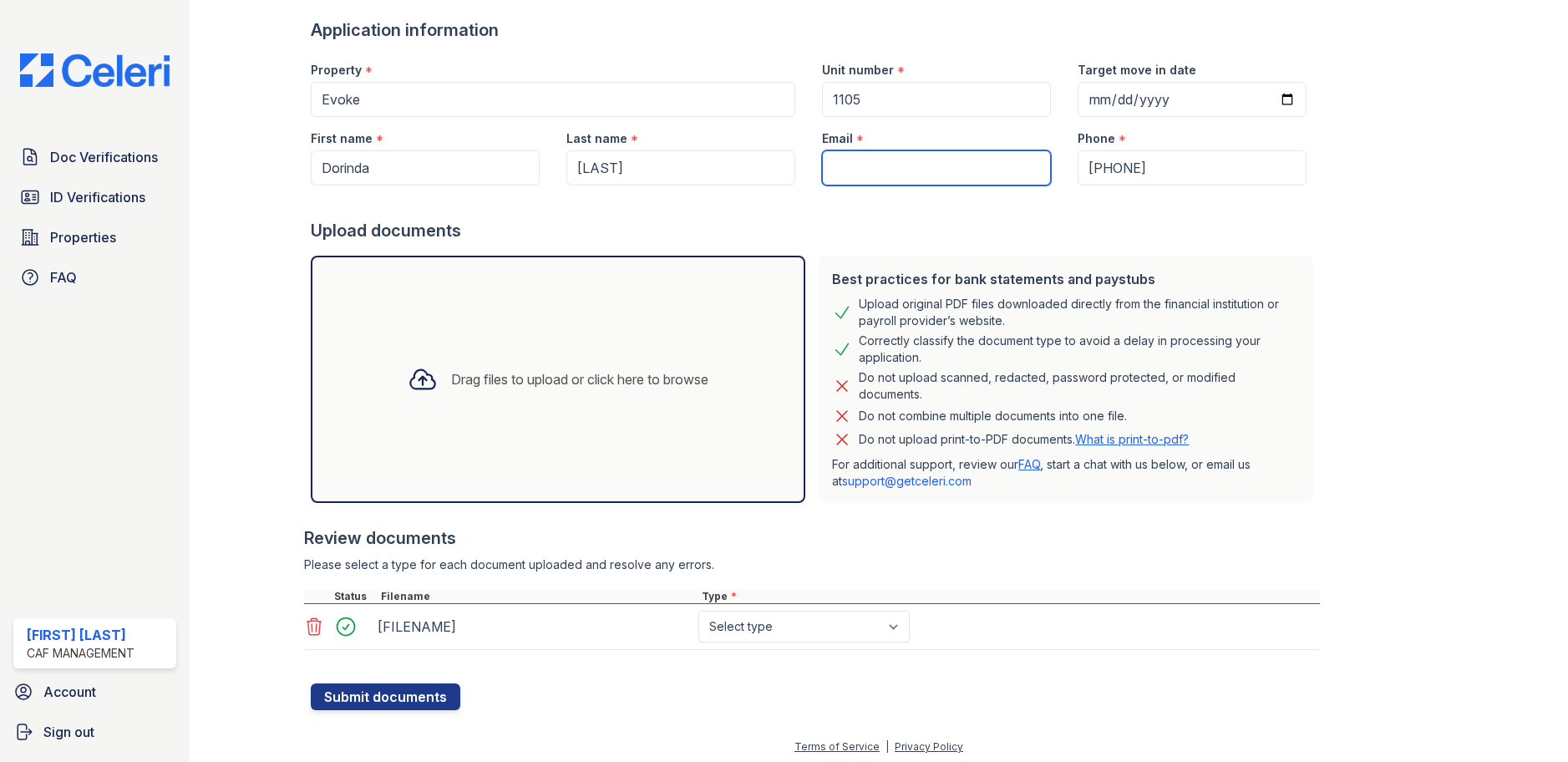 click on "Email" at bounding box center (936, 168) 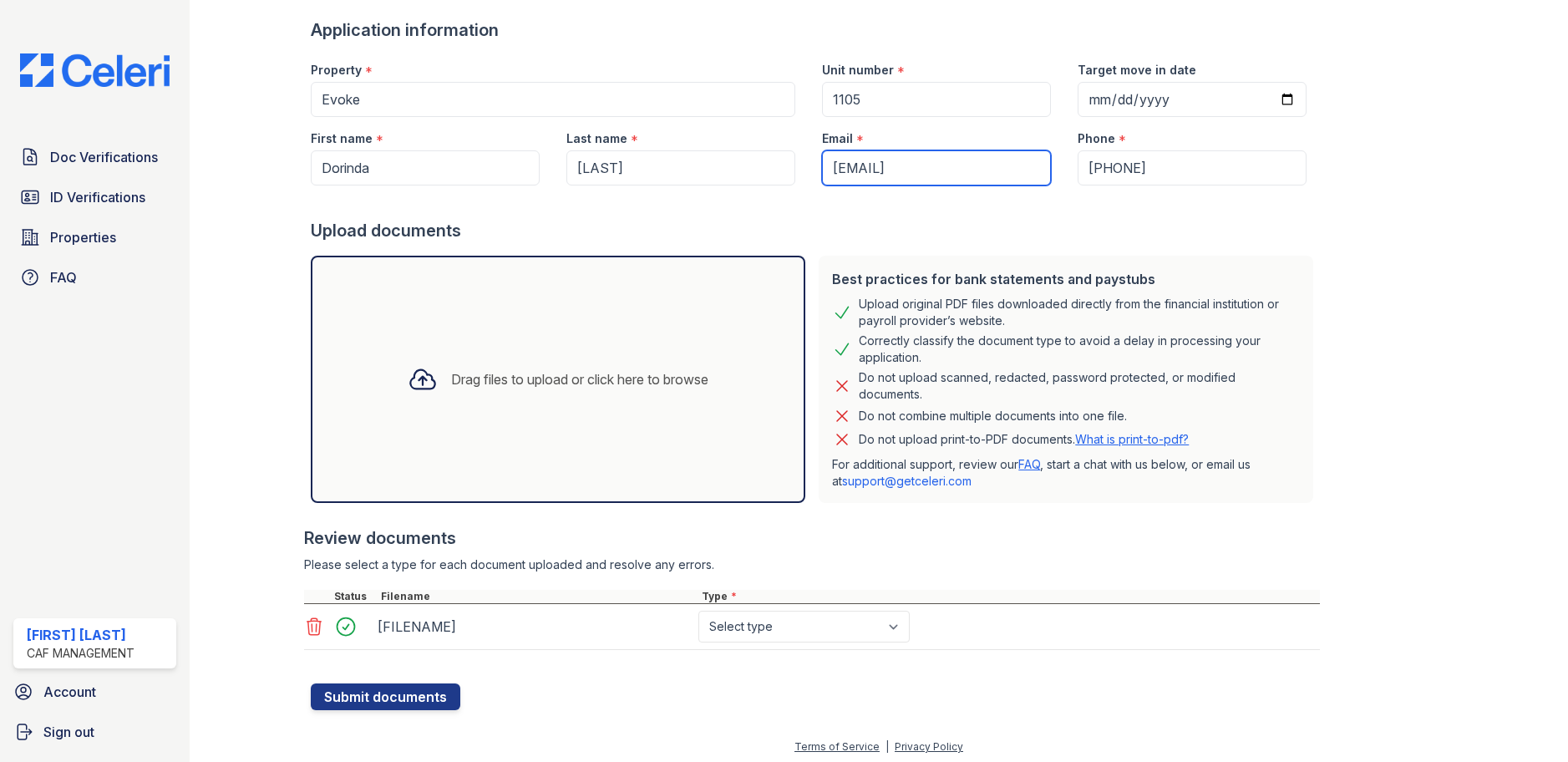 type on "[EMAIL]" 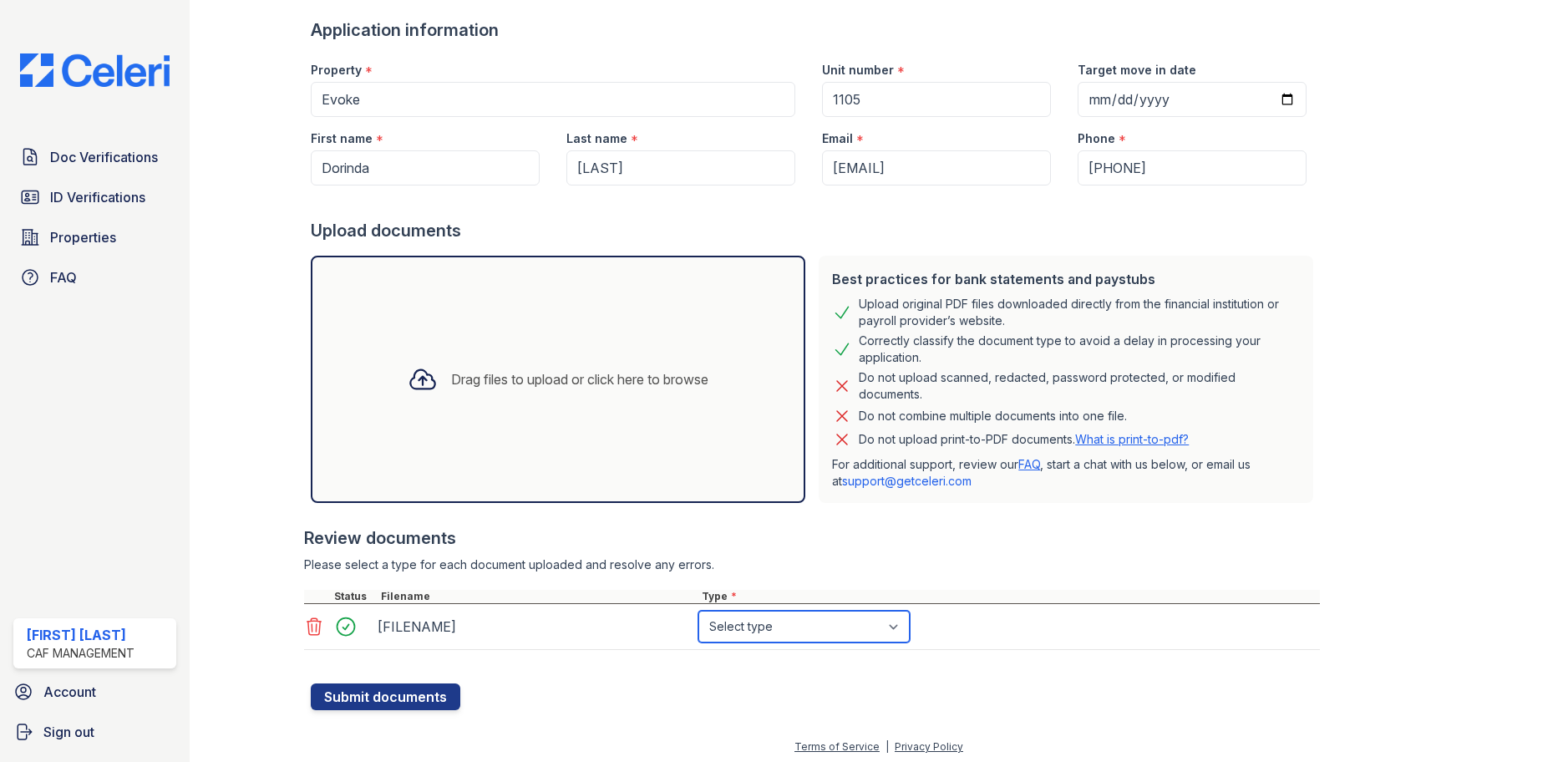 click on "Select type
Paystub
Bank Statement
Offer Letter
Tax Documents
Benefit Award Letter
Investment Account Statement
Other" at bounding box center [804, 627] 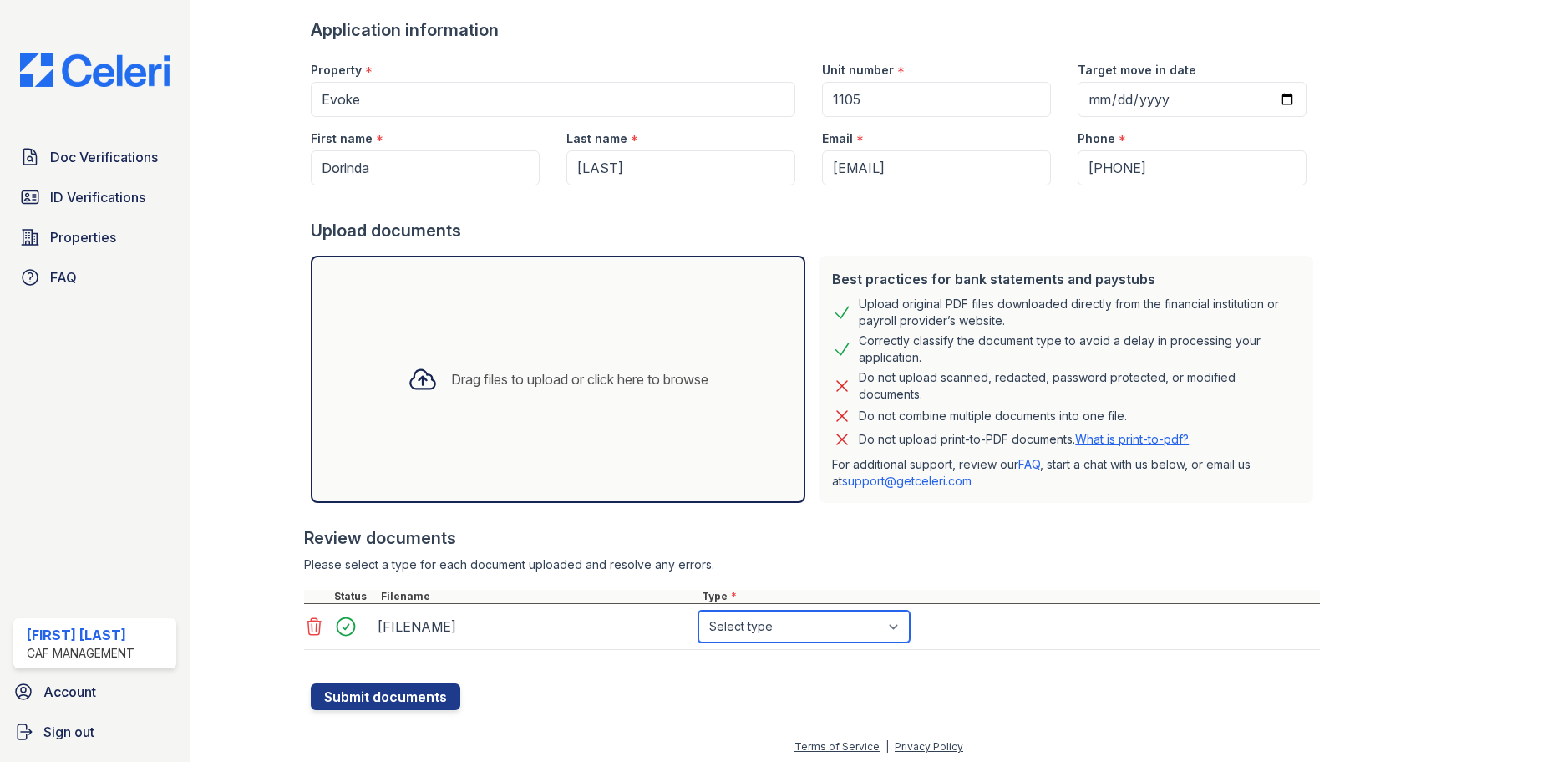 select on "other" 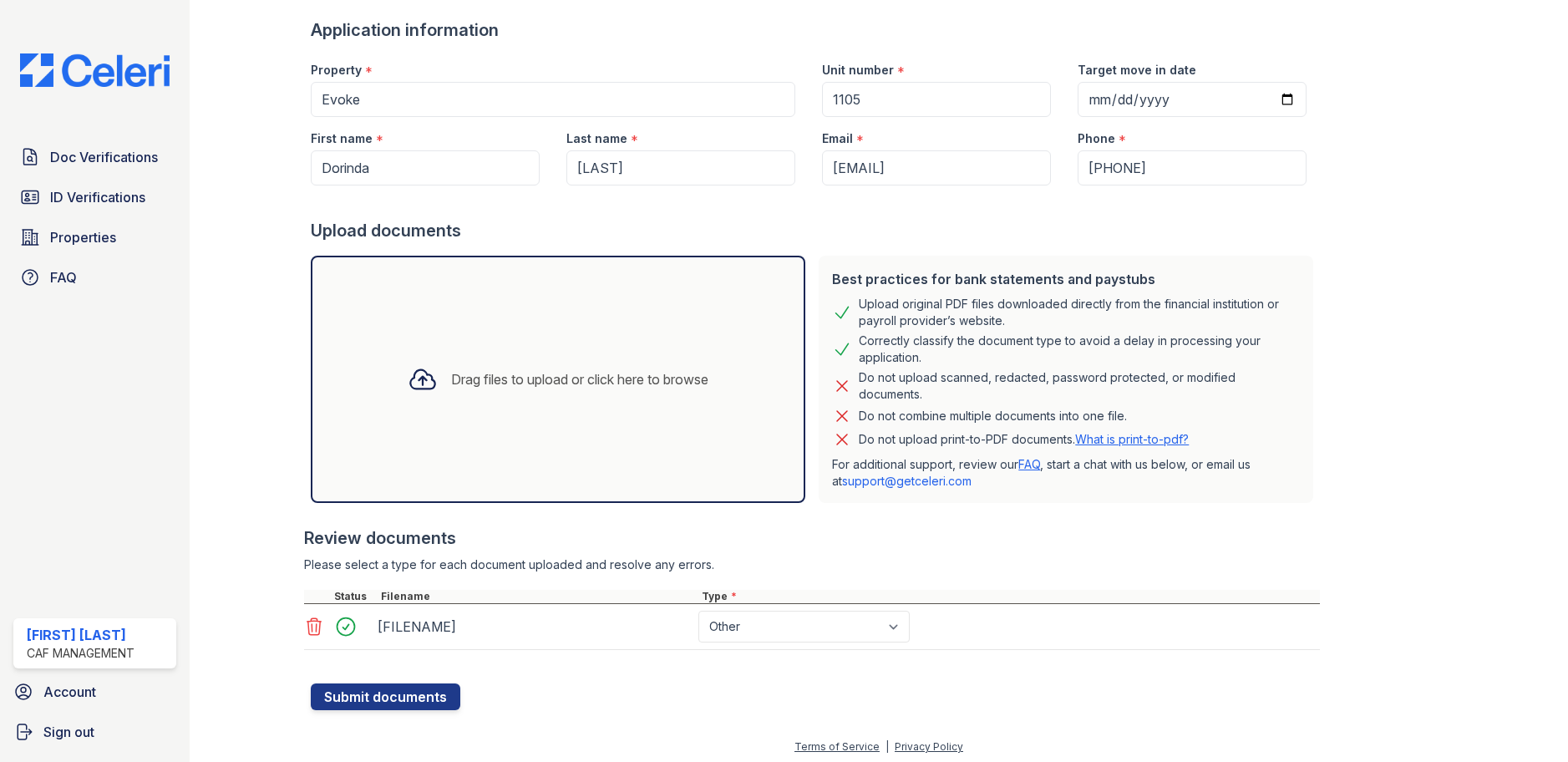 click on "Create a new Document Verification
Cancel
Application information
Property
*
Evoke
Unit number
*
1105
Target move in date
2025-08-09
First name
*
Dorinda
Last name
*
Ruiz
Email
*
dorinda.ruiz@yahoo.com
Phone
*
972) 922-2872
Upload documents
Best practices for bank statements and paystubs
Upload original PDF files downloaded directly from the financial institution or payroll provider’s website.
Correctly classify the document type to avoid a delay in processing your application.
Do not upload scanned, redacted, password protected, or modified documents.
Do not combine multiple documents into one file.
Do not upload print-to-PDF documents.
What is print-to-pdf?
FAQ" at bounding box center (879, 316) 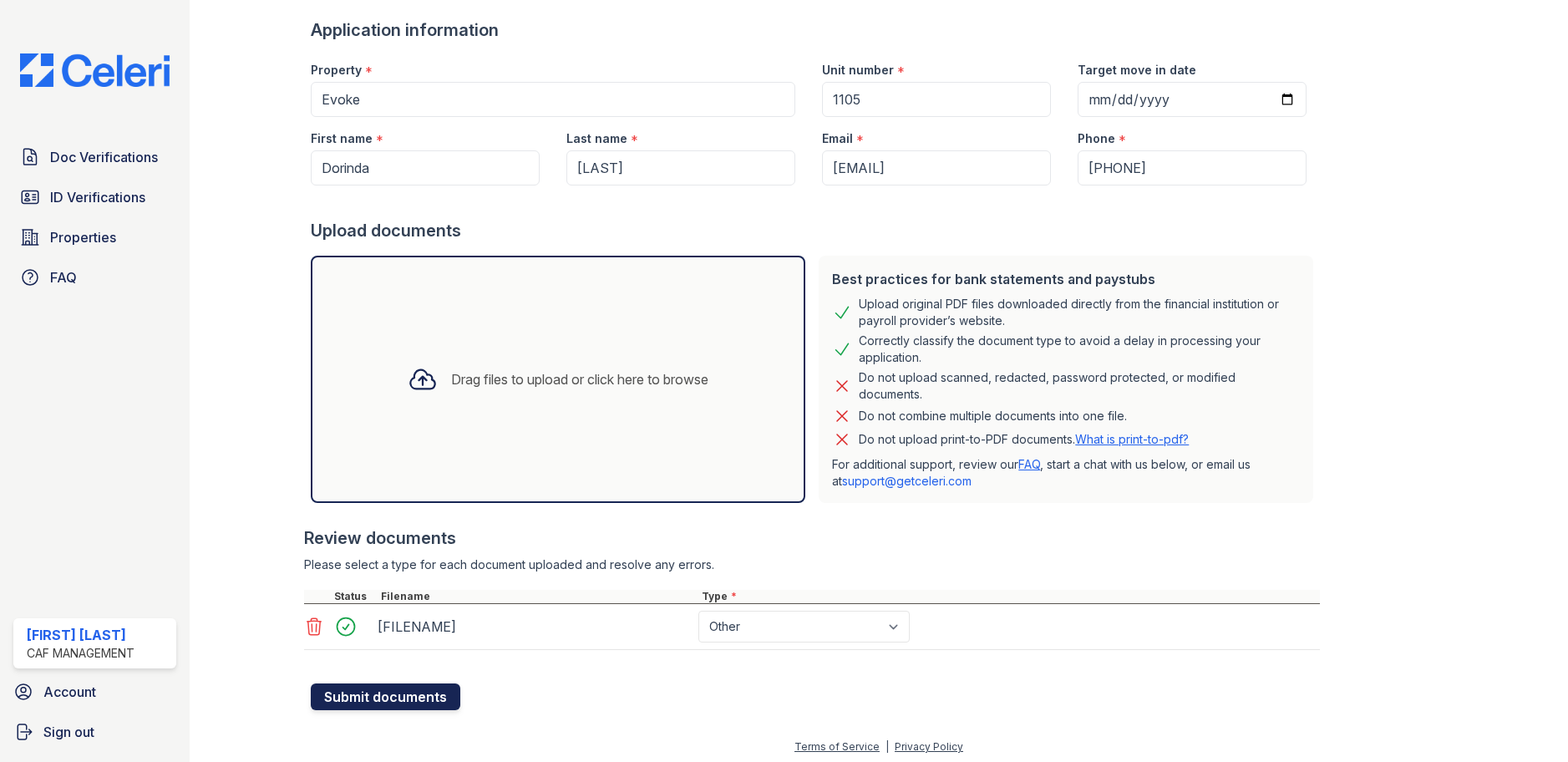 click on "Submit documents" at bounding box center (385, 697) 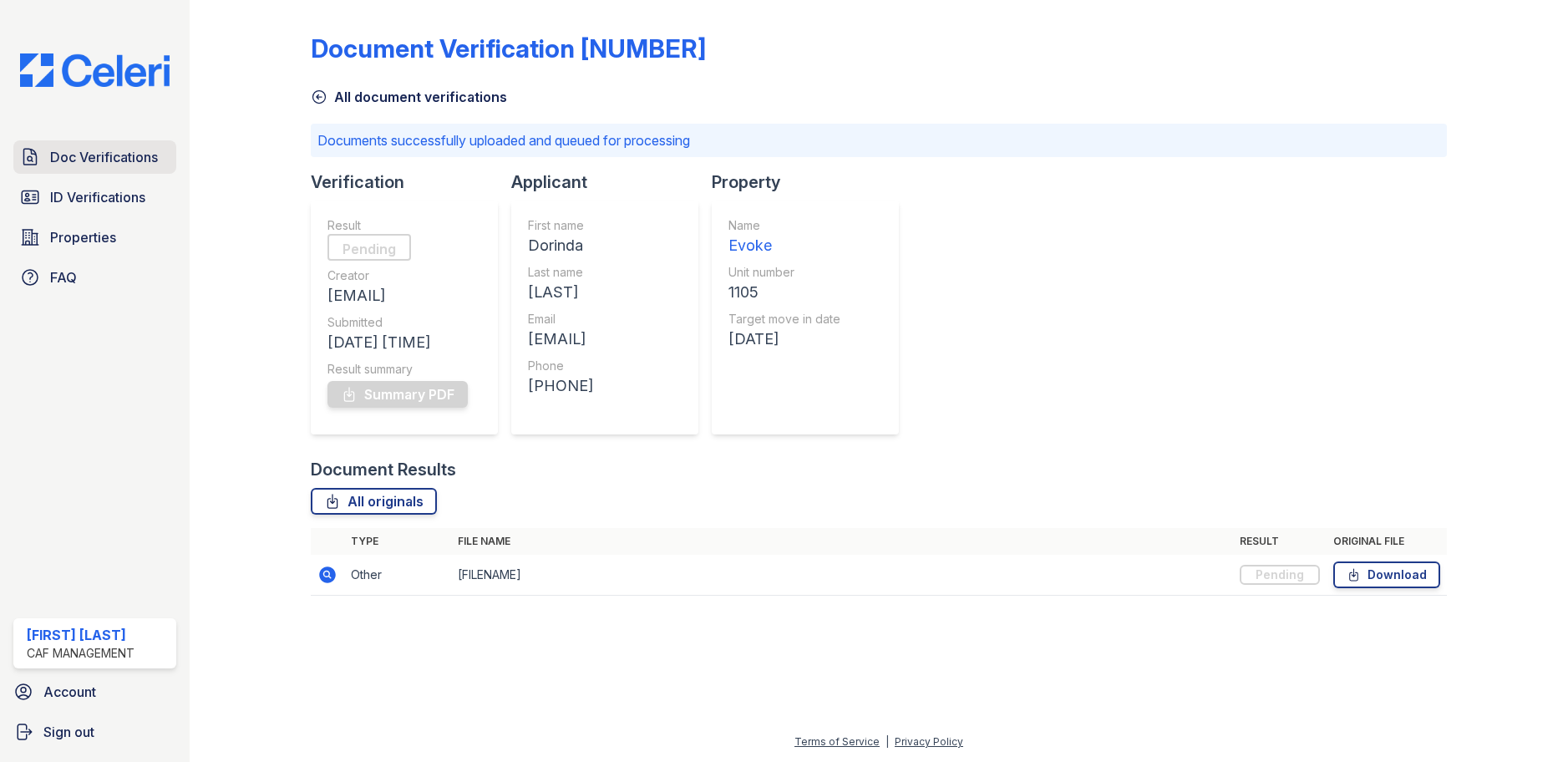 click on "Doc Verifications" at bounding box center (94, 157) 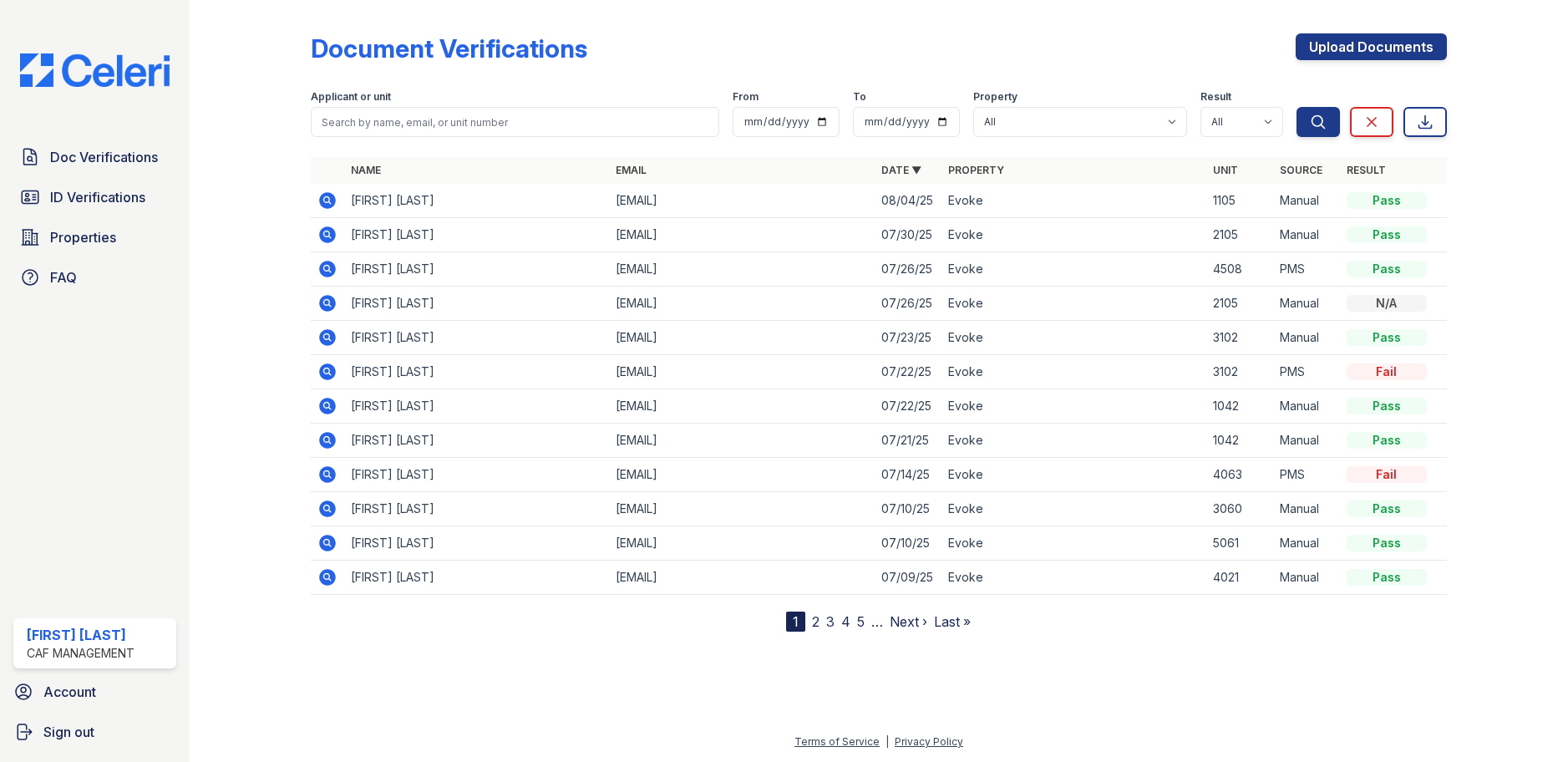 click on "[FIRST] [LAST]" at bounding box center [476, 201] 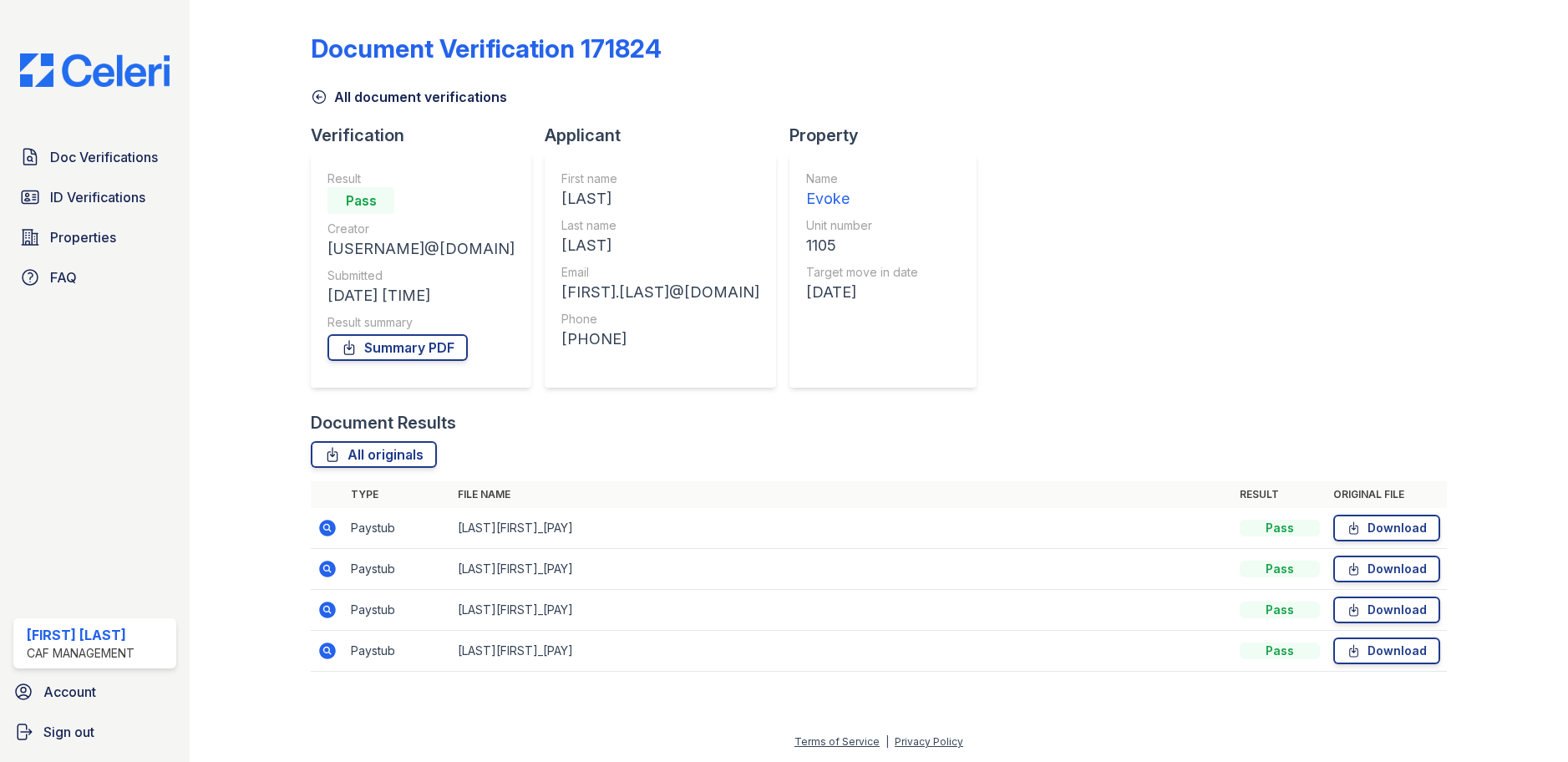 scroll, scrollTop: 0, scrollLeft: 0, axis: both 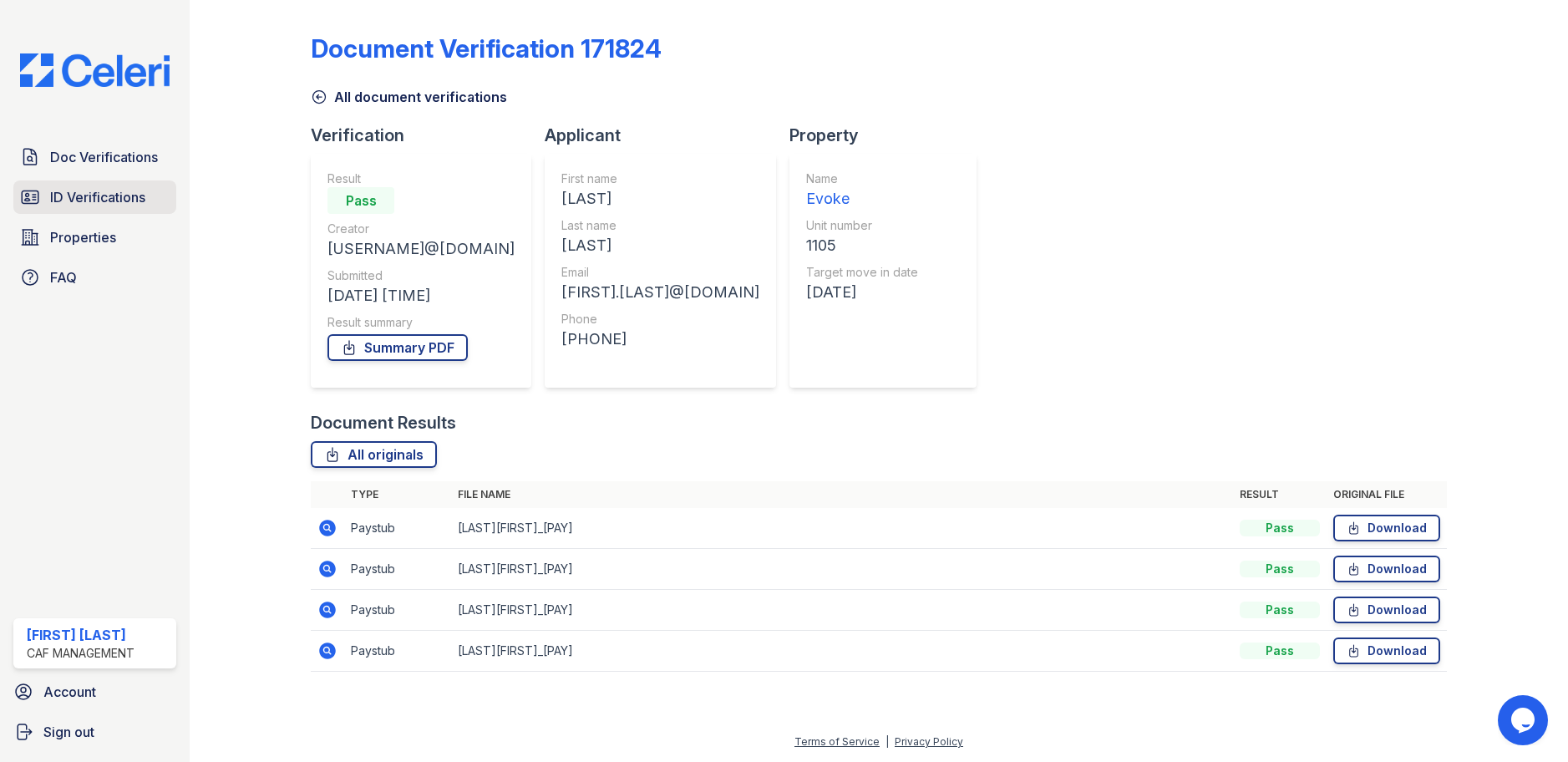 click on "ID Verifications" at bounding box center (98, 197) 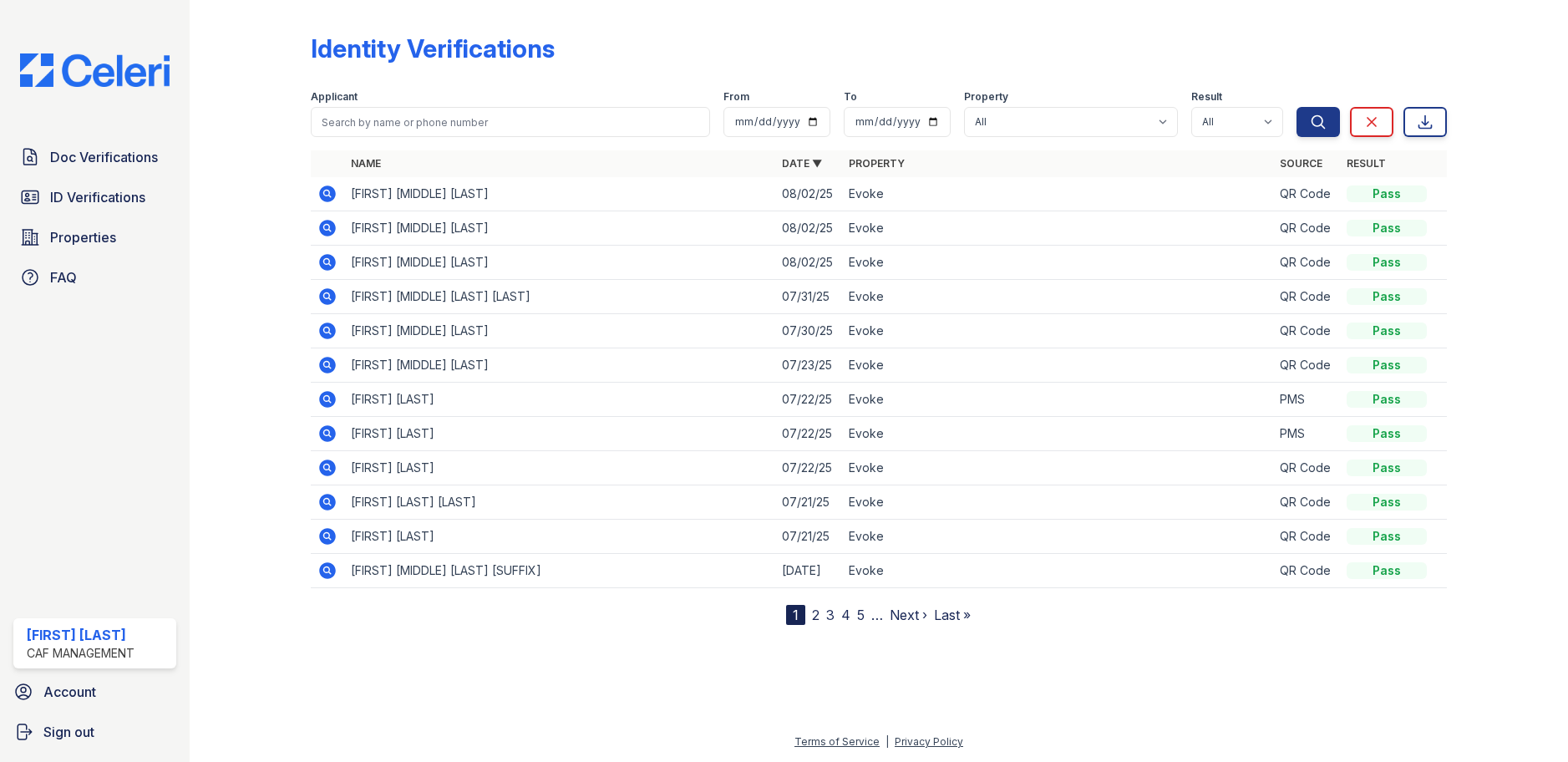 click on "Doc Verifications" at bounding box center (94, 157) 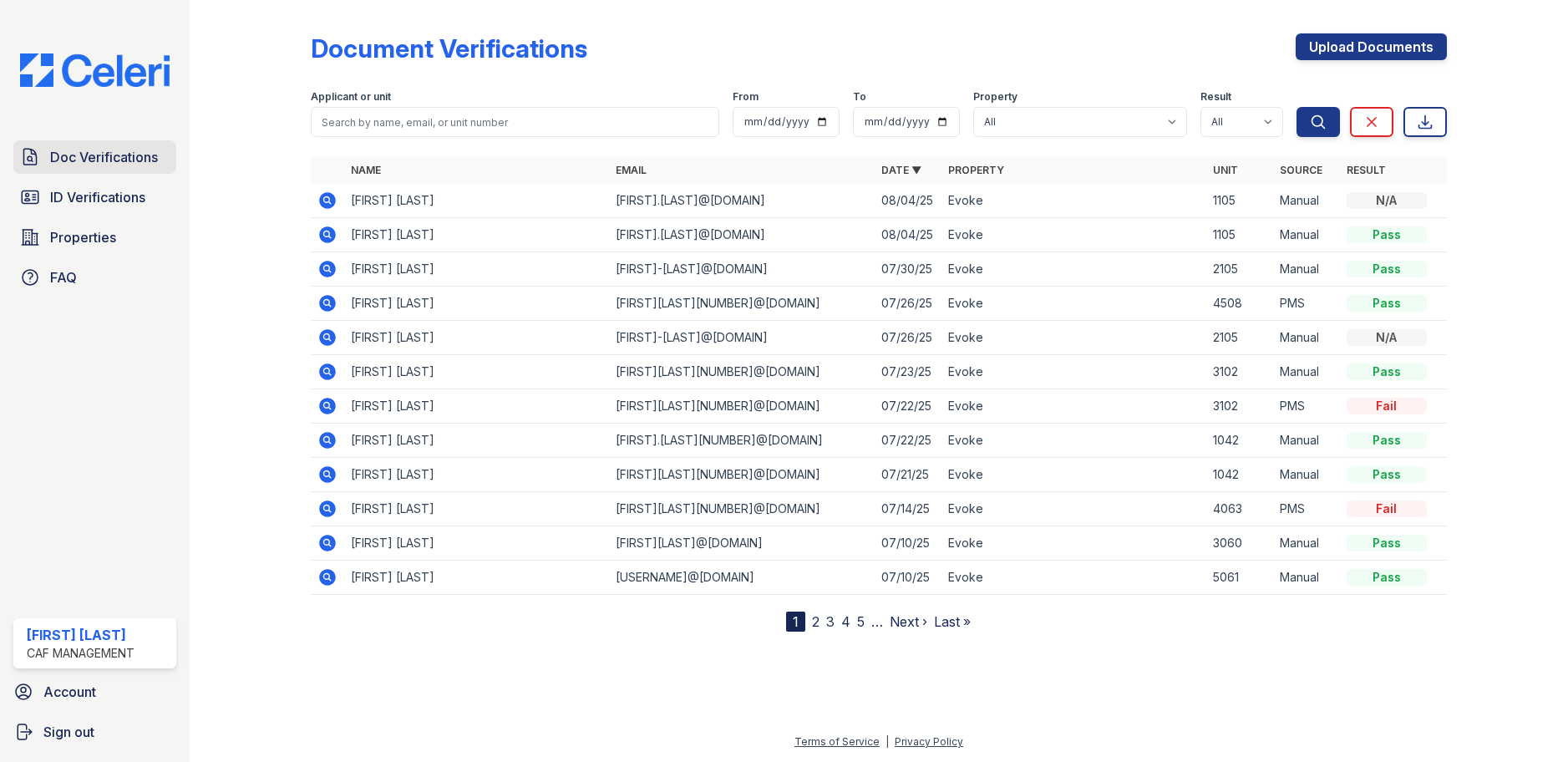 click on "Doc Verifications" at bounding box center [104, 157] 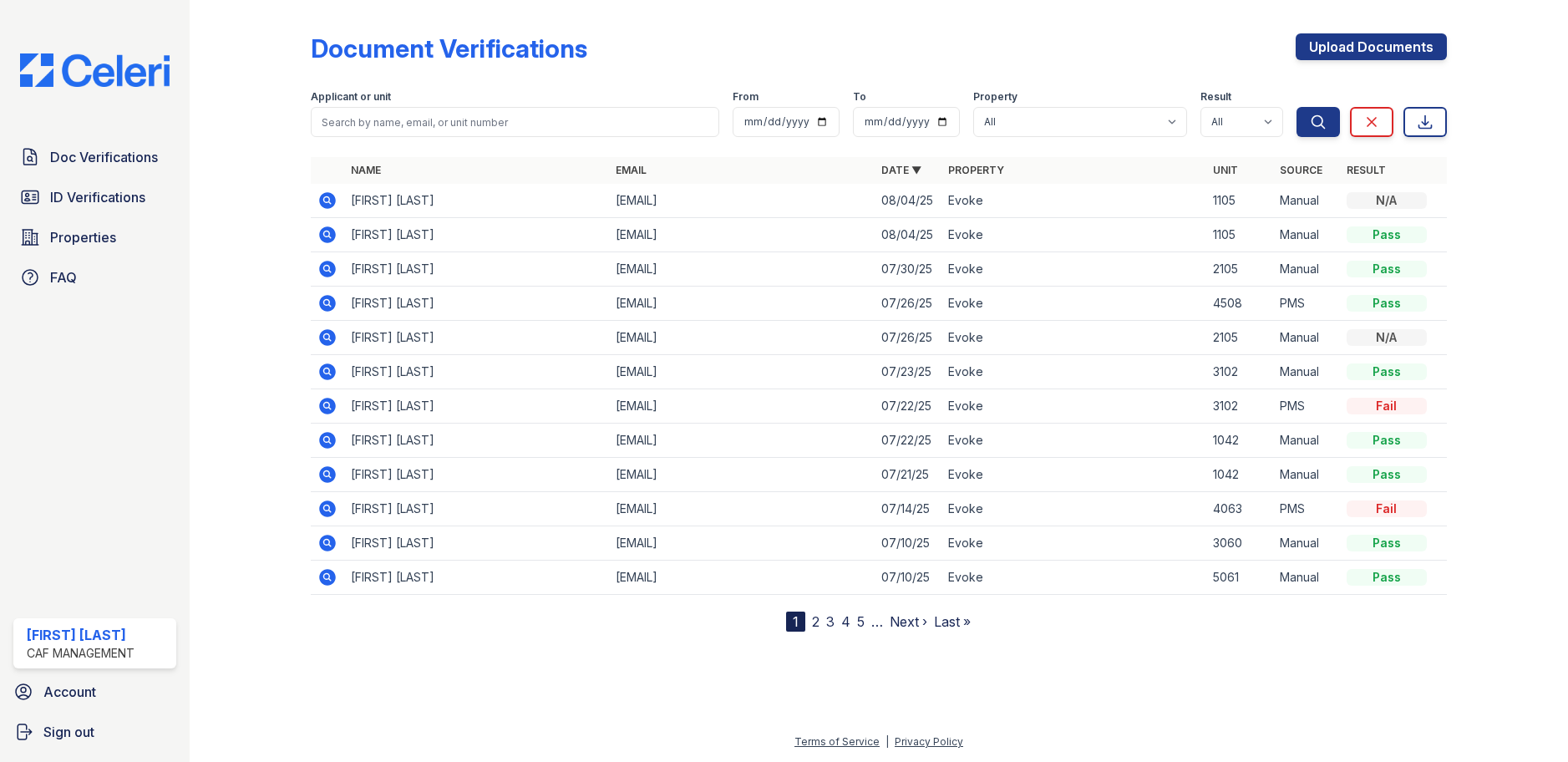 scroll, scrollTop: 0, scrollLeft: 0, axis: both 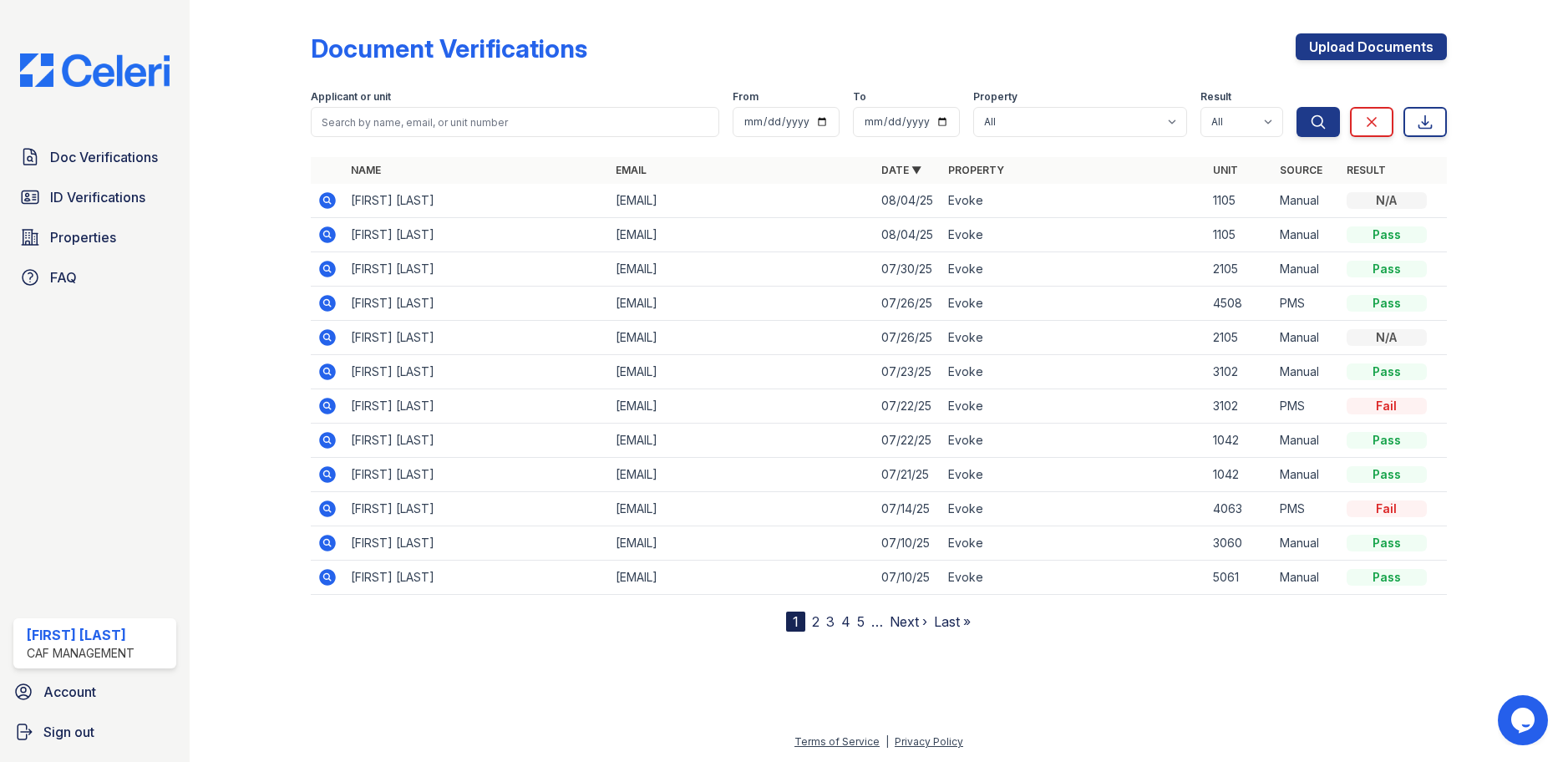 click on "2" at bounding box center [815, 622] 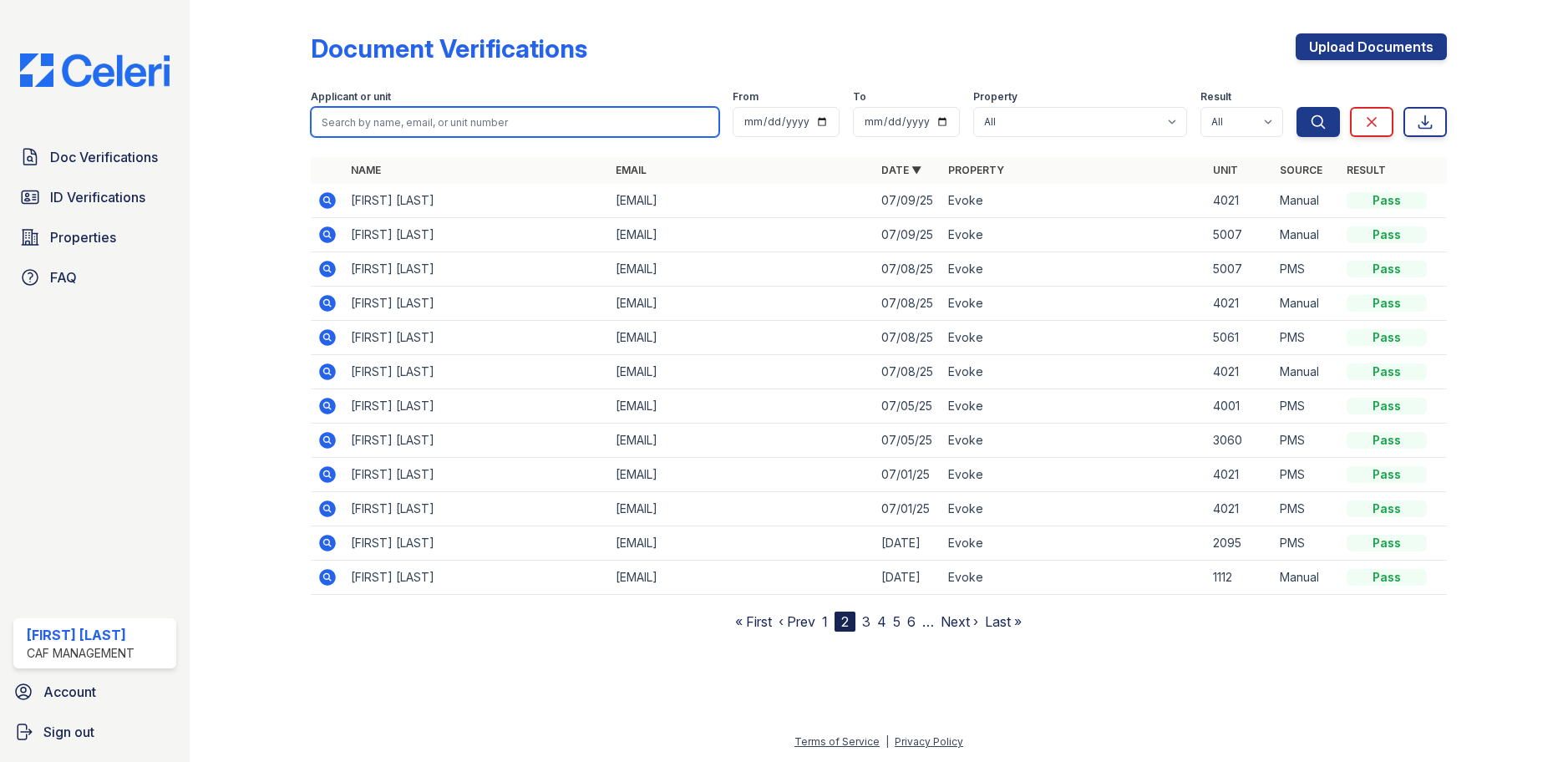 click at bounding box center (515, 122) 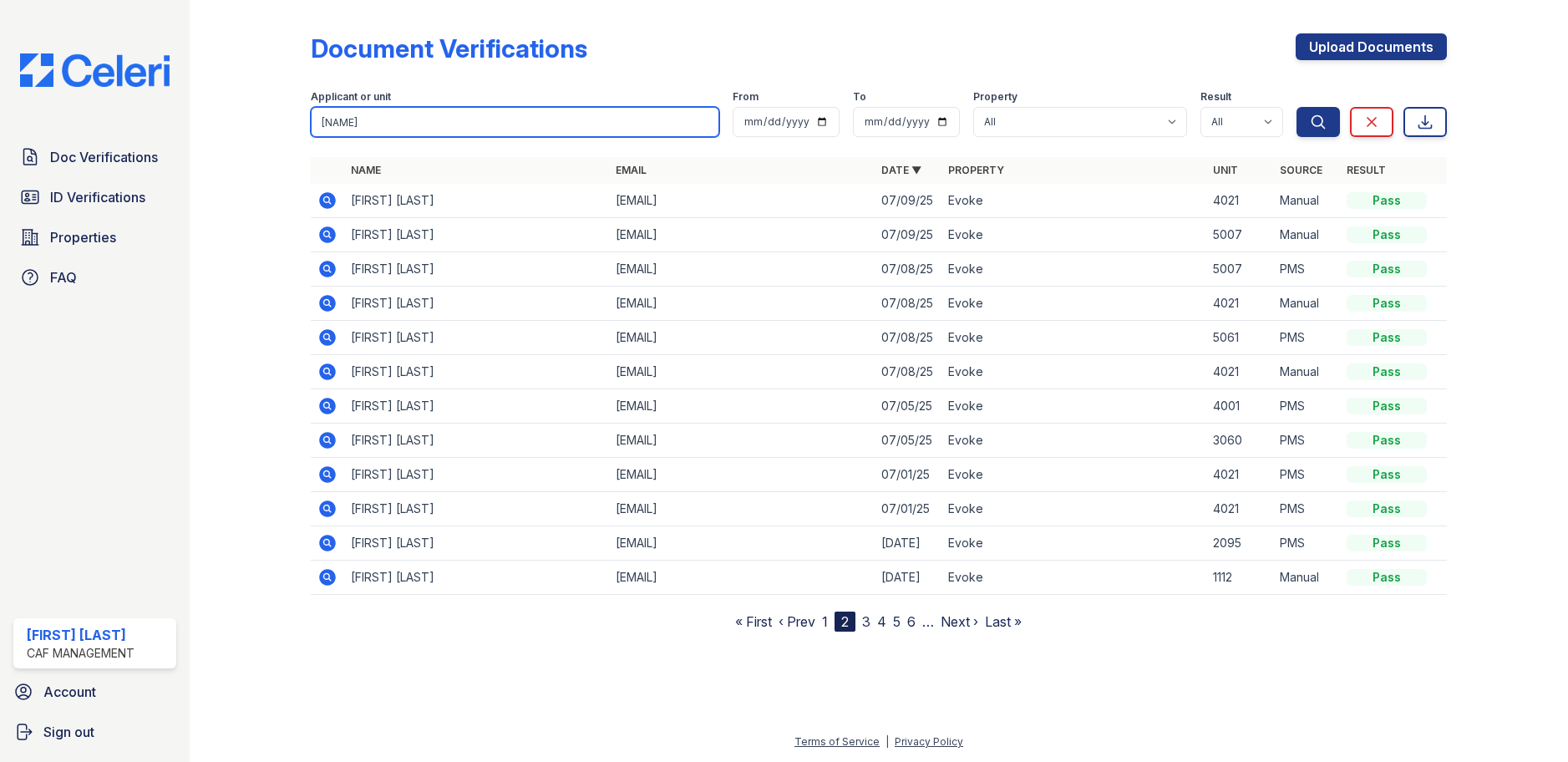 type on "[NAME]" 